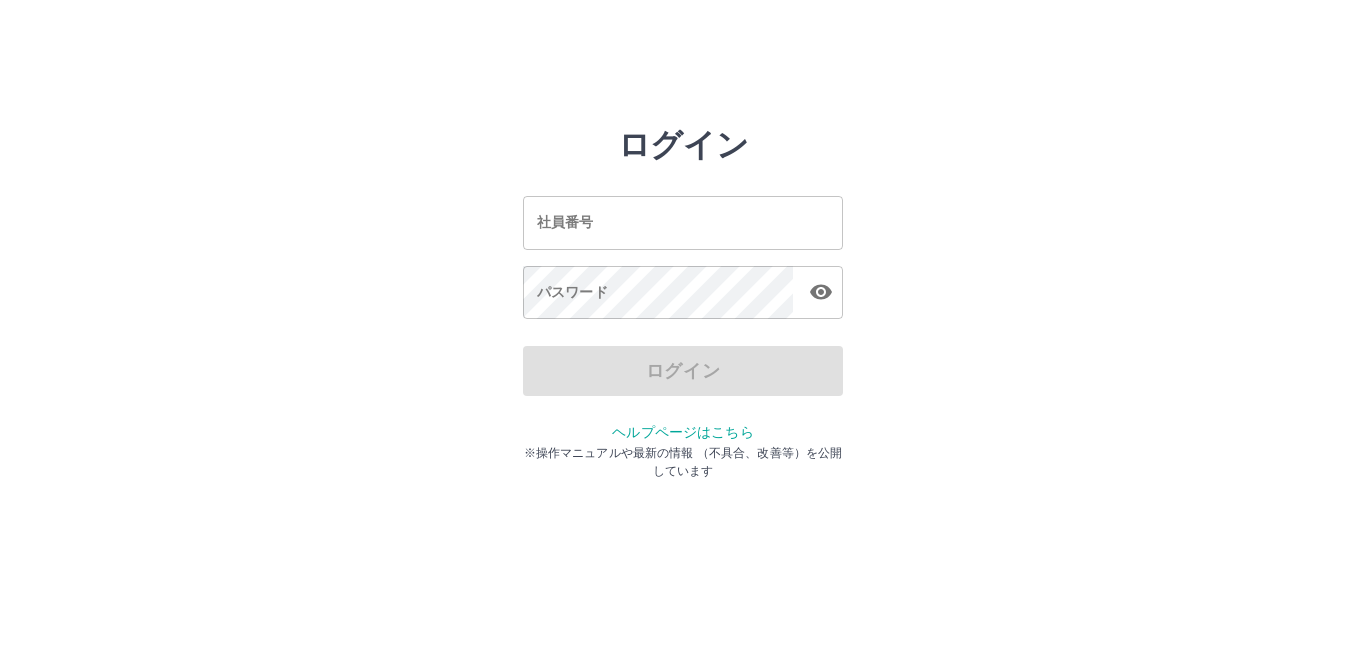 scroll, scrollTop: 0, scrollLeft: 0, axis: both 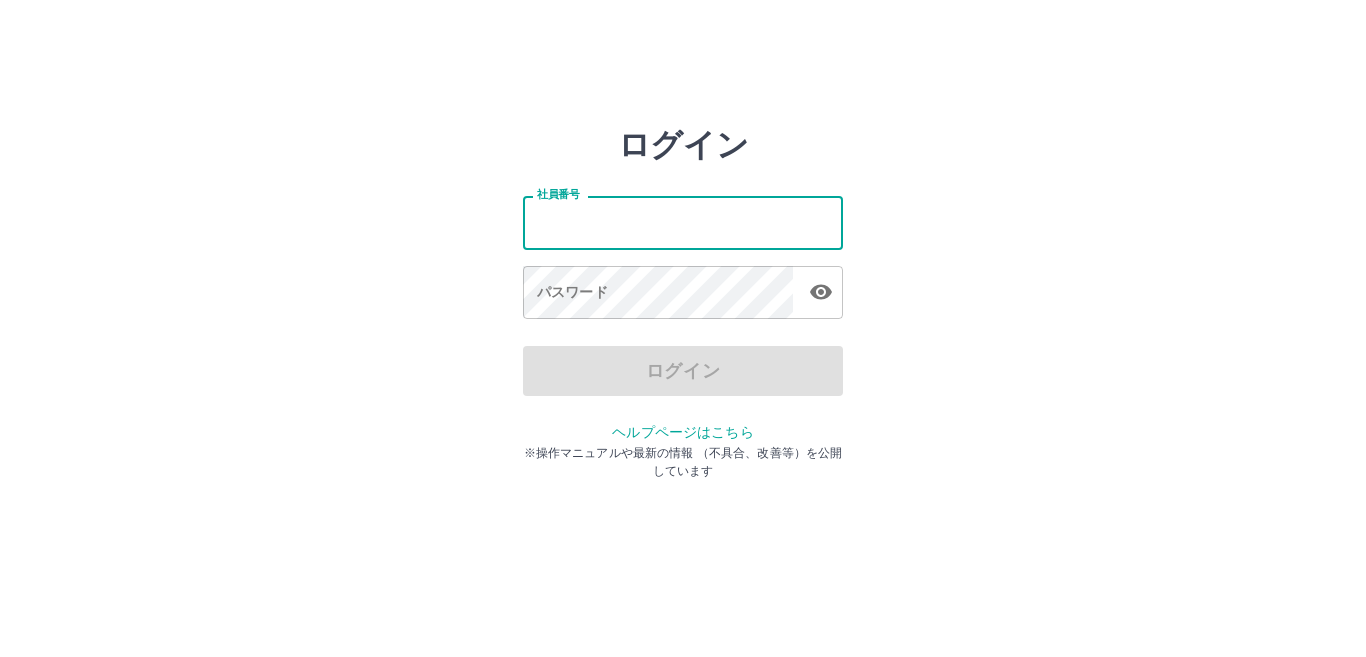 type on "*******" 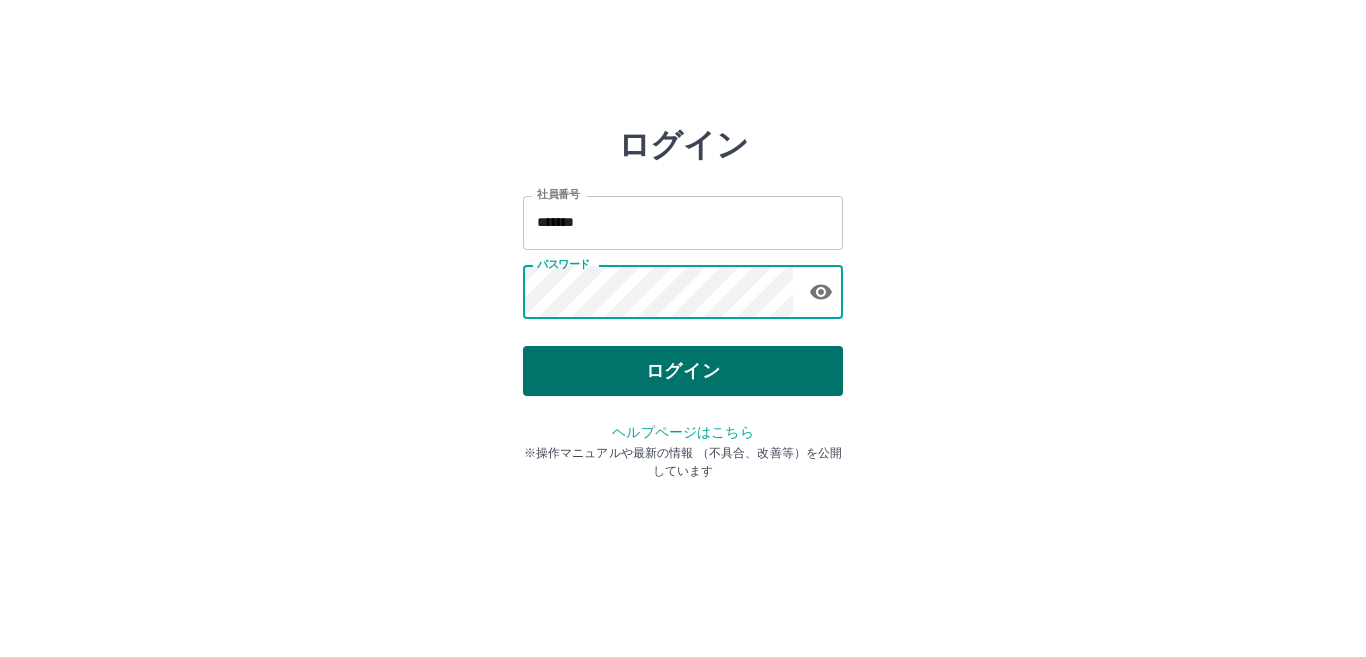 click on "ログイン" at bounding box center (683, 371) 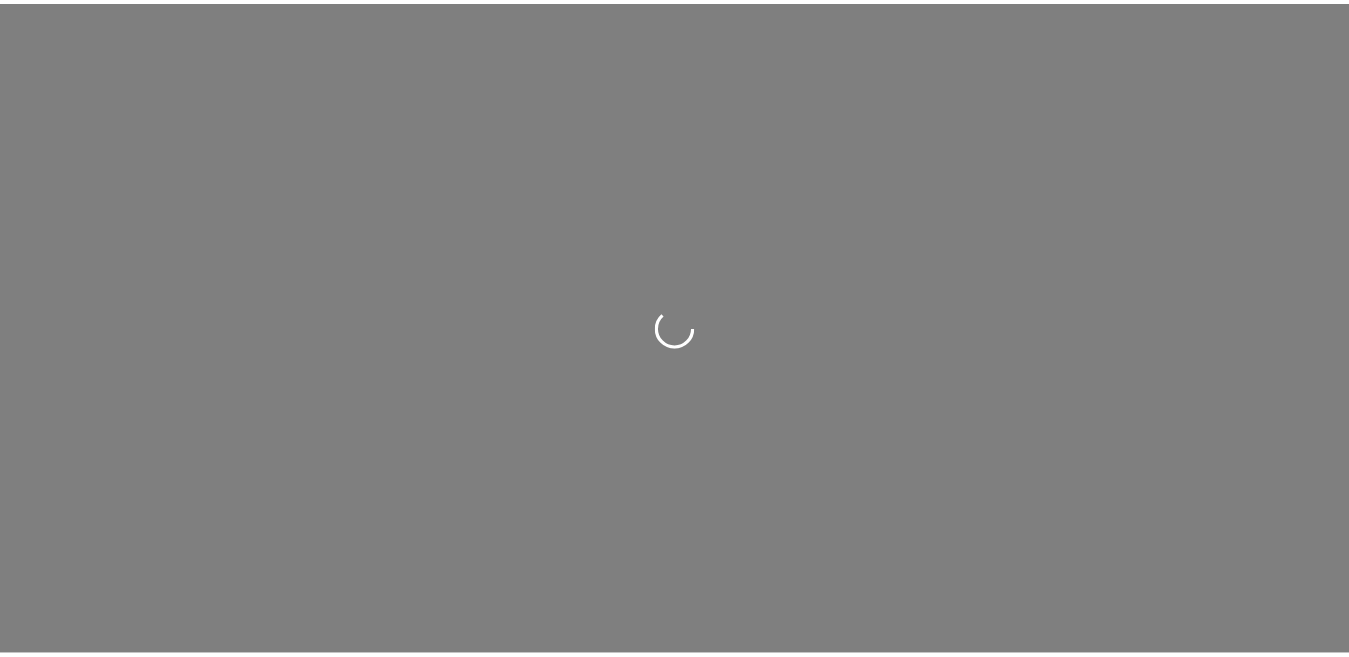 scroll, scrollTop: 0, scrollLeft: 0, axis: both 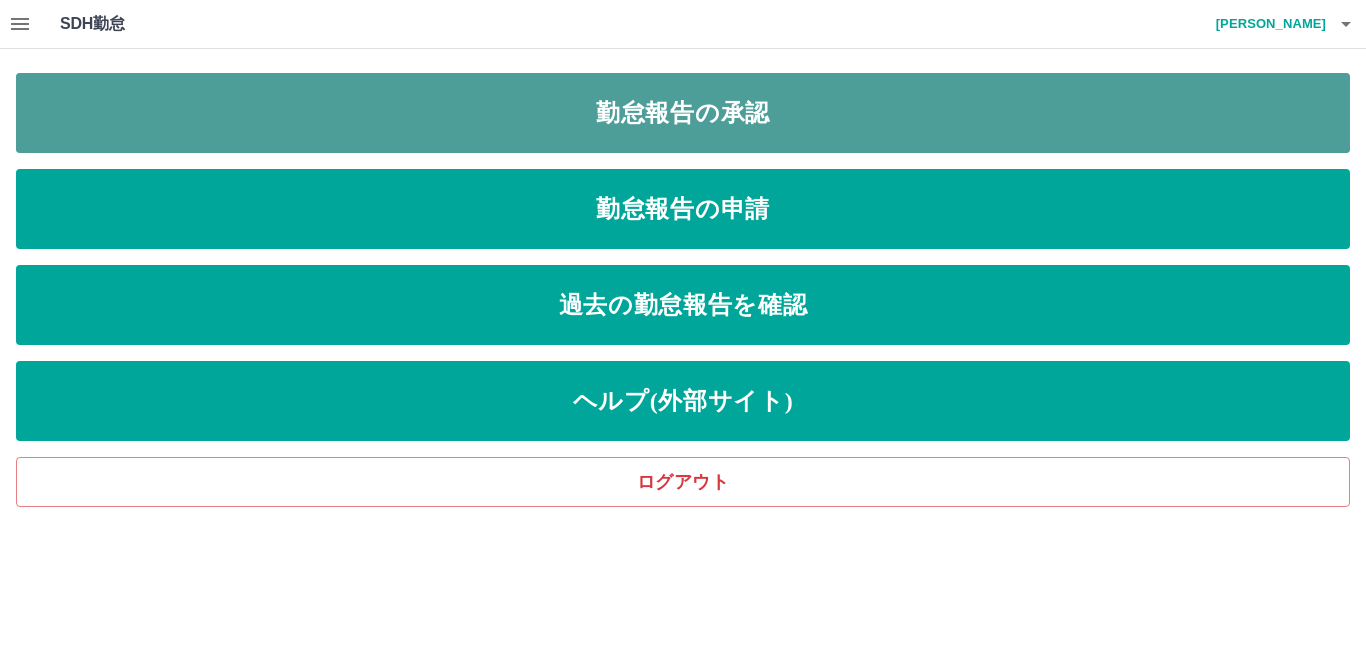 click on "勤怠報告の承認" at bounding box center [683, 113] 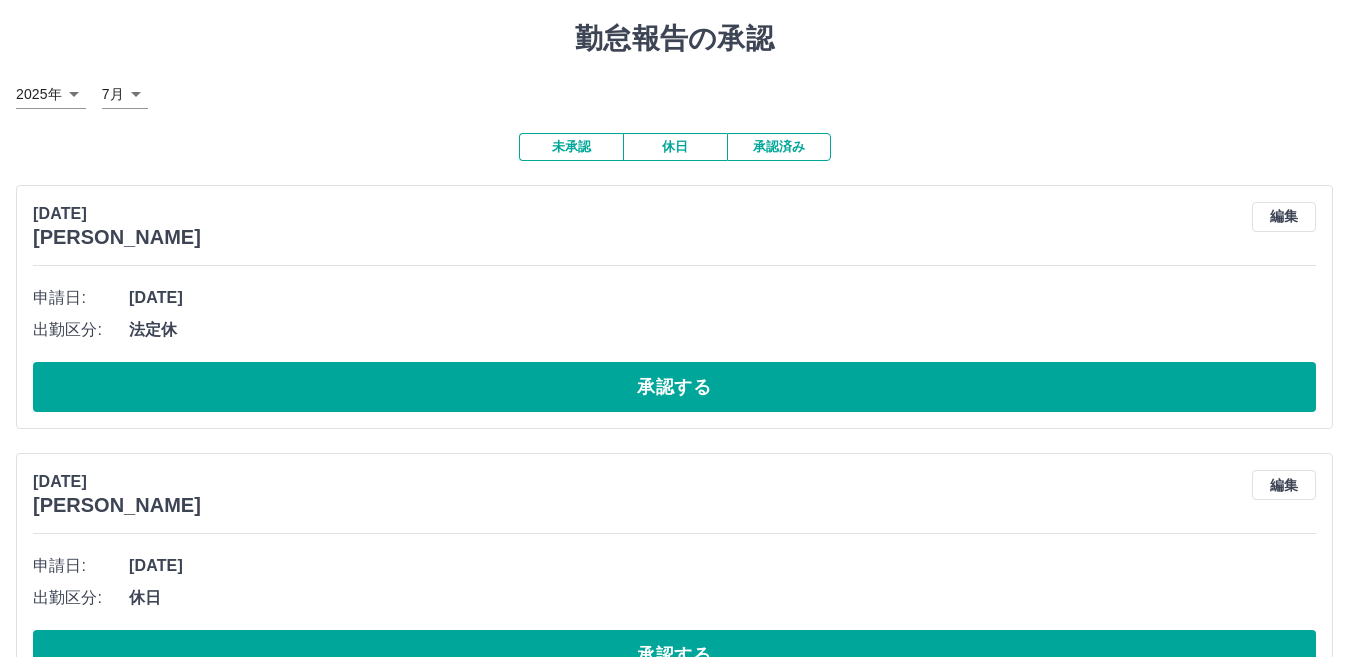 scroll, scrollTop: 100, scrollLeft: 0, axis: vertical 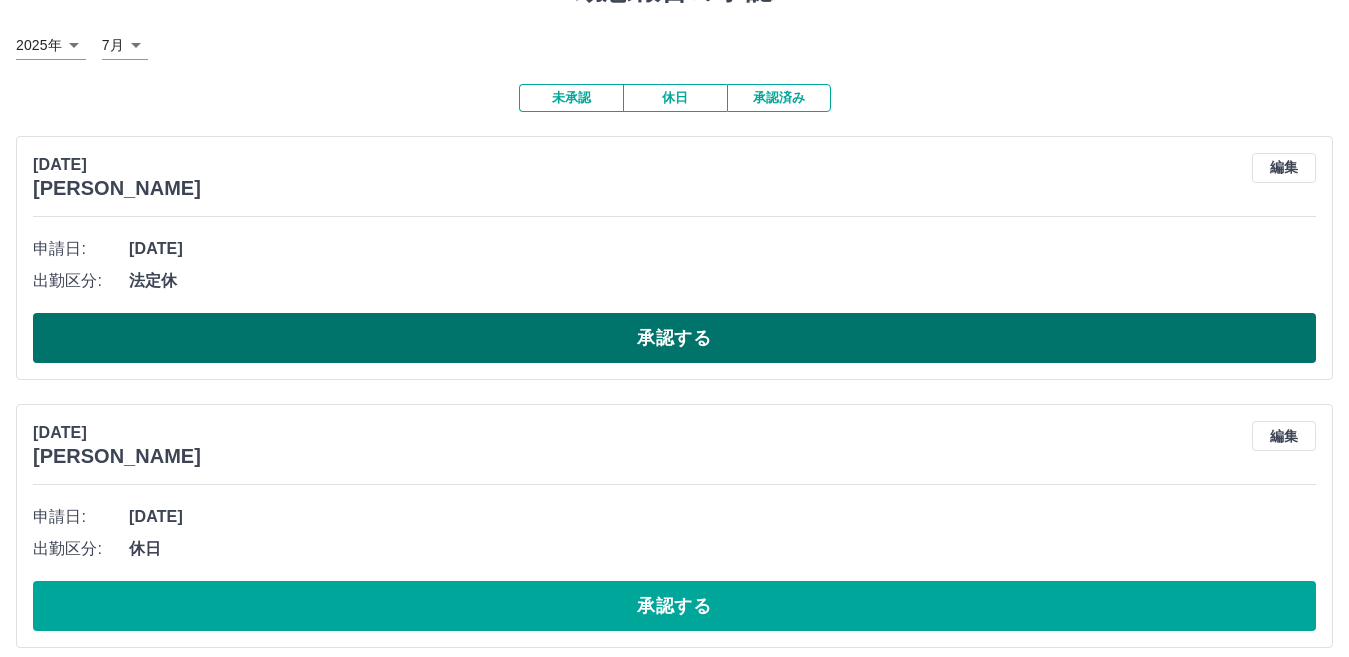 click on "承認する" at bounding box center [674, 338] 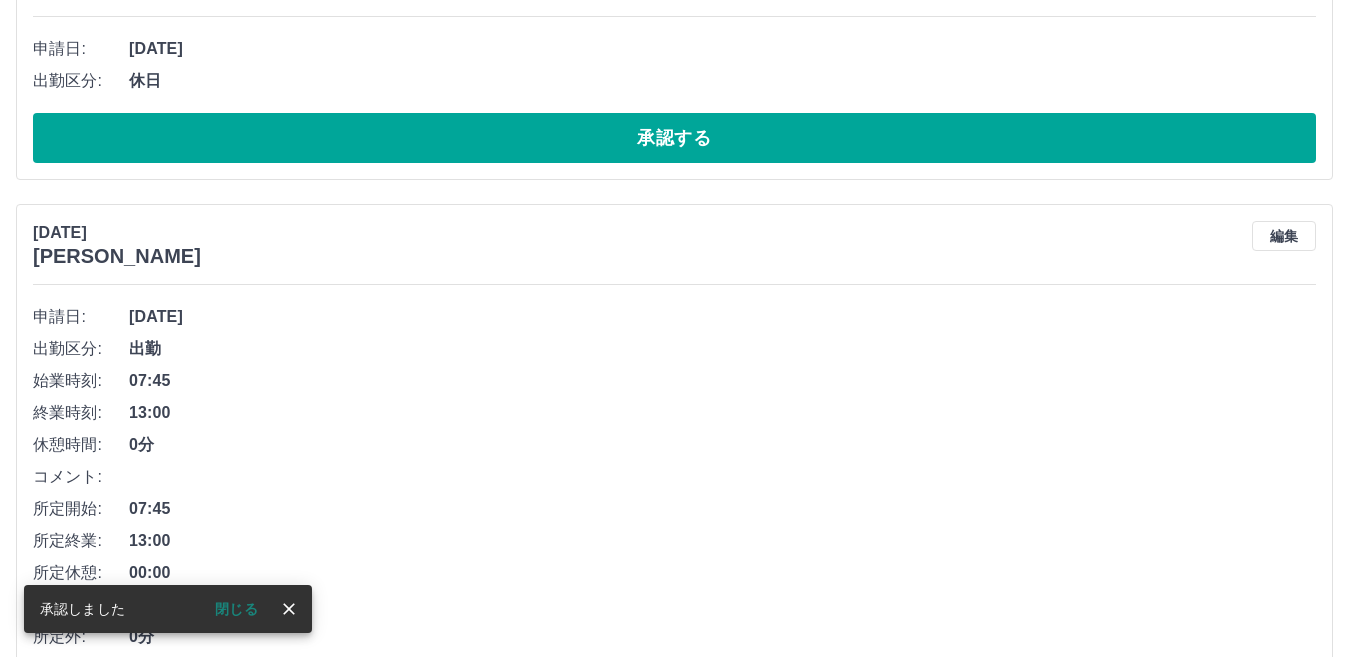 scroll, scrollTop: 32, scrollLeft: 0, axis: vertical 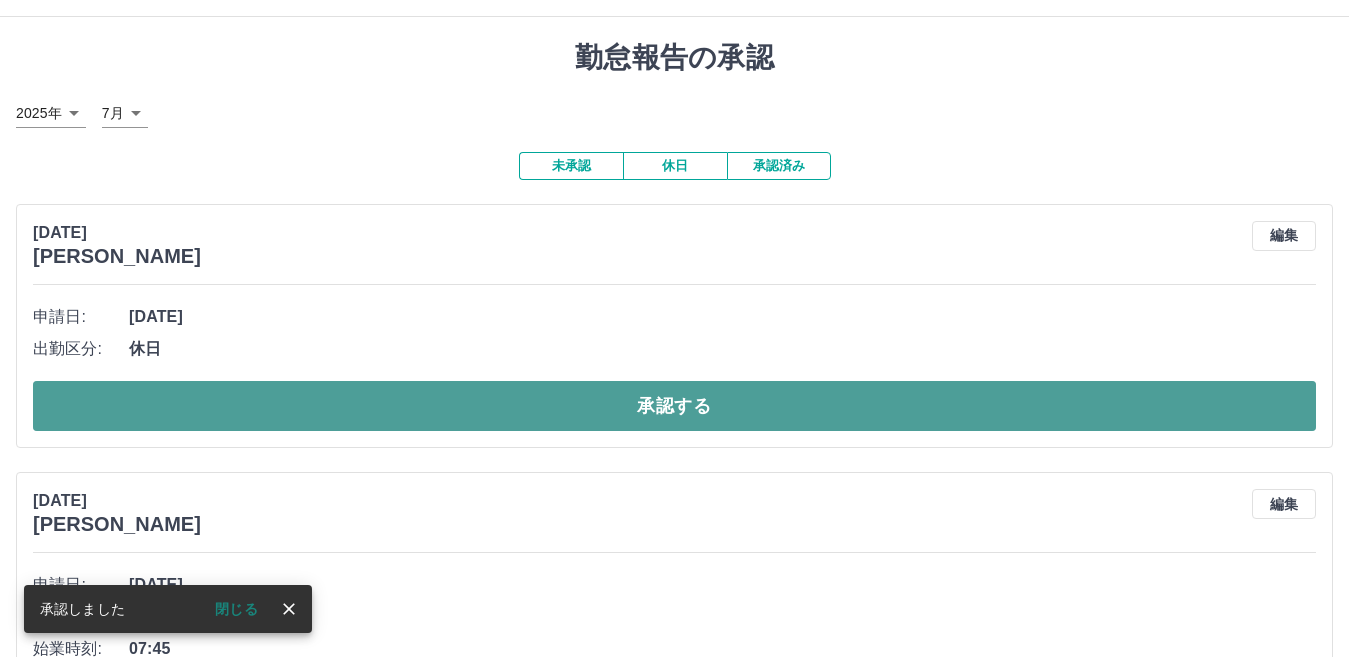 click on "承認する" at bounding box center (674, 406) 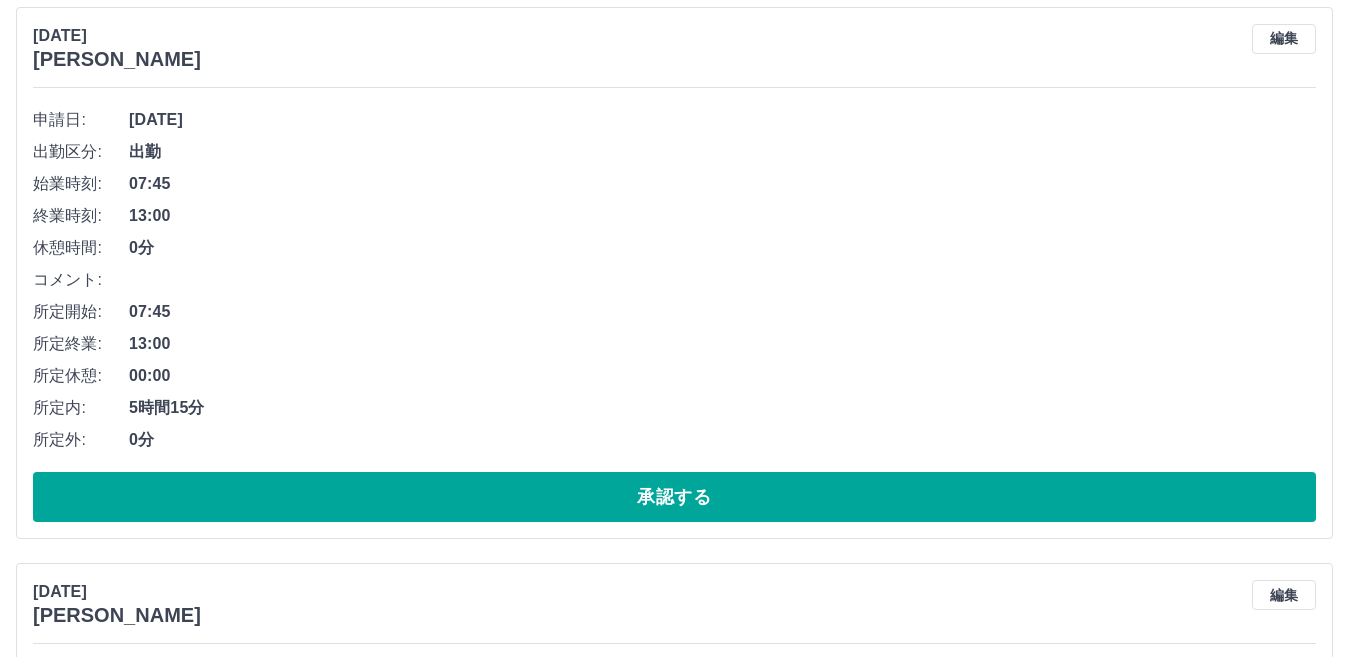 scroll, scrollTop: 264, scrollLeft: 0, axis: vertical 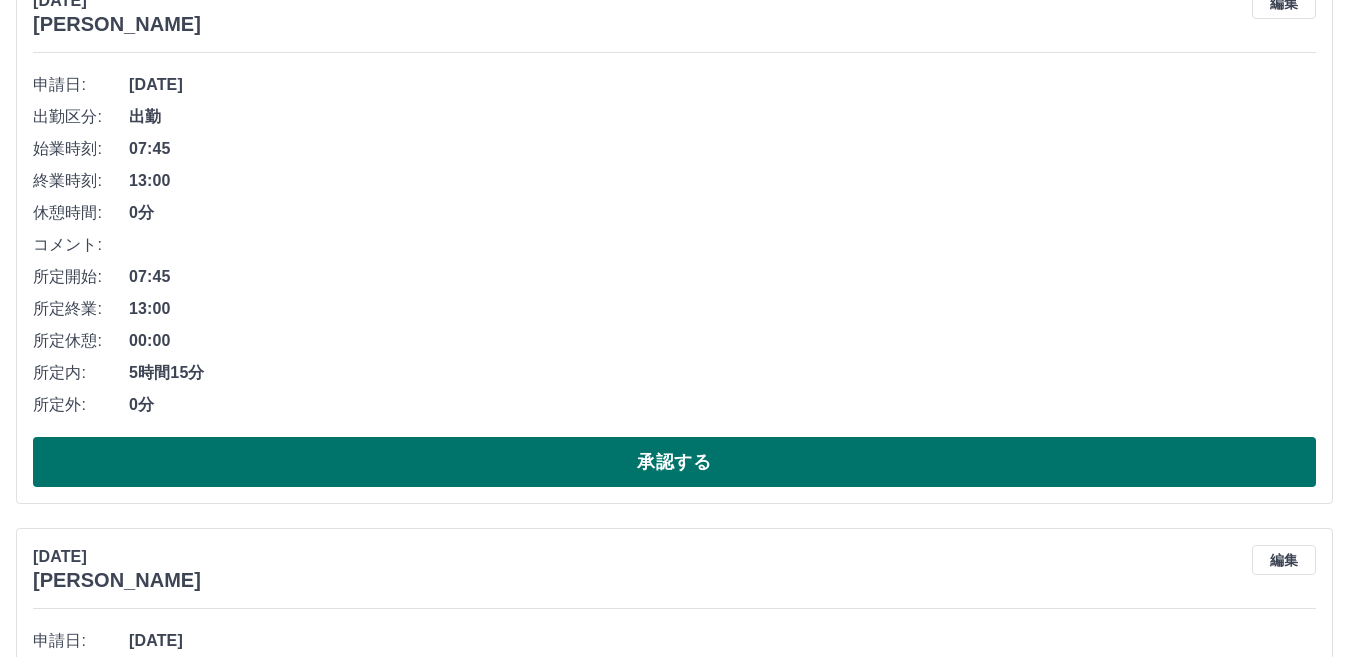 click on "承認する" at bounding box center (674, 462) 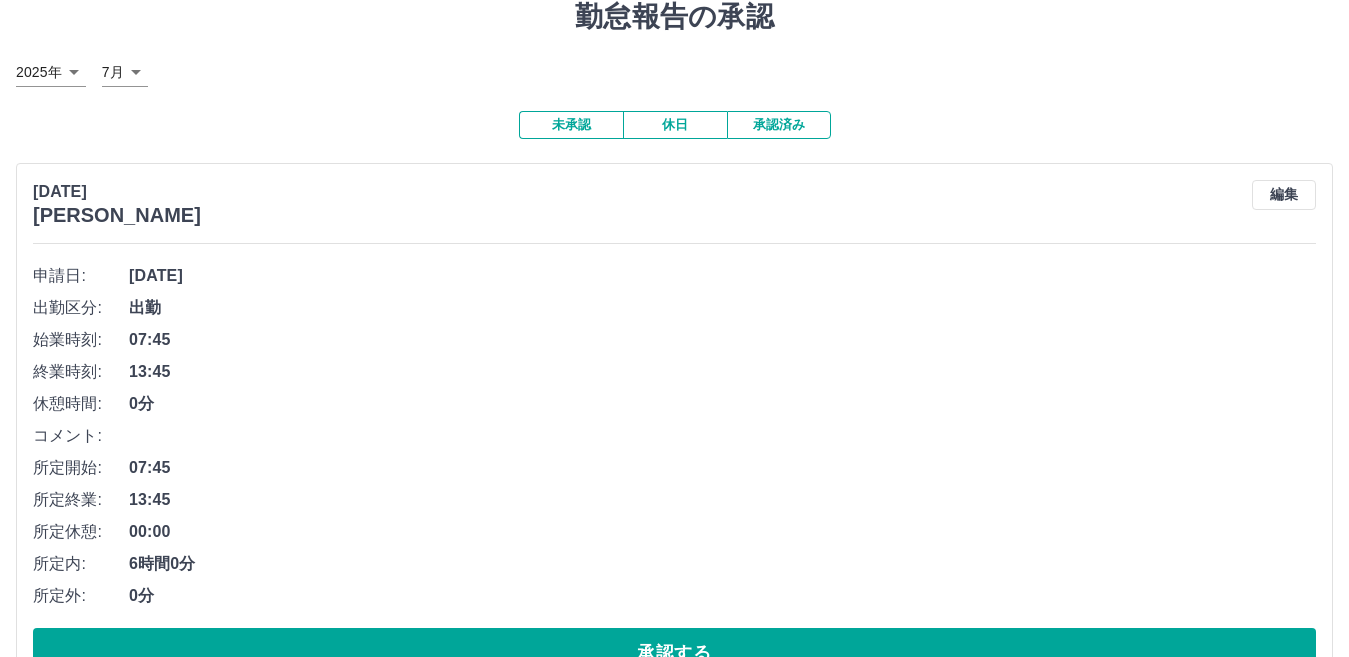 scroll, scrollTop: 208, scrollLeft: 0, axis: vertical 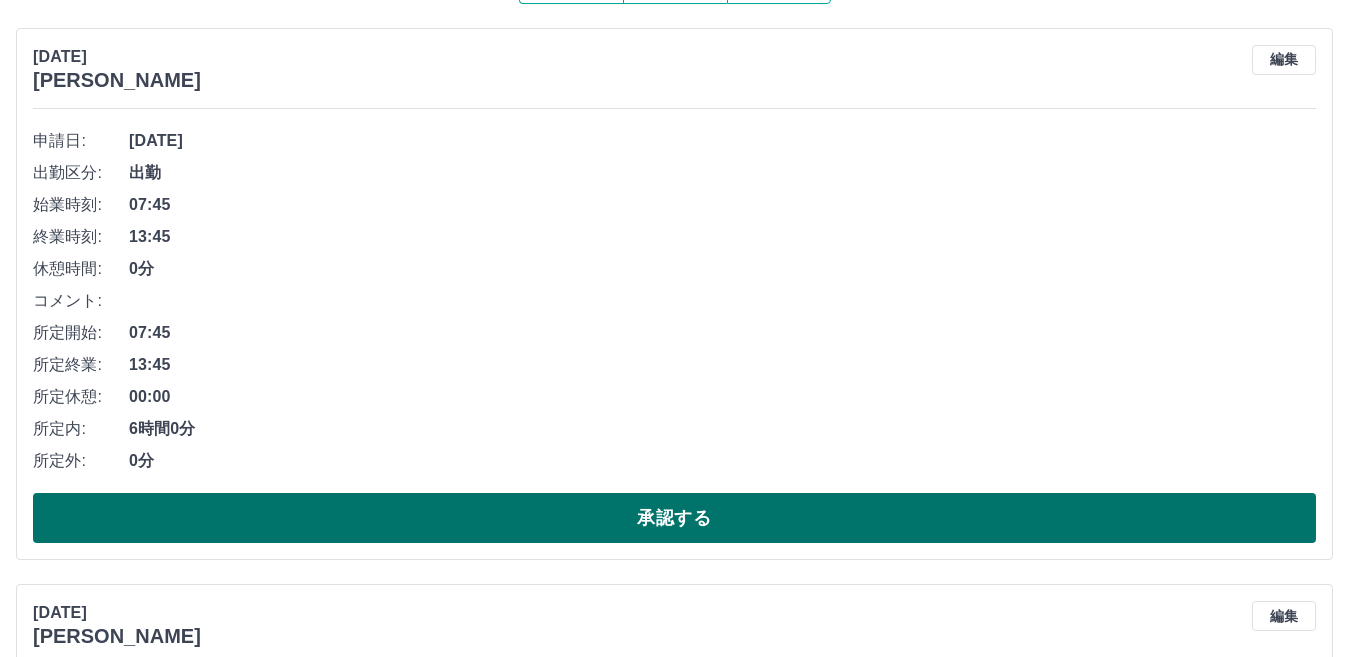 click on "承認する" at bounding box center (674, 518) 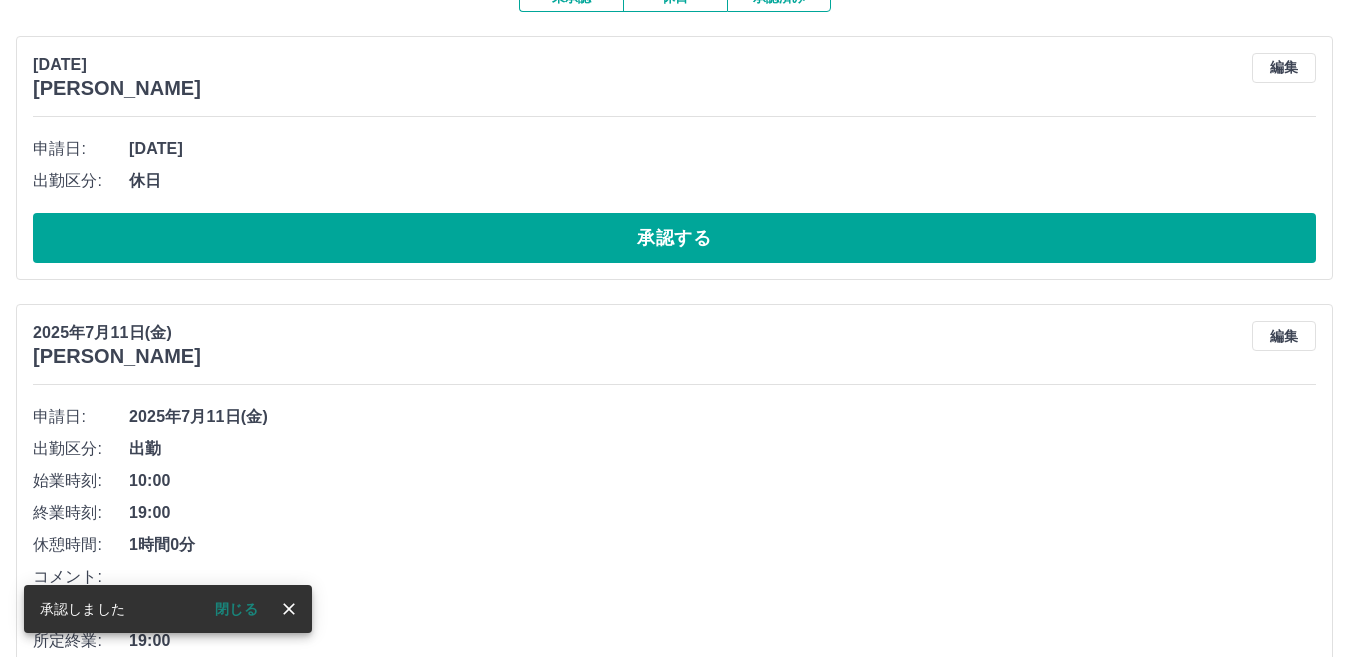 scroll, scrollTop: 300, scrollLeft: 0, axis: vertical 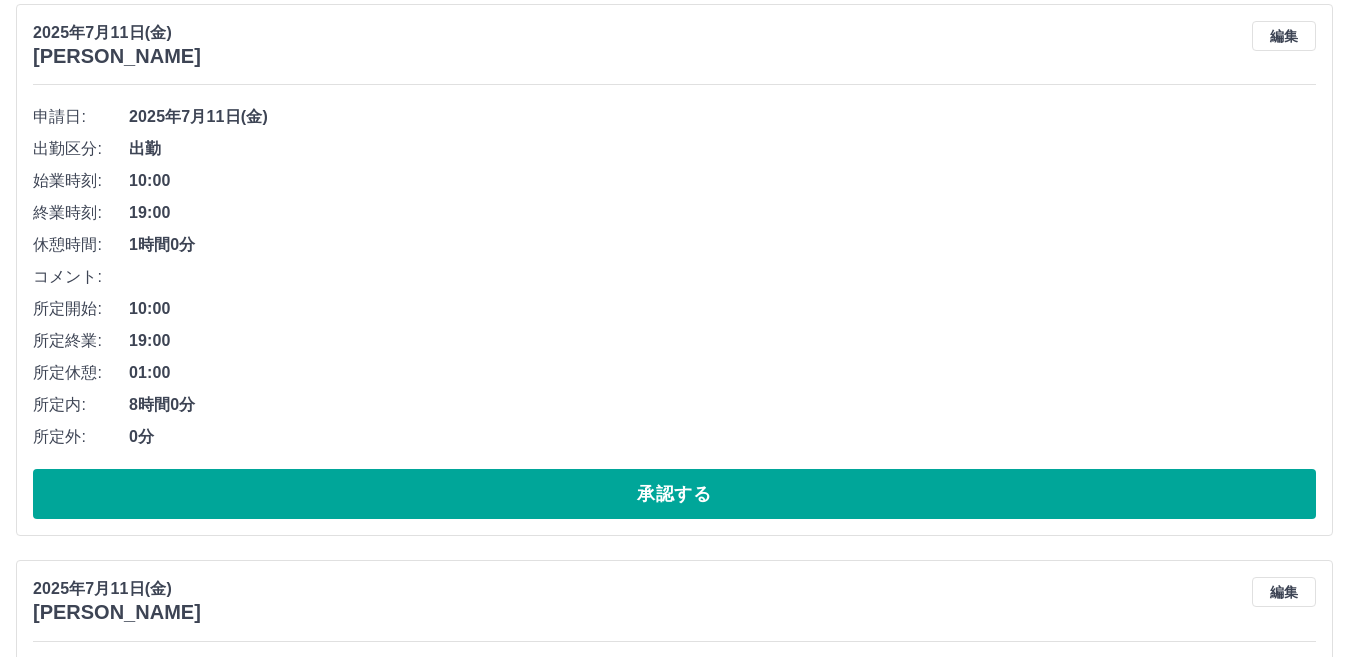 click on "承認する" at bounding box center [674, 494] 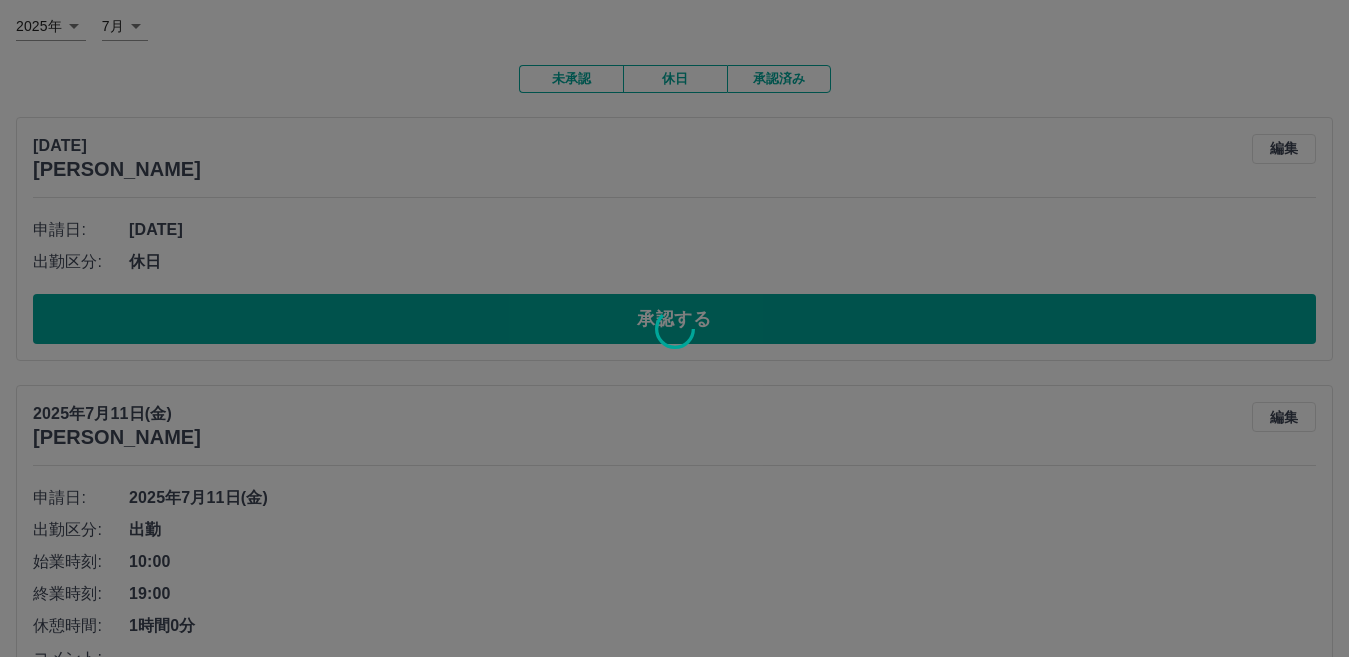 scroll, scrollTop: 0, scrollLeft: 0, axis: both 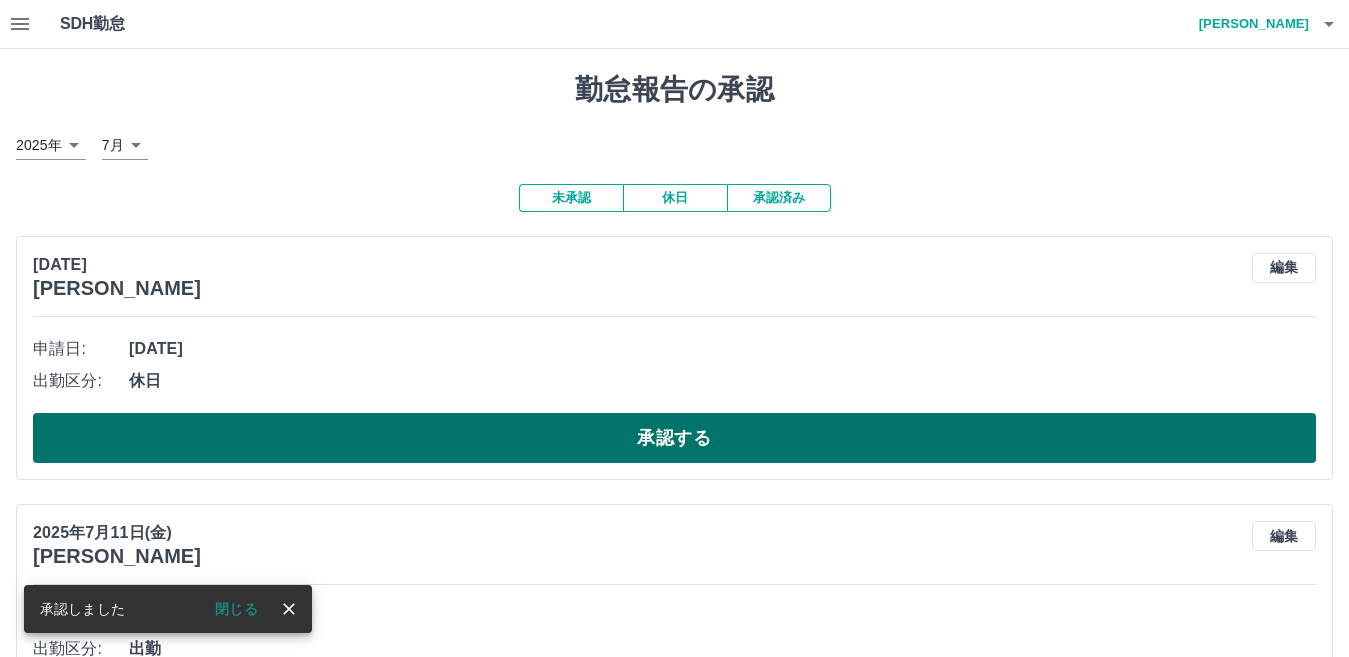 click on "承認する" at bounding box center (674, 438) 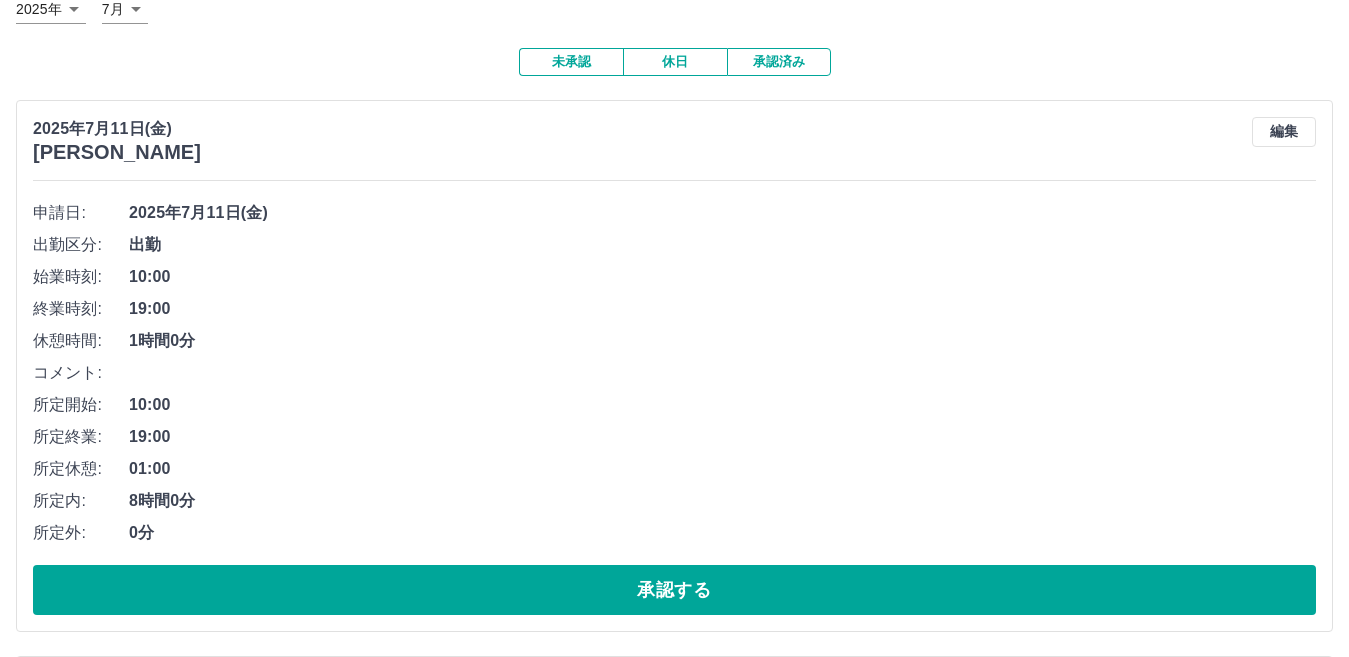 scroll, scrollTop: 200, scrollLeft: 0, axis: vertical 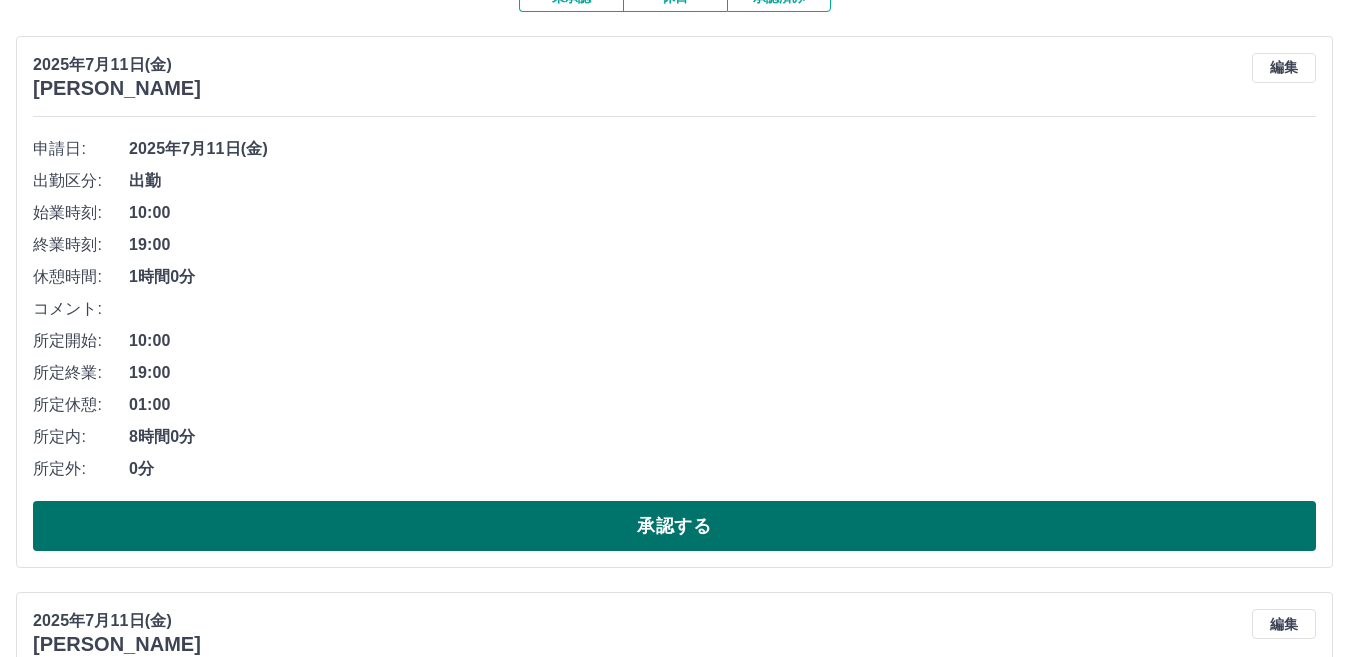 click on "承認する" at bounding box center (674, 526) 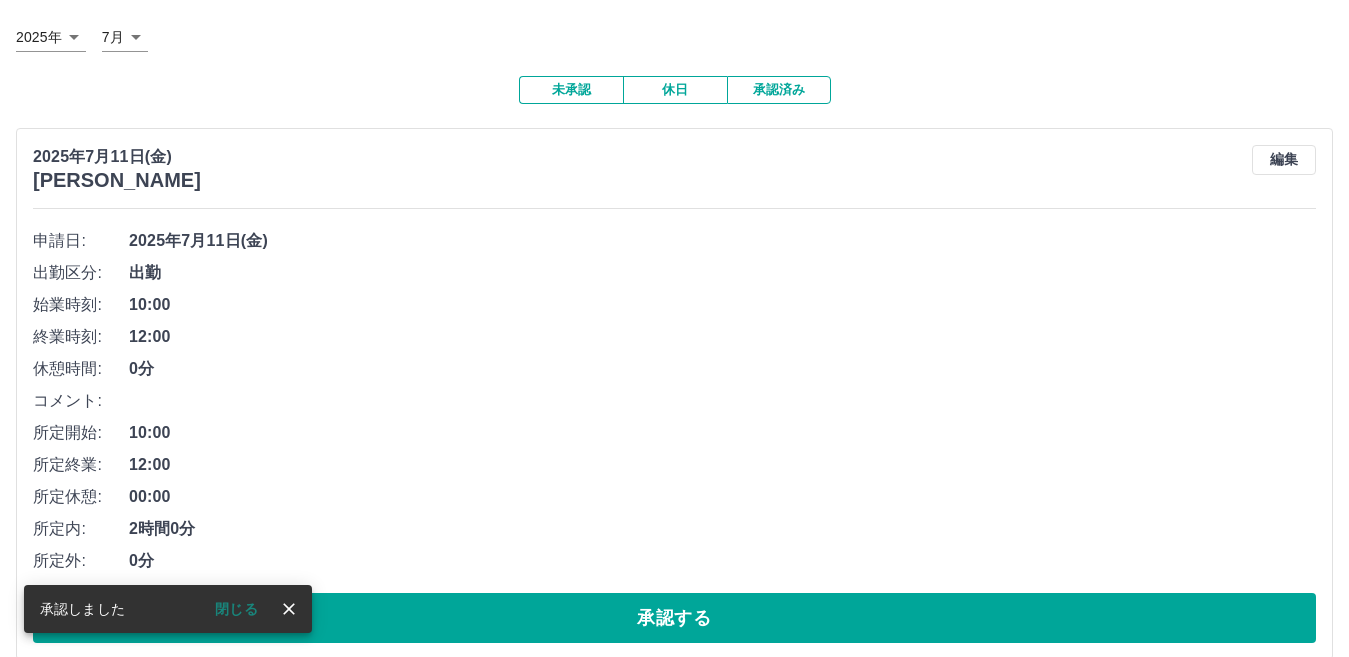 scroll, scrollTop: 144, scrollLeft: 0, axis: vertical 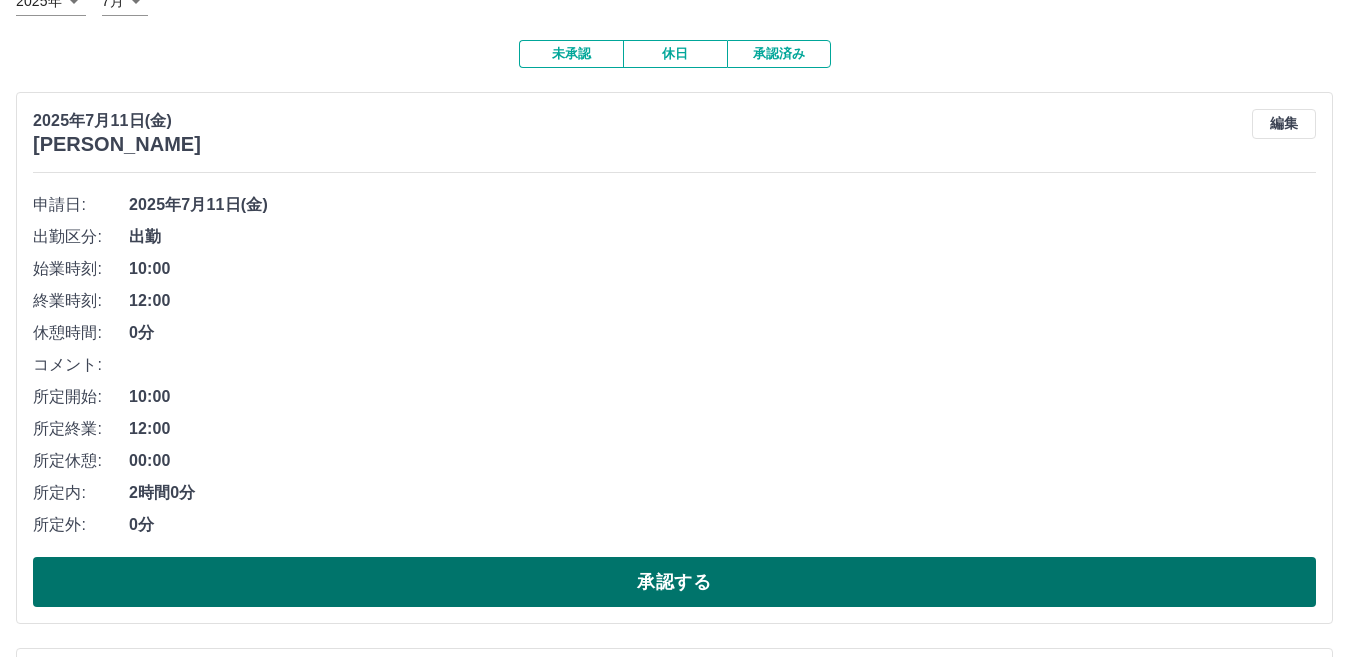 click on "承認する" at bounding box center (674, 582) 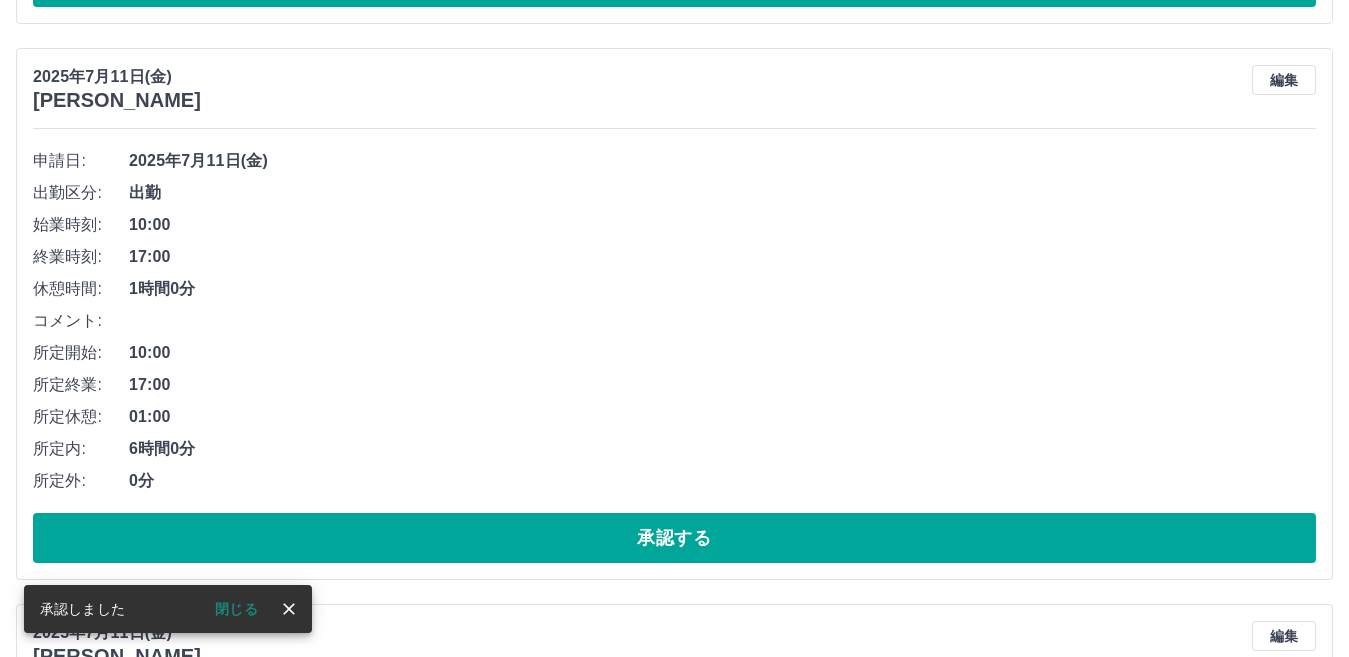 scroll, scrollTop: 188, scrollLeft: 0, axis: vertical 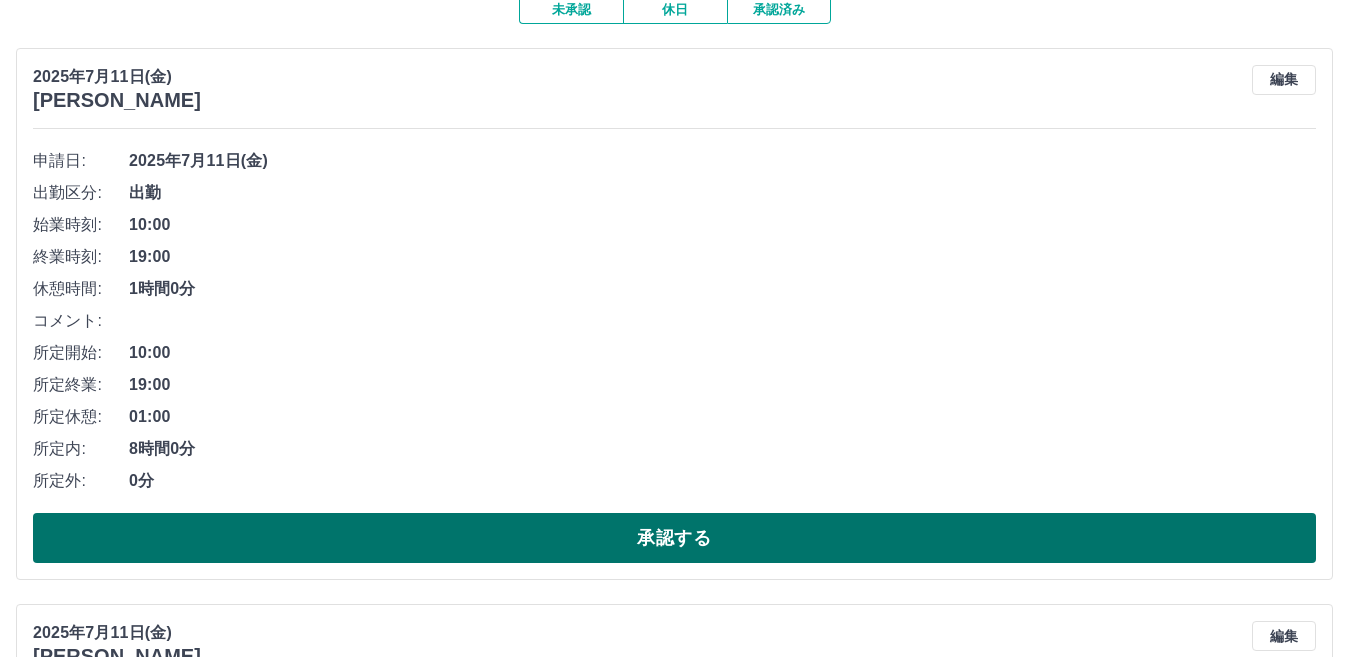 click on "承認する" at bounding box center [674, 538] 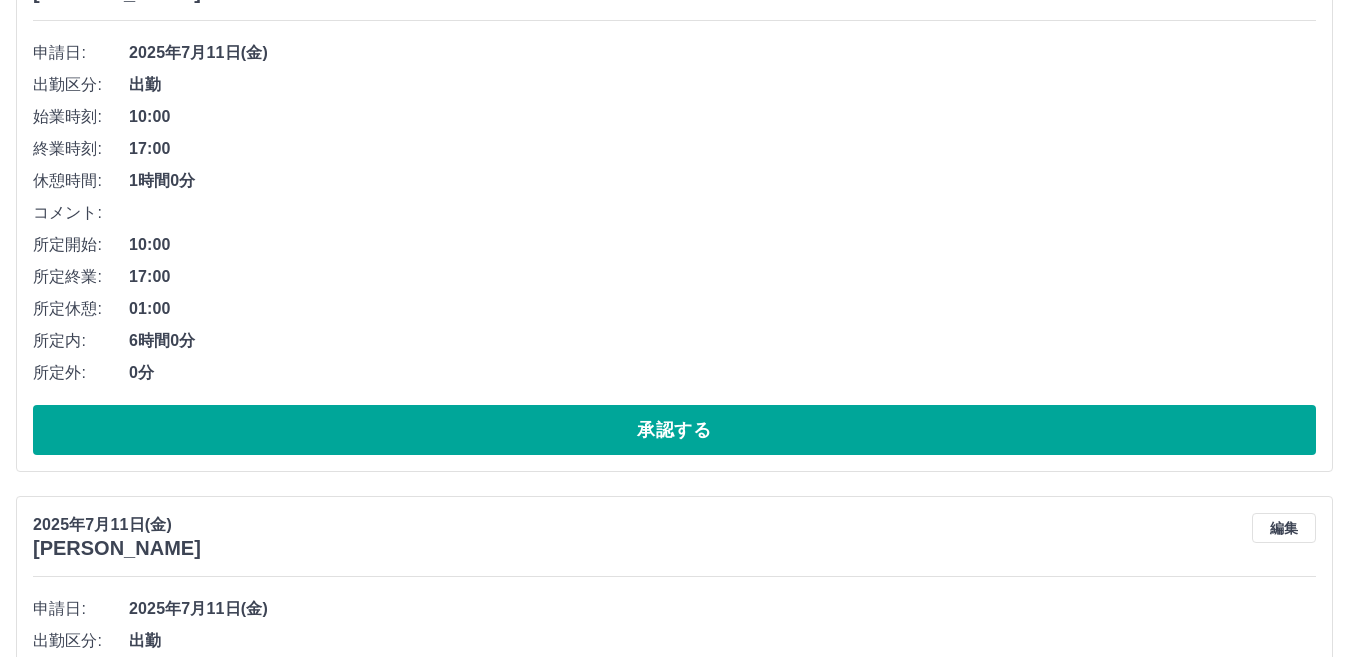 scroll, scrollTop: 332, scrollLeft: 0, axis: vertical 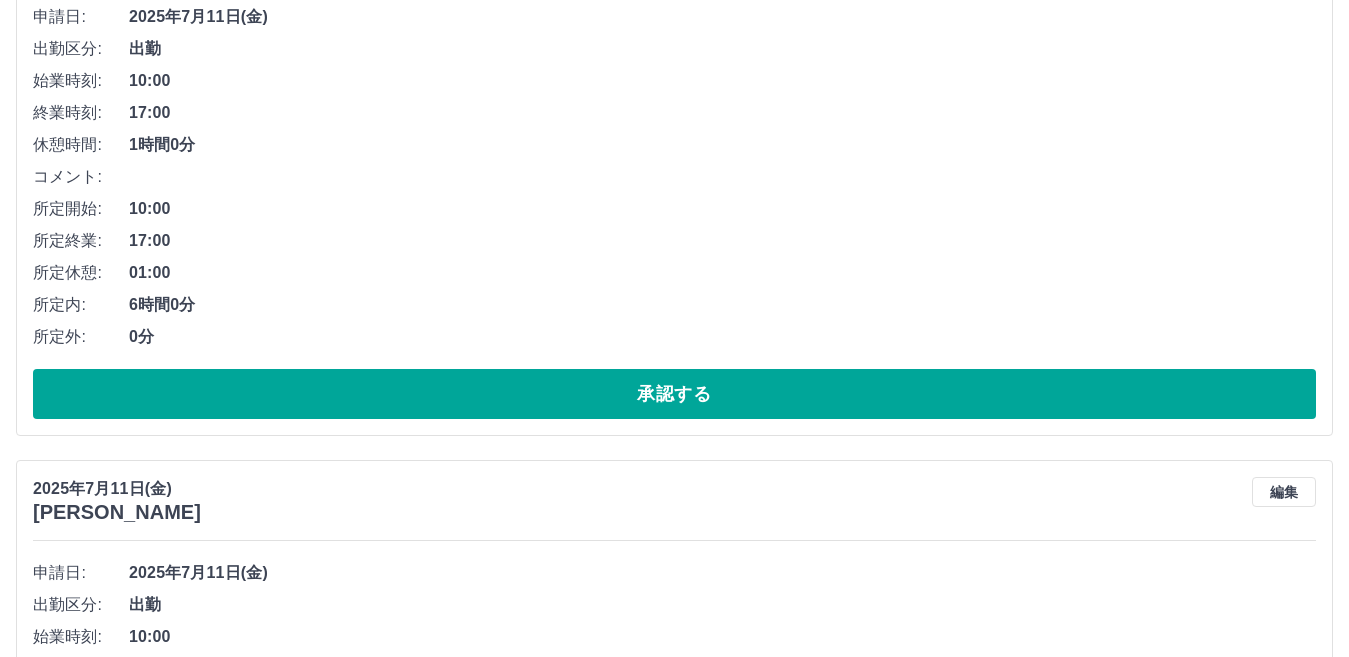 click on "2025年7月11日(金) 山野　祐子 編集" at bounding box center (674, 500) 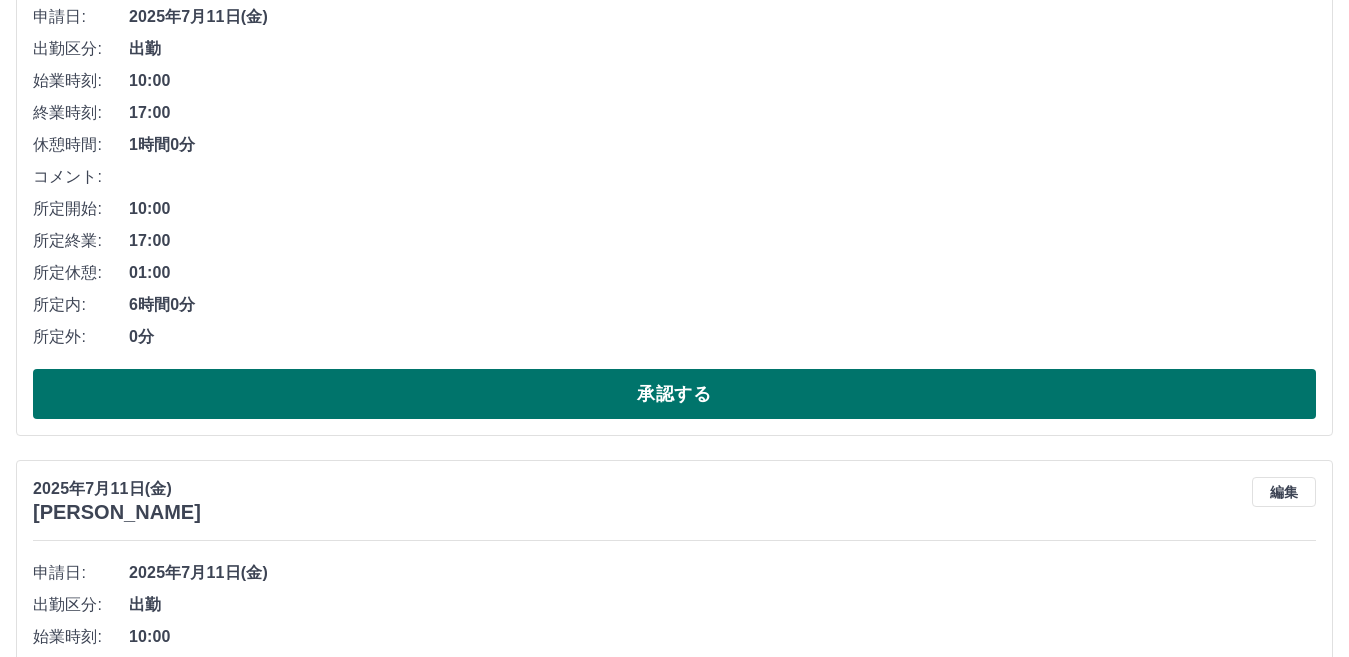 click on "承認する" at bounding box center (674, 394) 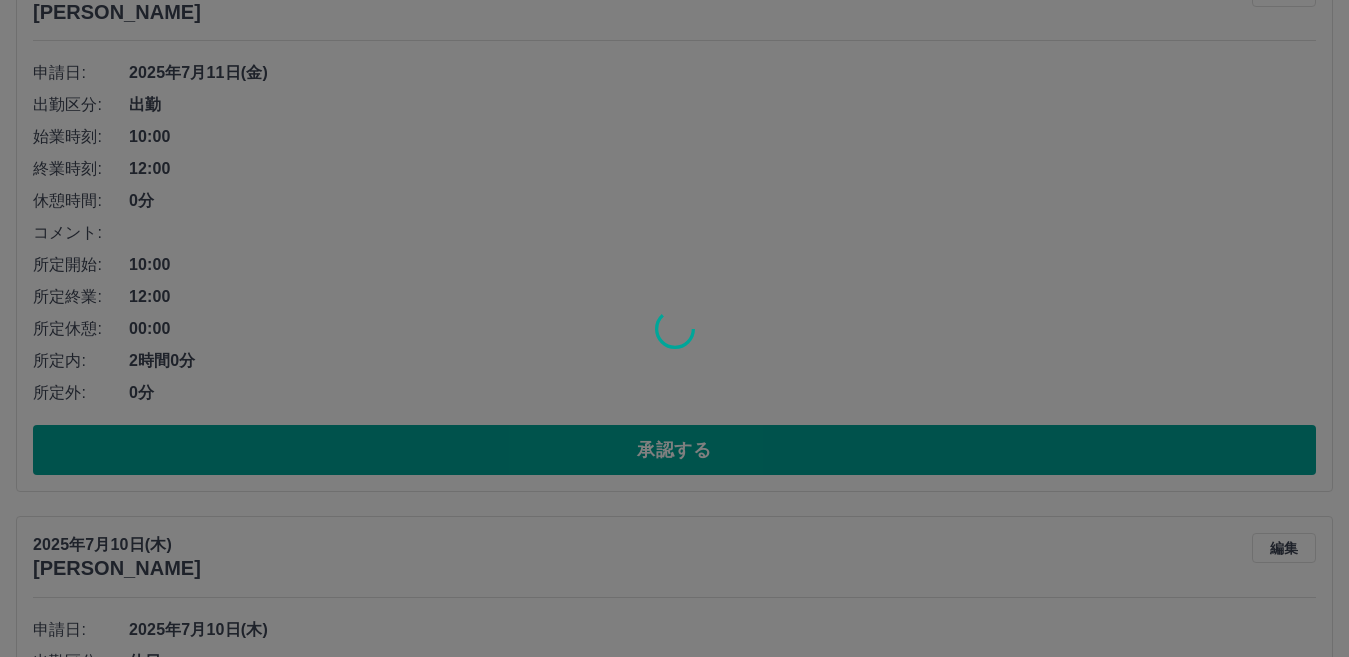 scroll, scrollTop: 276, scrollLeft: 0, axis: vertical 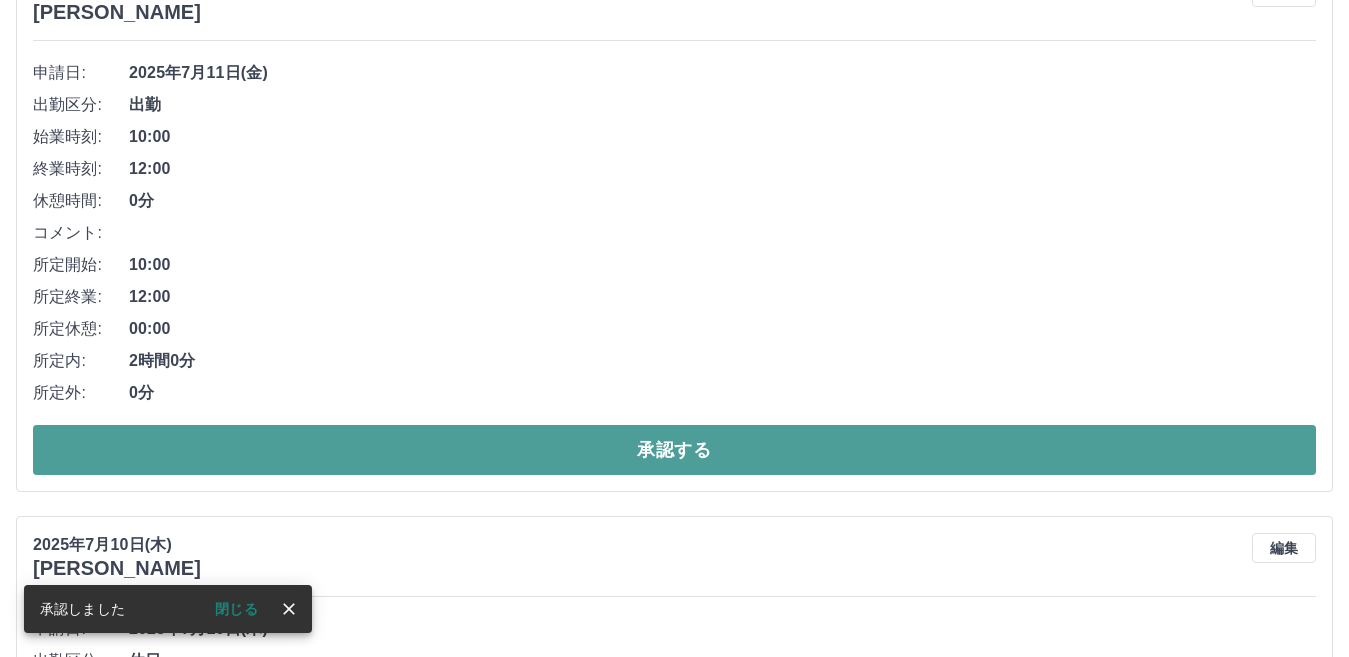 click on "承認する" at bounding box center [674, 450] 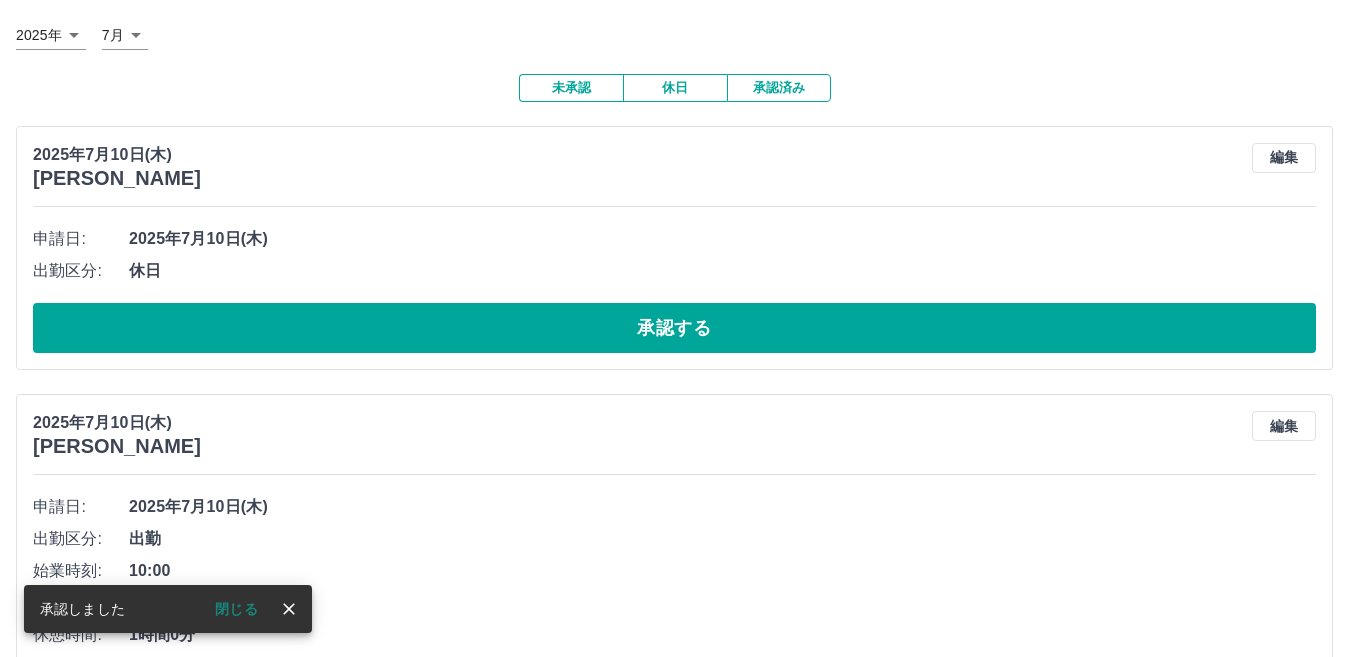 scroll, scrollTop: 76, scrollLeft: 0, axis: vertical 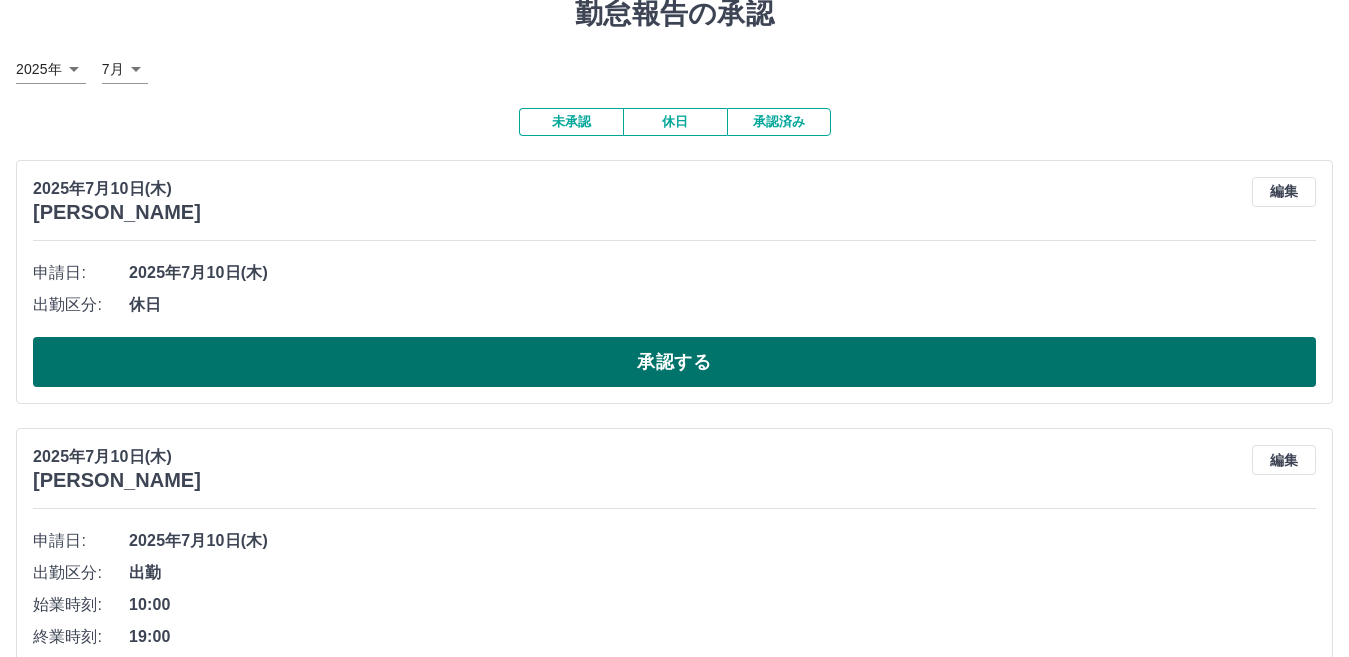 click on "承認する" at bounding box center [674, 362] 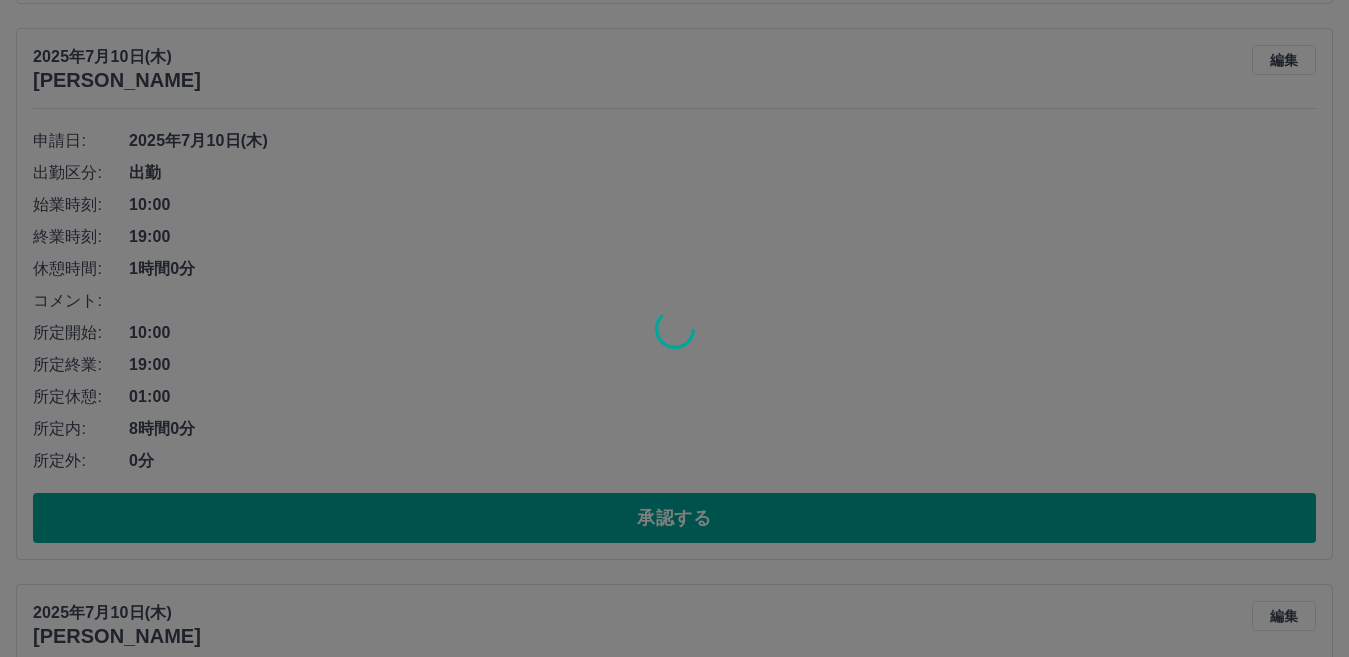 scroll, scrollTop: 208, scrollLeft: 0, axis: vertical 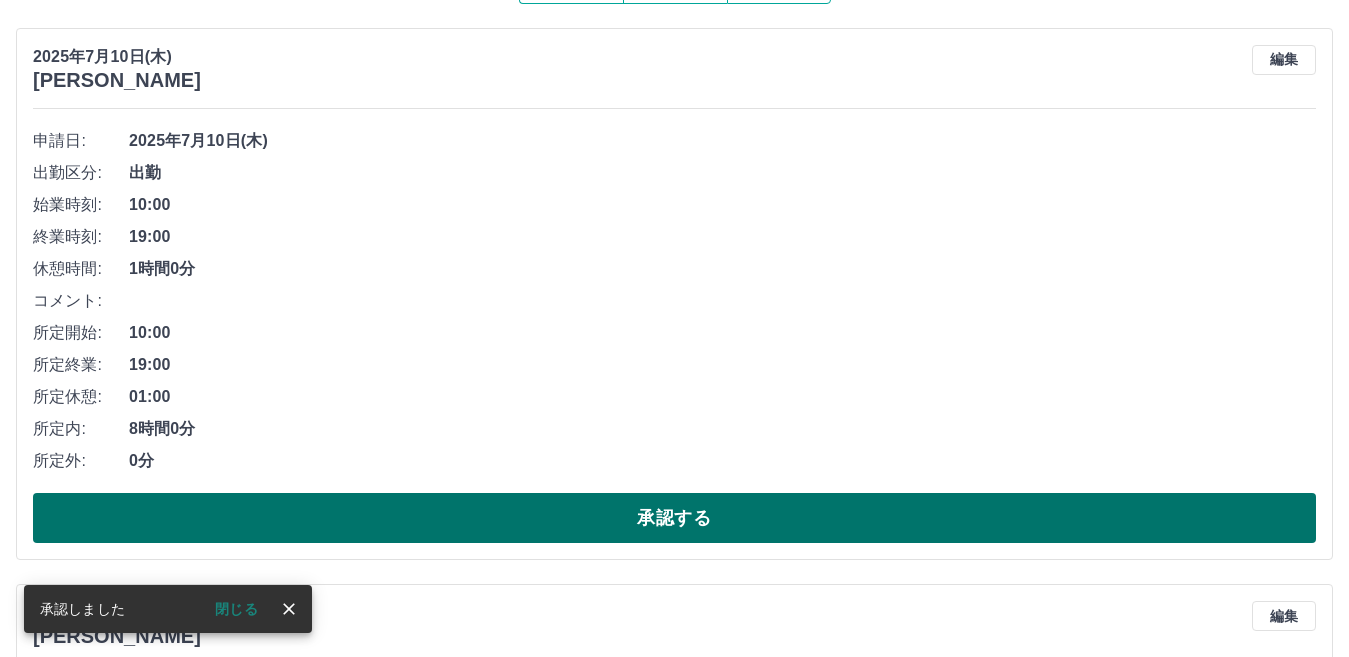 click on "承認する" at bounding box center [674, 518] 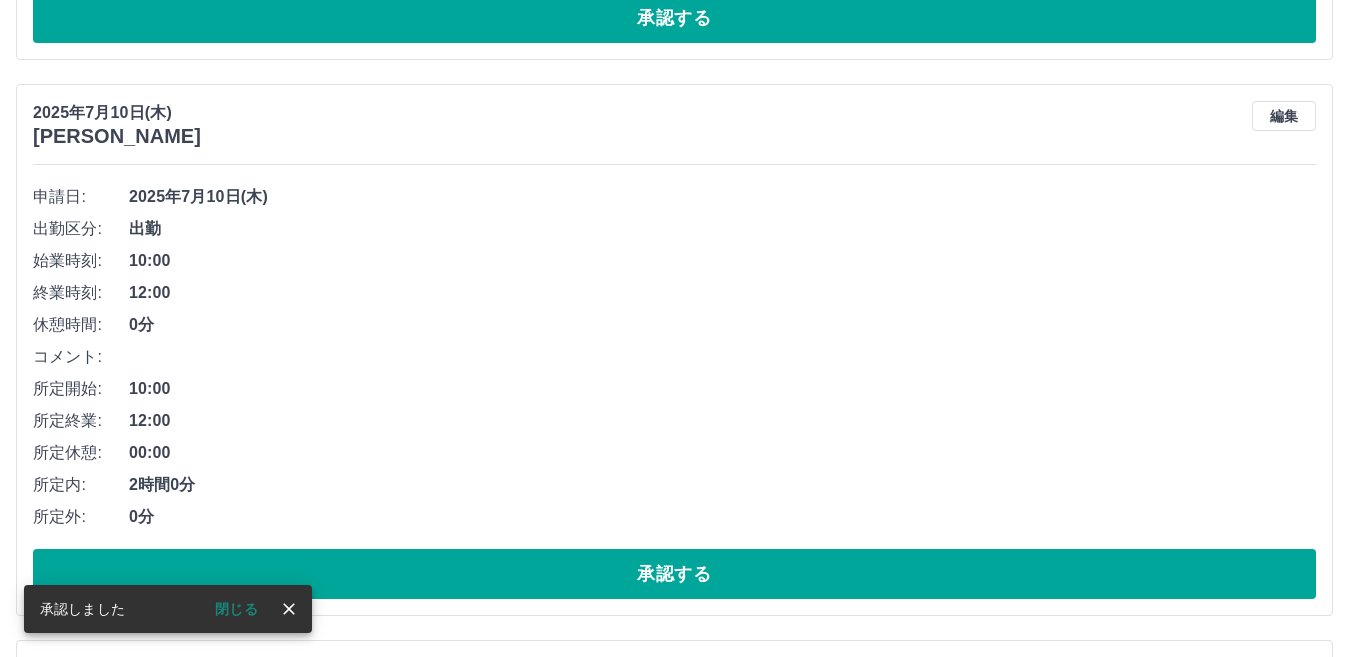 scroll, scrollTop: 152, scrollLeft: 0, axis: vertical 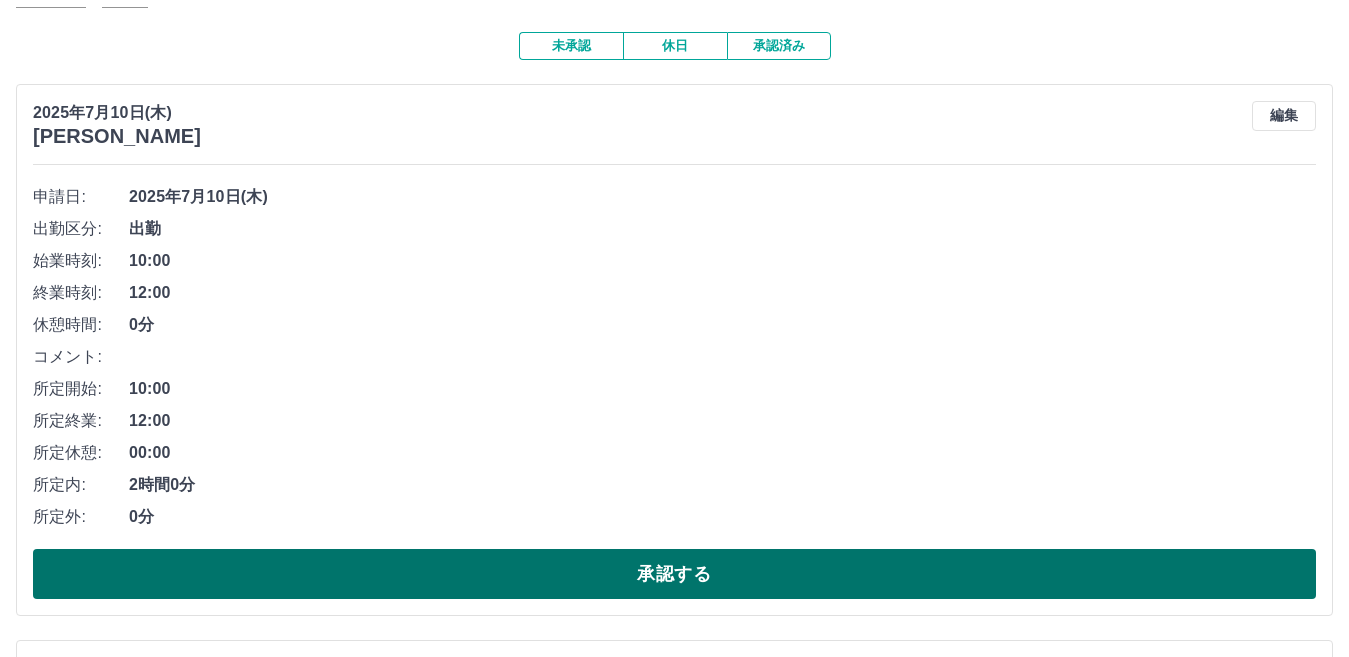 click on "承認する" at bounding box center [674, 574] 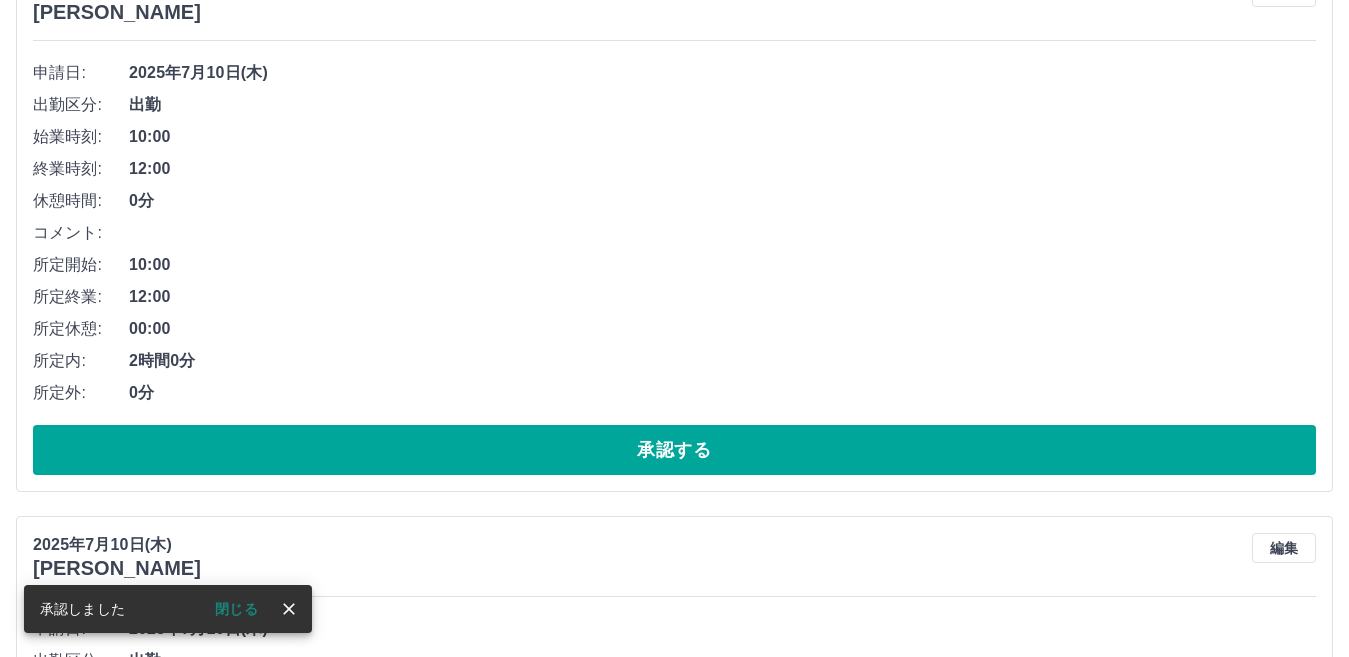 scroll, scrollTop: 300, scrollLeft: 0, axis: vertical 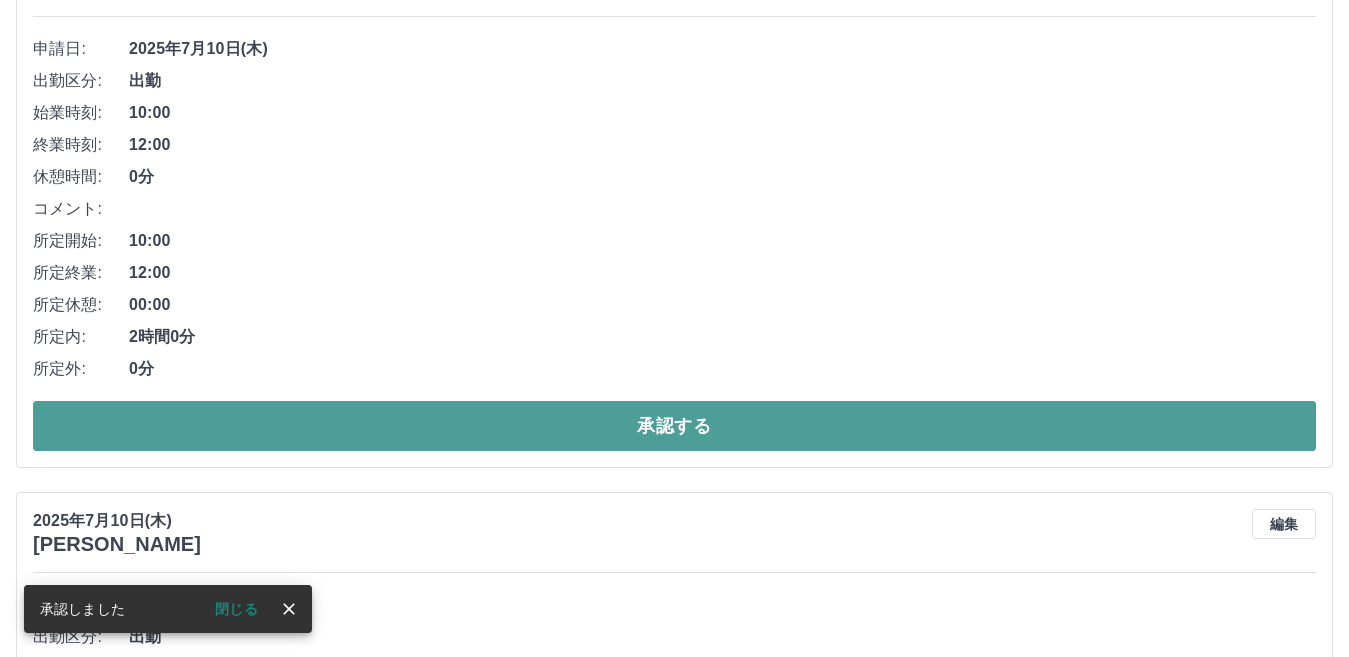 drag, startPoint x: 762, startPoint y: 442, endPoint x: 736, endPoint y: 409, distance: 42.0119 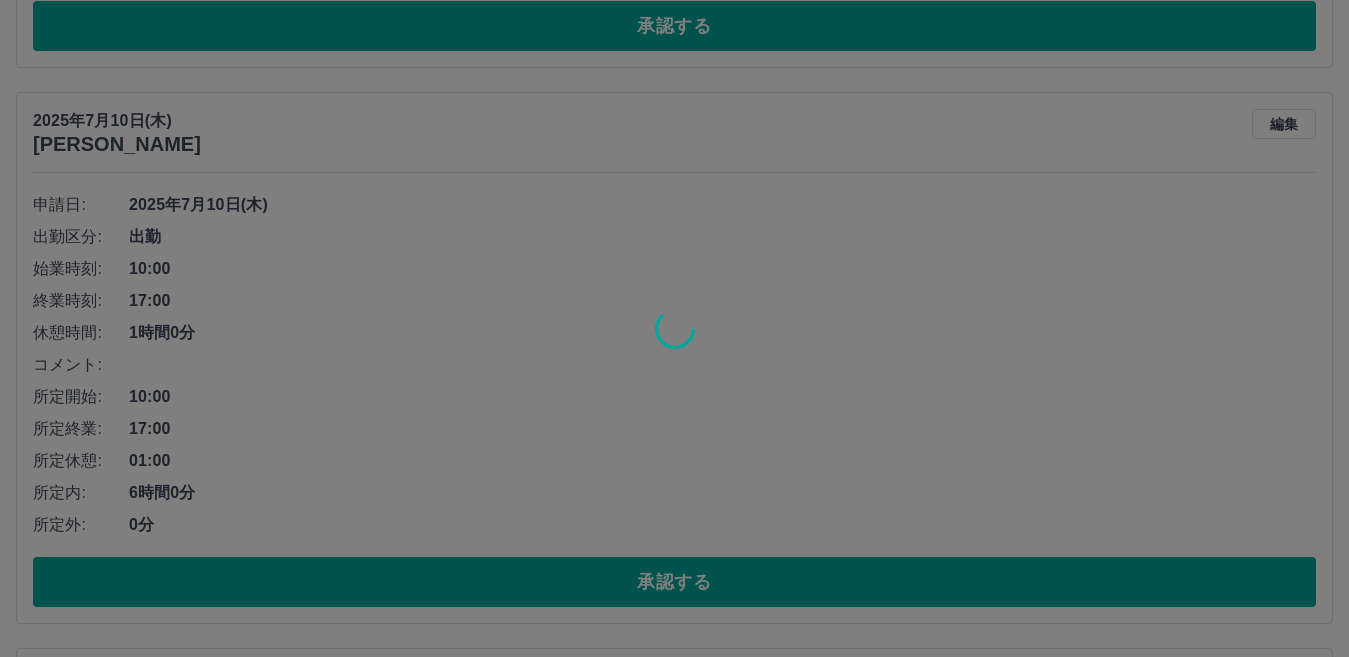 scroll, scrollTop: 144, scrollLeft: 0, axis: vertical 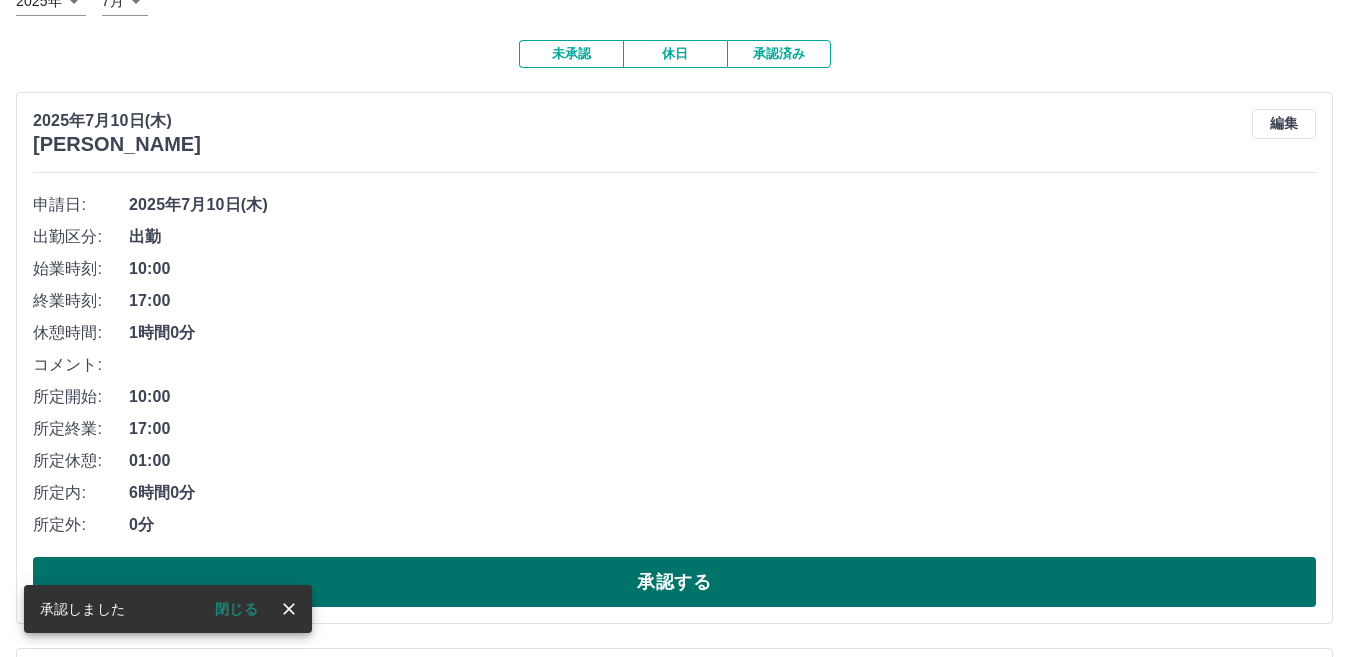 click on "承認する" at bounding box center [674, 582] 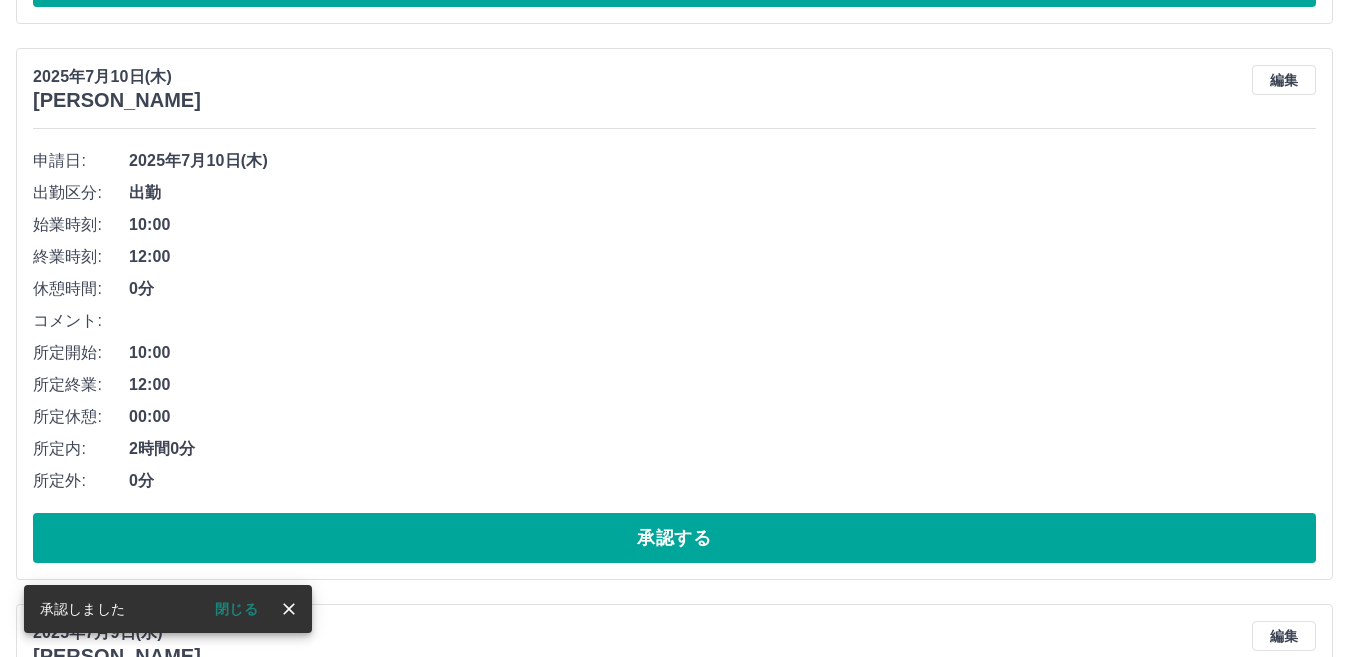 scroll, scrollTop: 188, scrollLeft: 0, axis: vertical 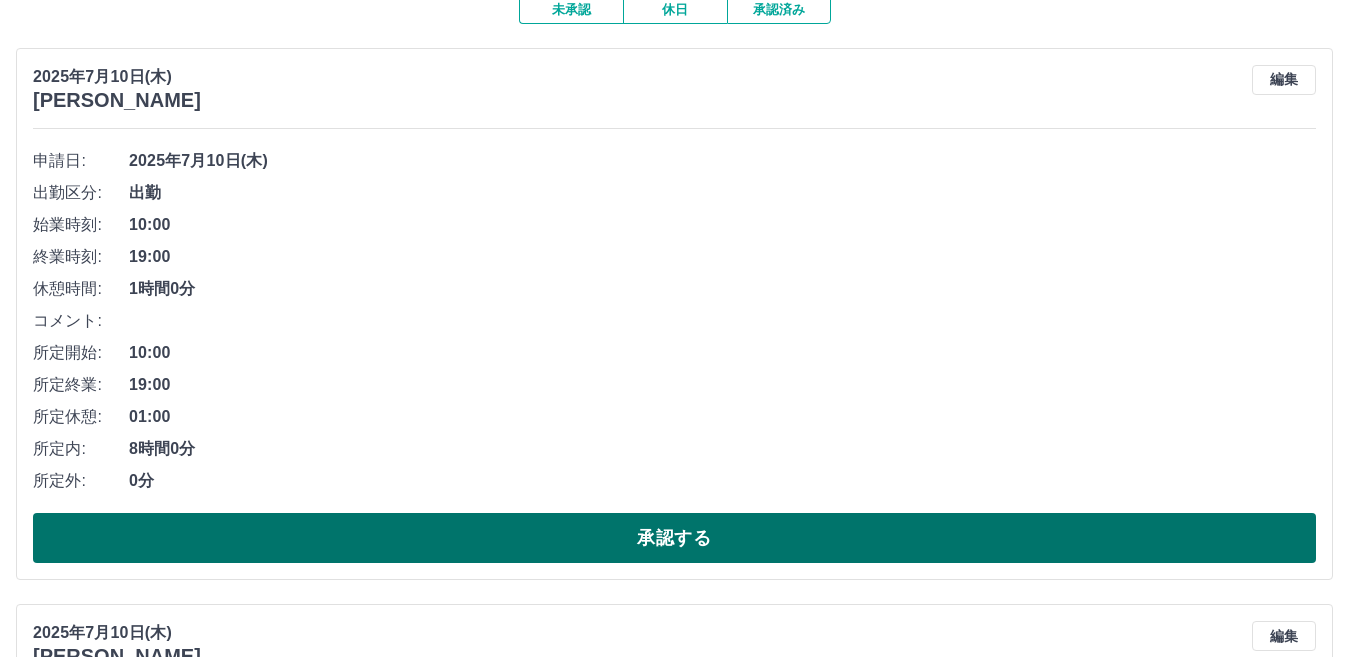 click on "承認する" at bounding box center [674, 538] 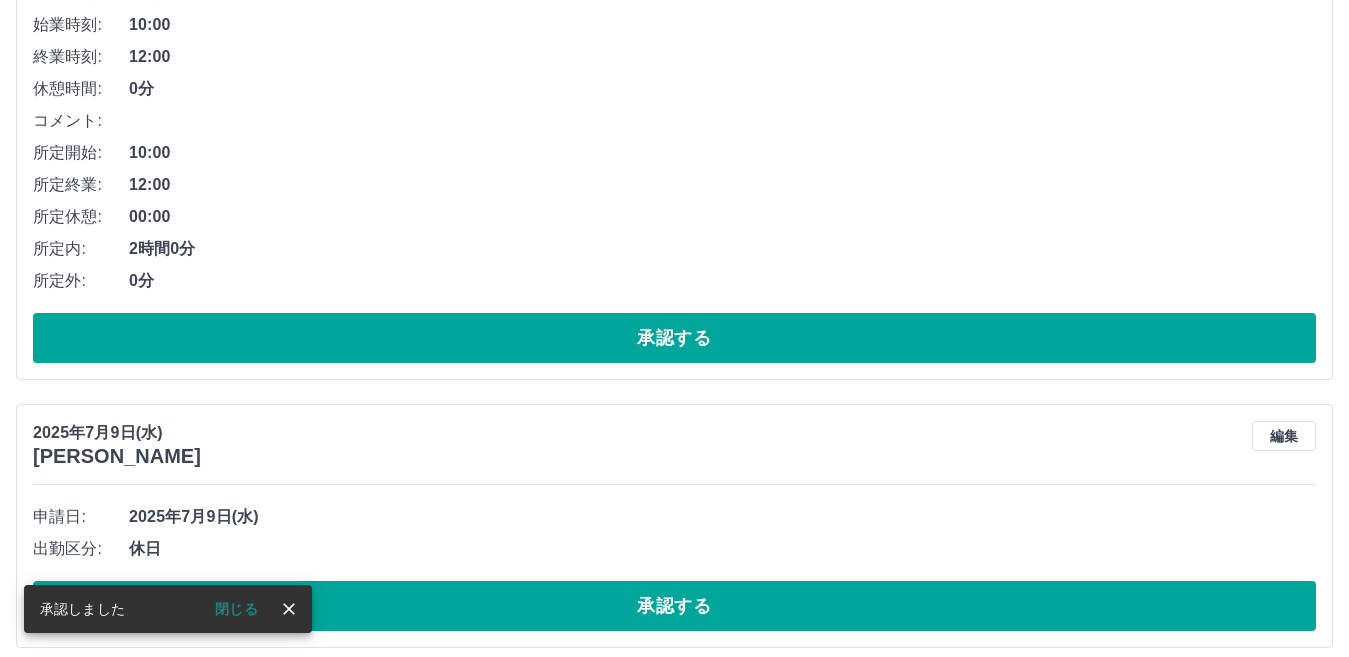 scroll, scrollTop: 288, scrollLeft: 0, axis: vertical 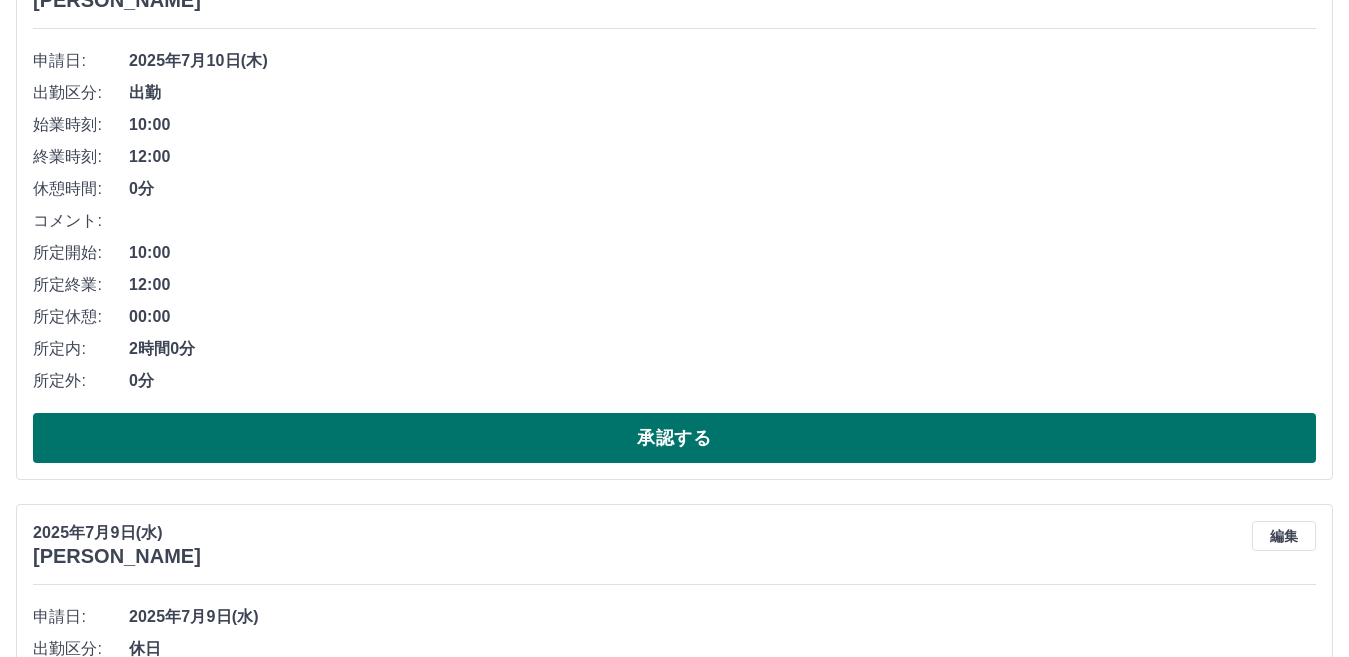 click on "承認する" at bounding box center [674, 438] 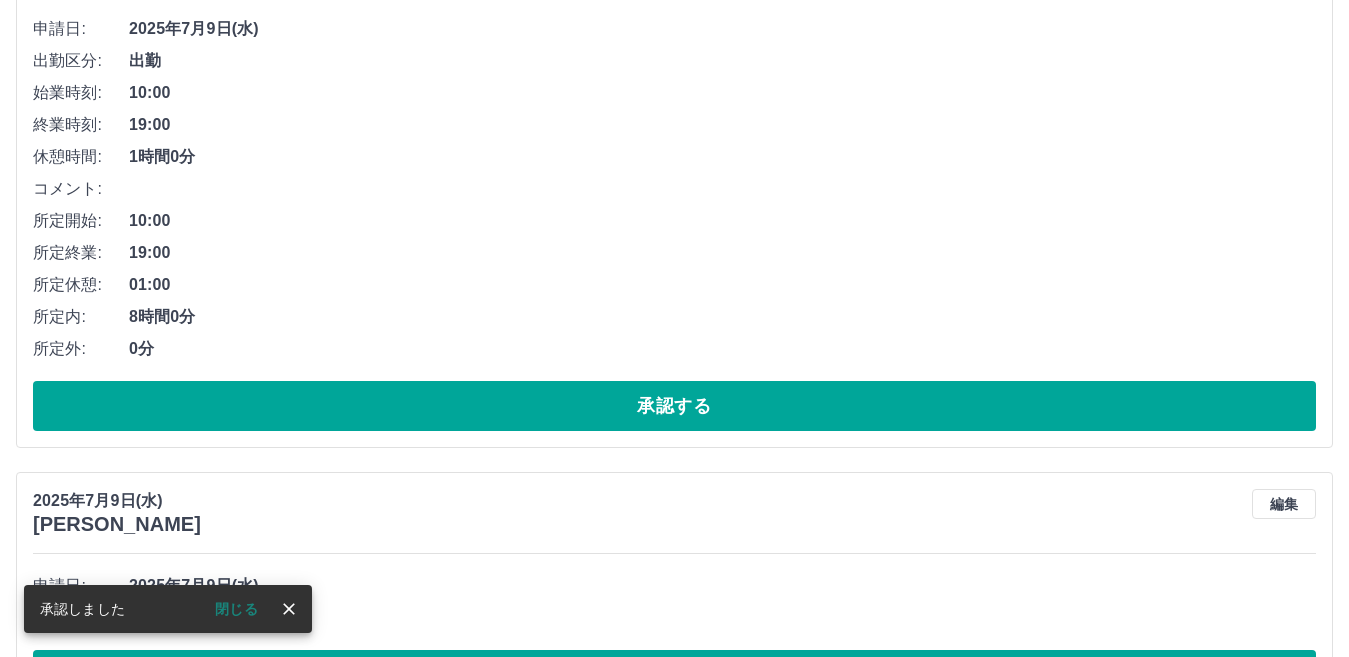 scroll, scrollTop: 32, scrollLeft: 0, axis: vertical 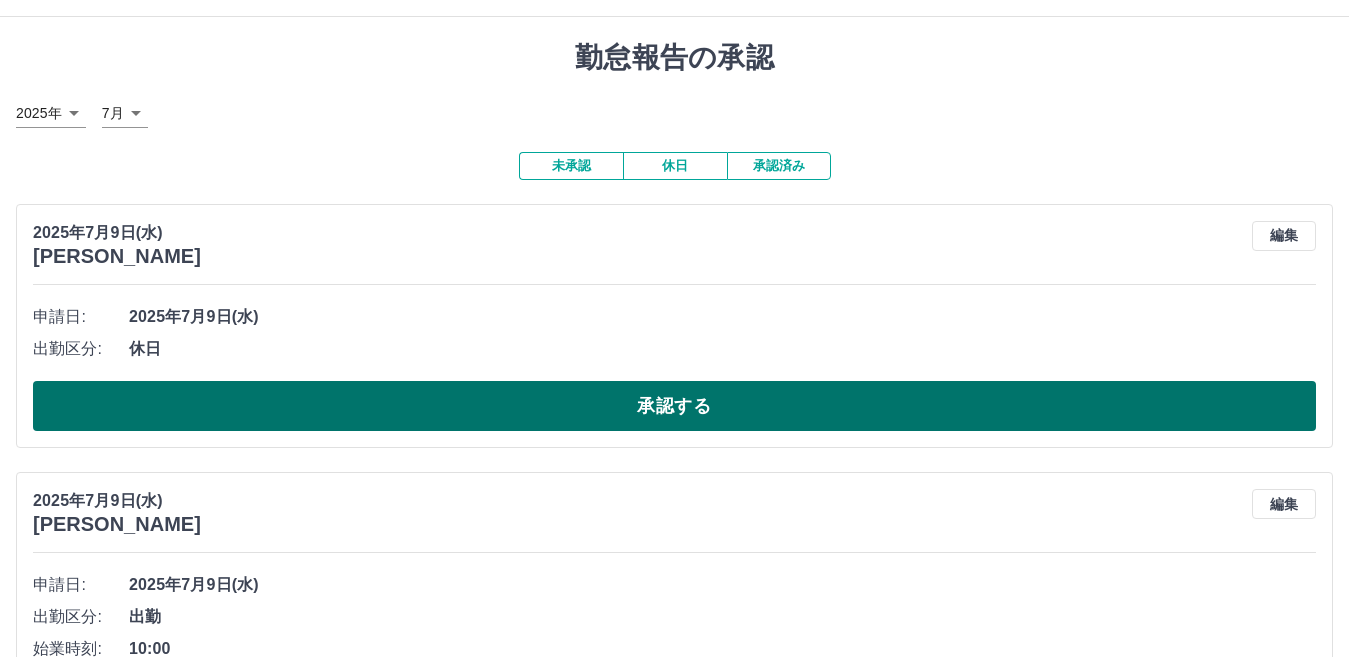 click on "承認する" at bounding box center [674, 406] 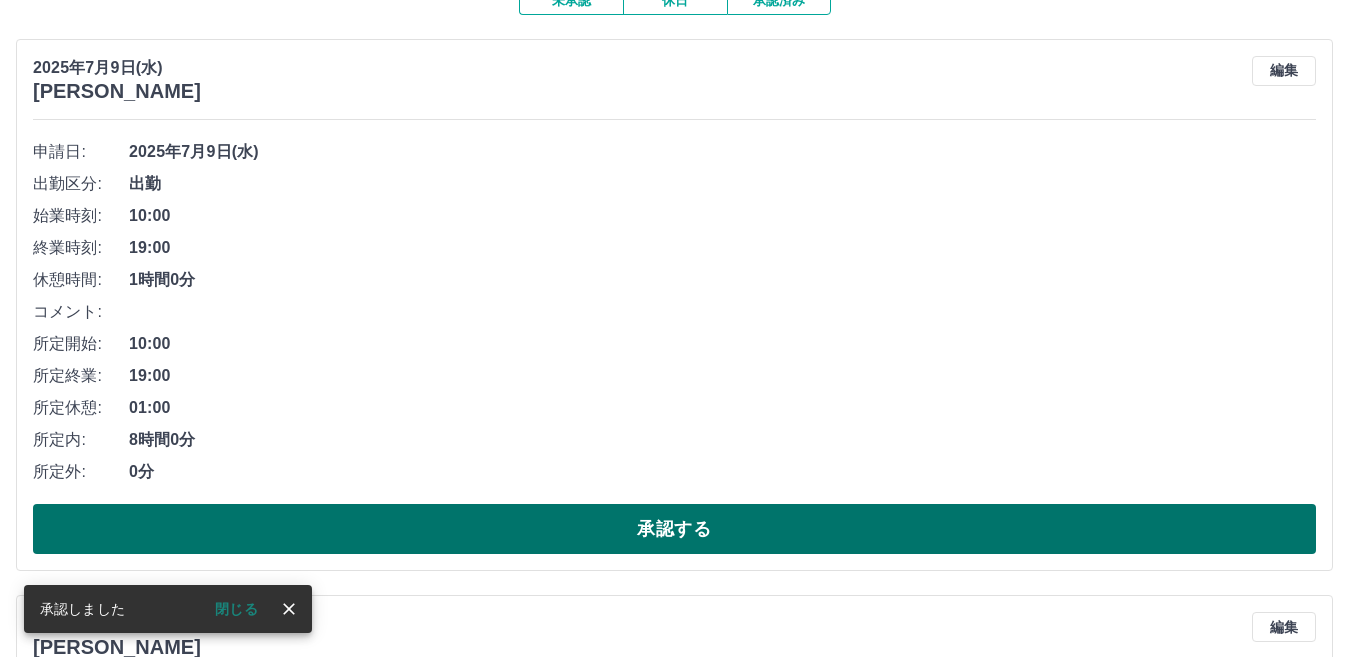 scroll, scrollTop: 232, scrollLeft: 0, axis: vertical 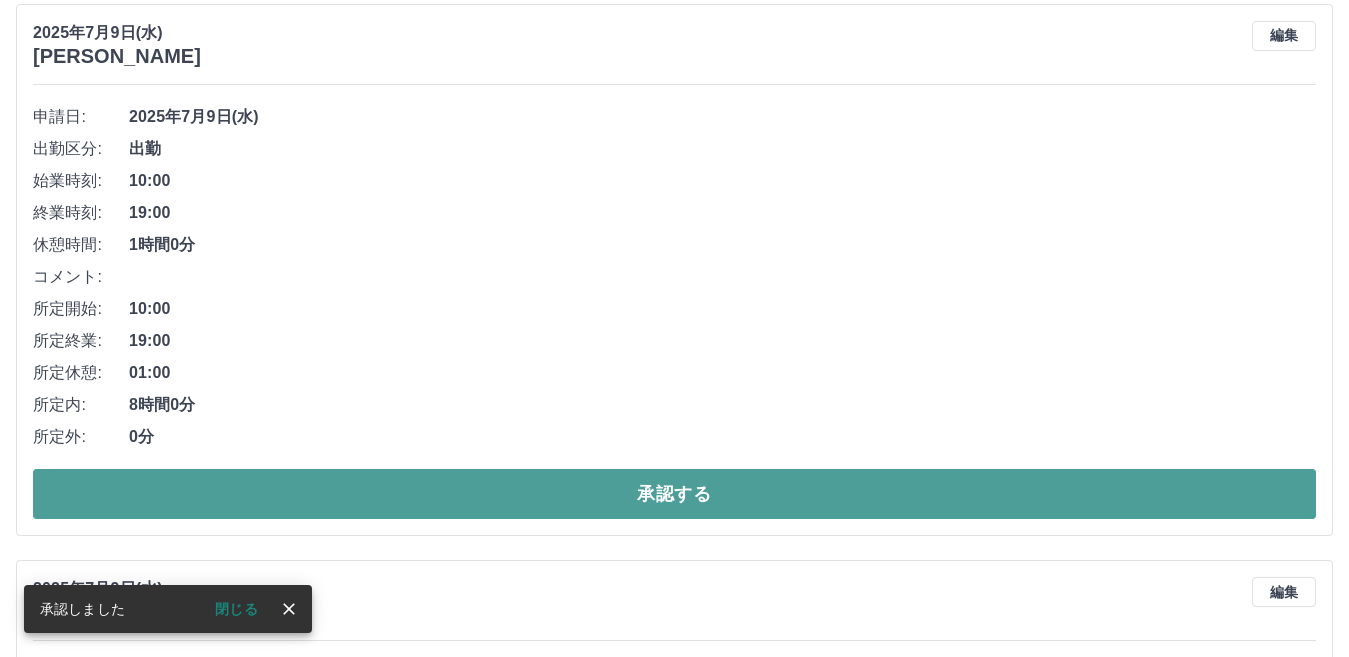 click on "承認する" at bounding box center [674, 494] 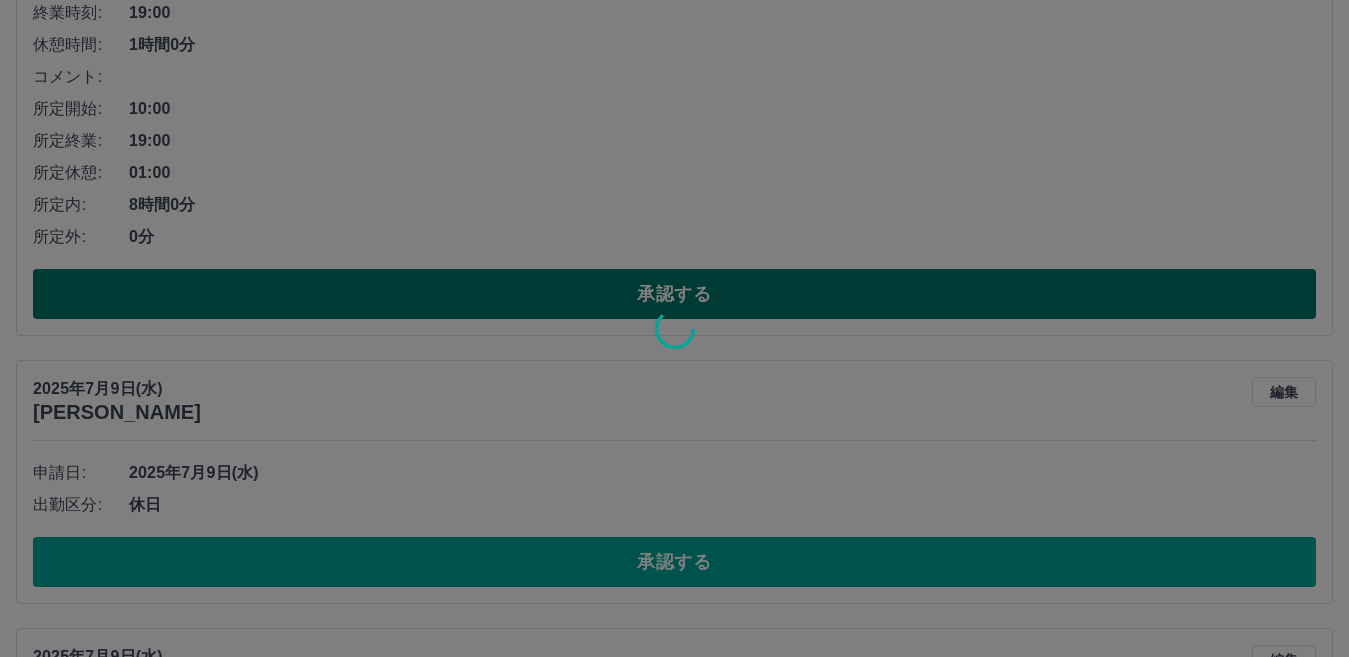 scroll, scrollTop: 0, scrollLeft: 0, axis: both 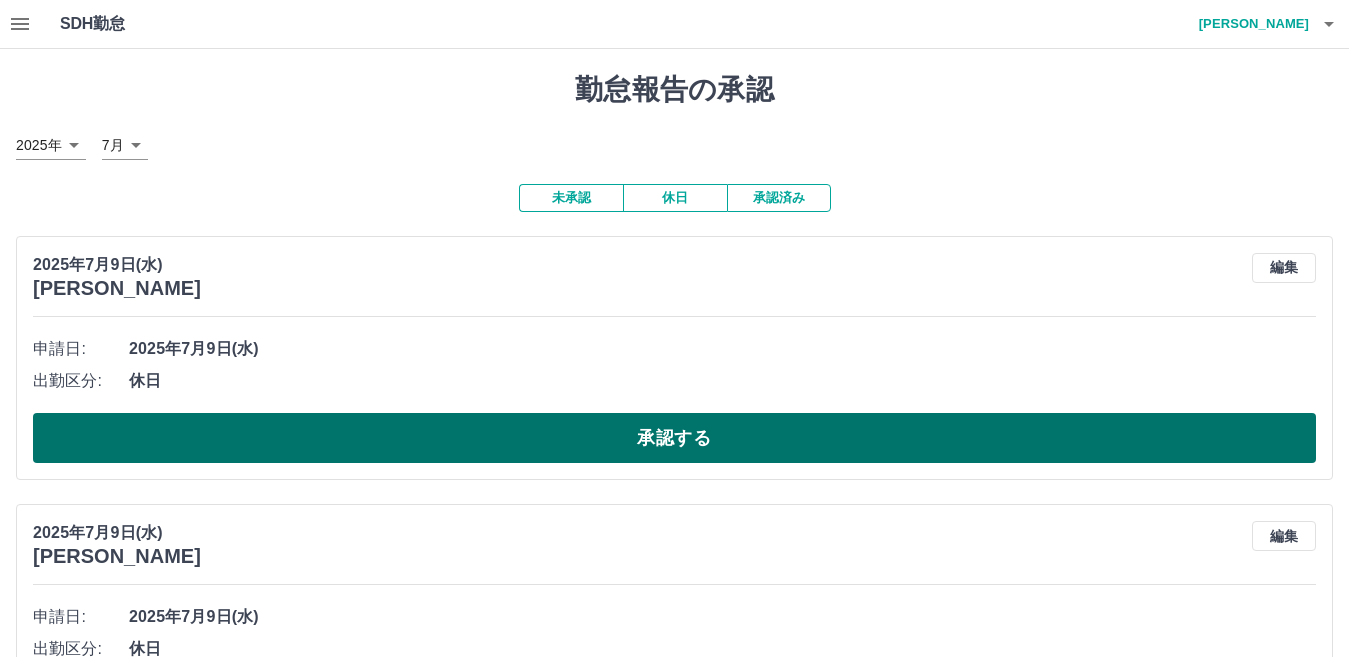 click on "承認する" at bounding box center (674, 438) 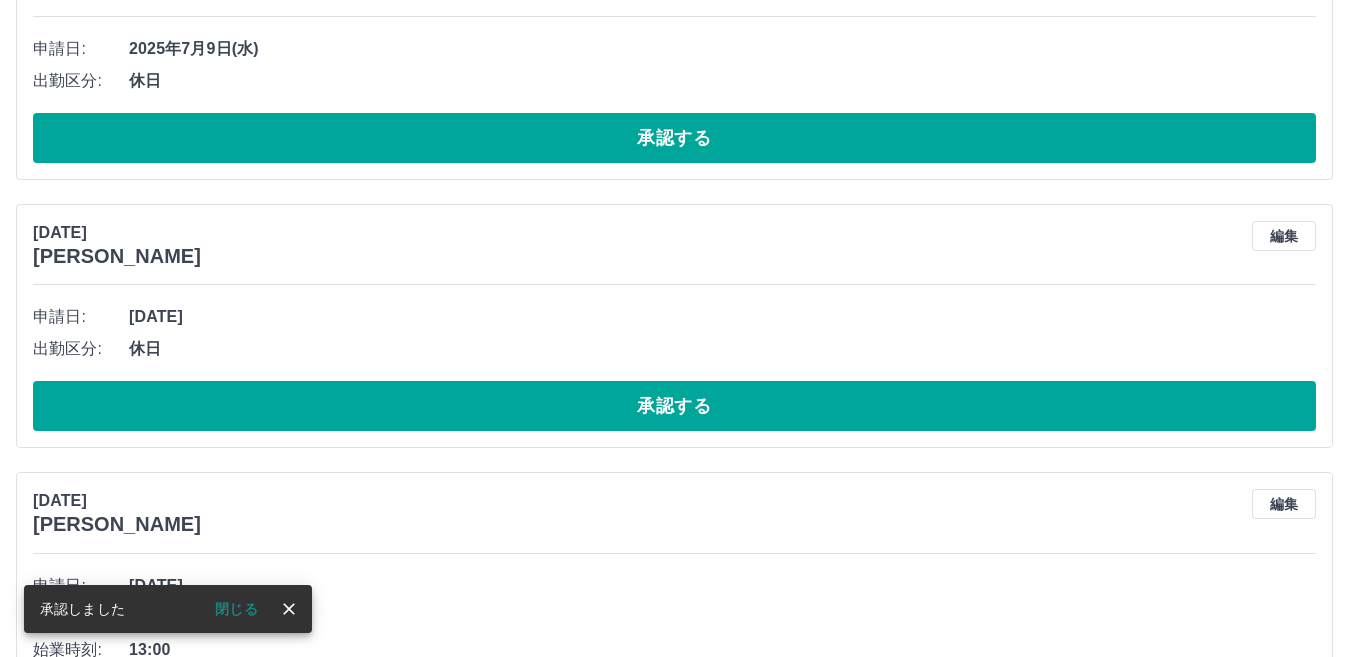 scroll, scrollTop: 32, scrollLeft: 0, axis: vertical 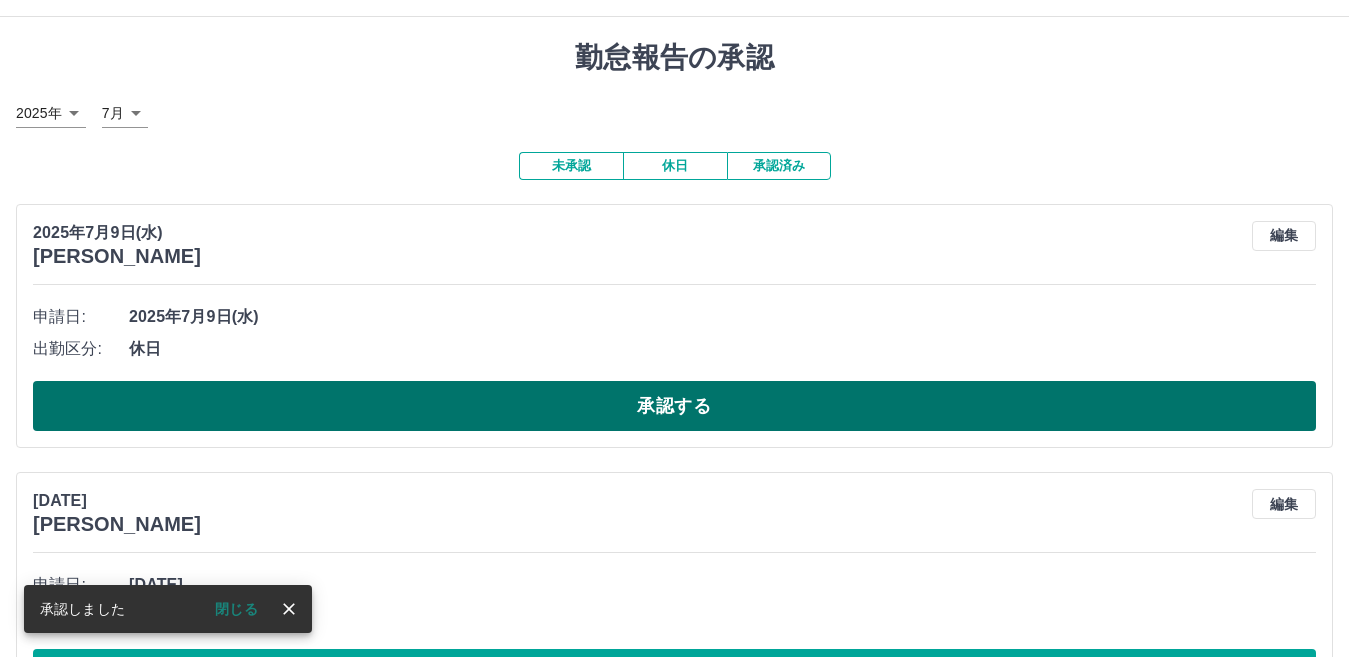 click on "承認する" at bounding box center [674, 406] 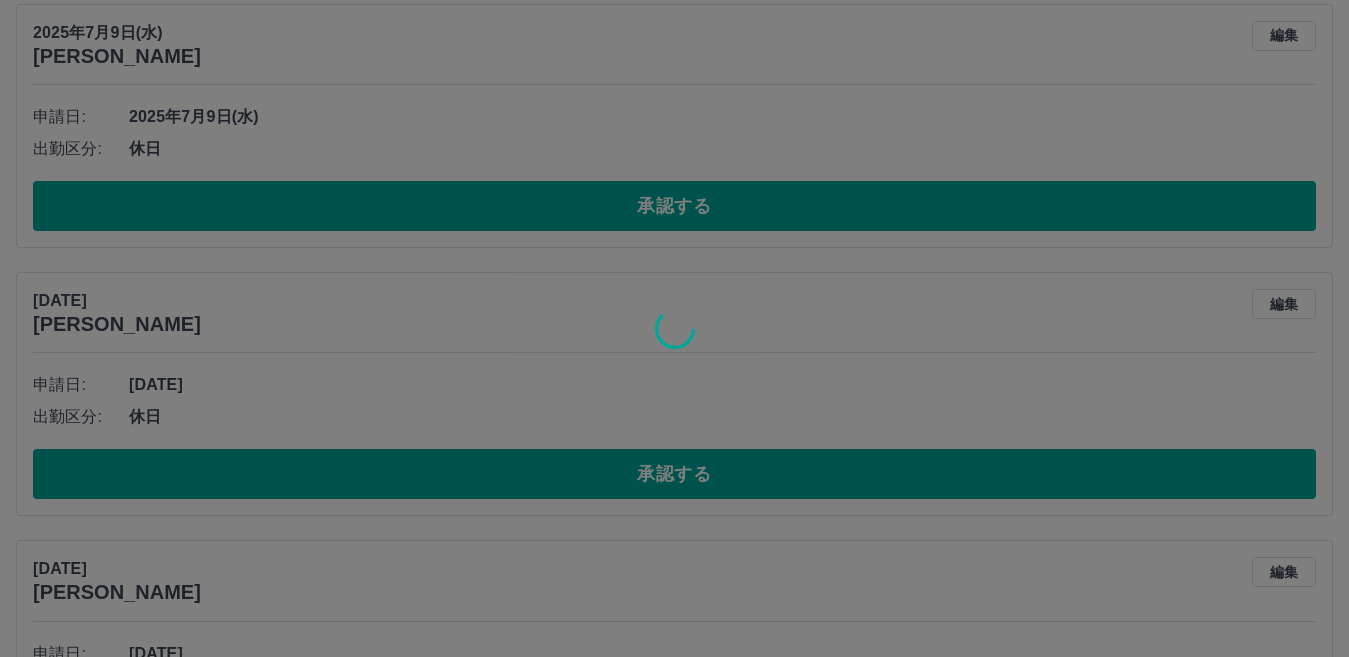 scroll, scrollTop: 0, scrollLeft: 0, axis: both 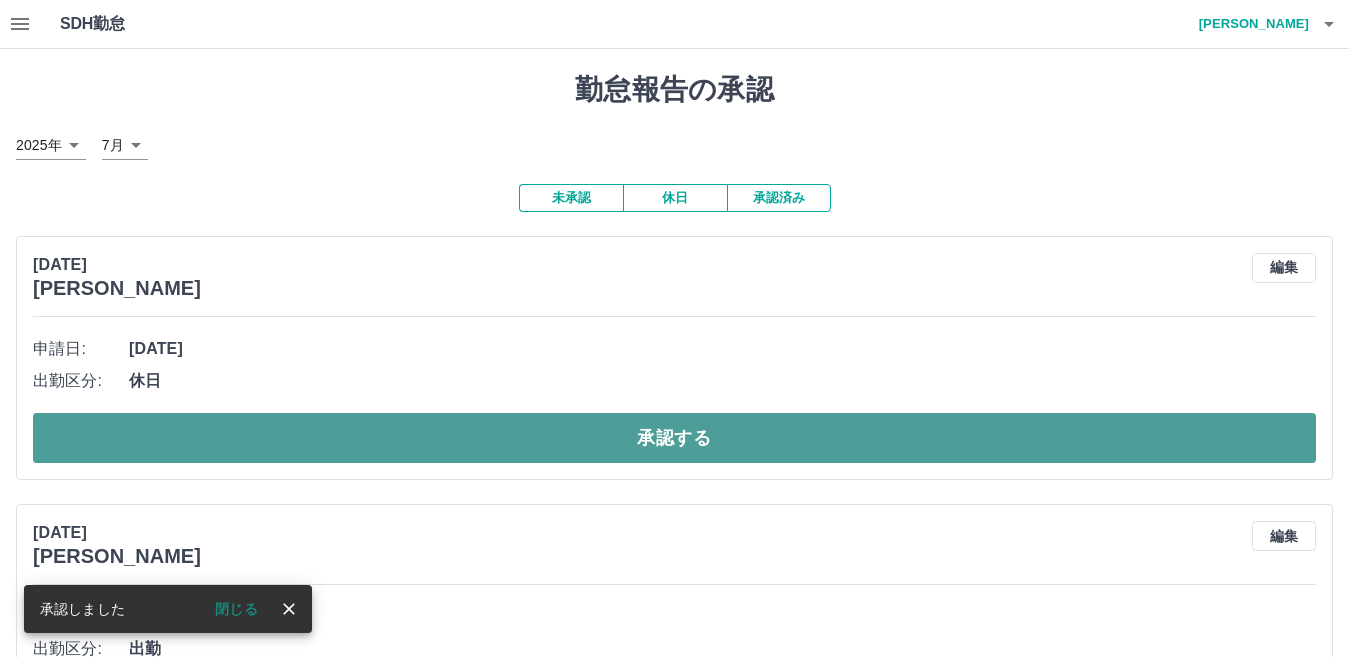 click on "承認する" at bounding box center (674, 438) 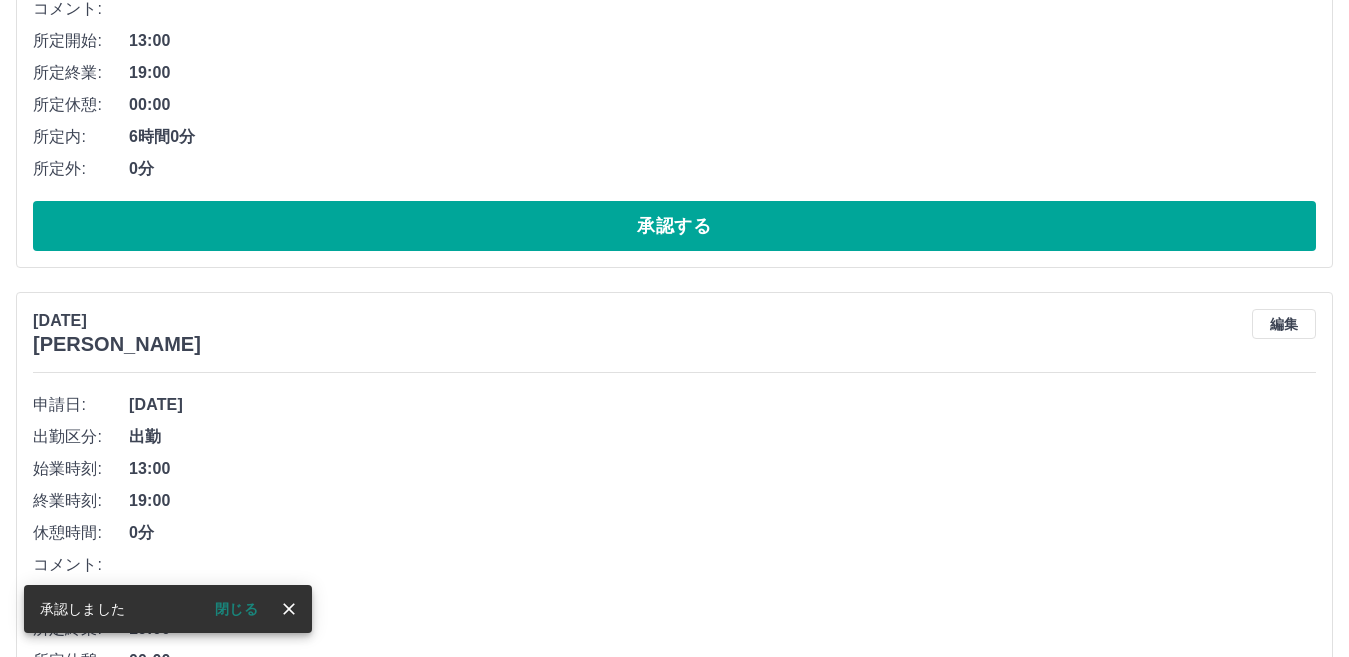 scroll, scrollTop: 232, scrollLeft: 0, axis: vertical 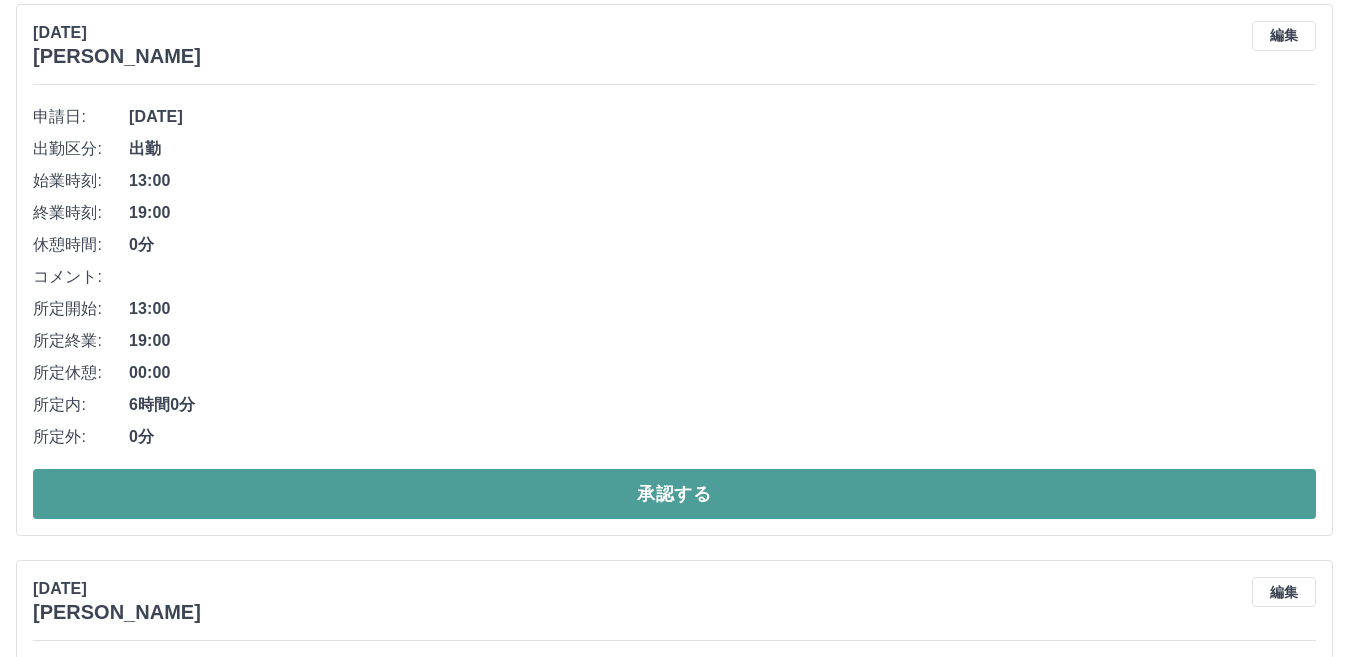 click on "承認する" at bounding box center (674, 494) 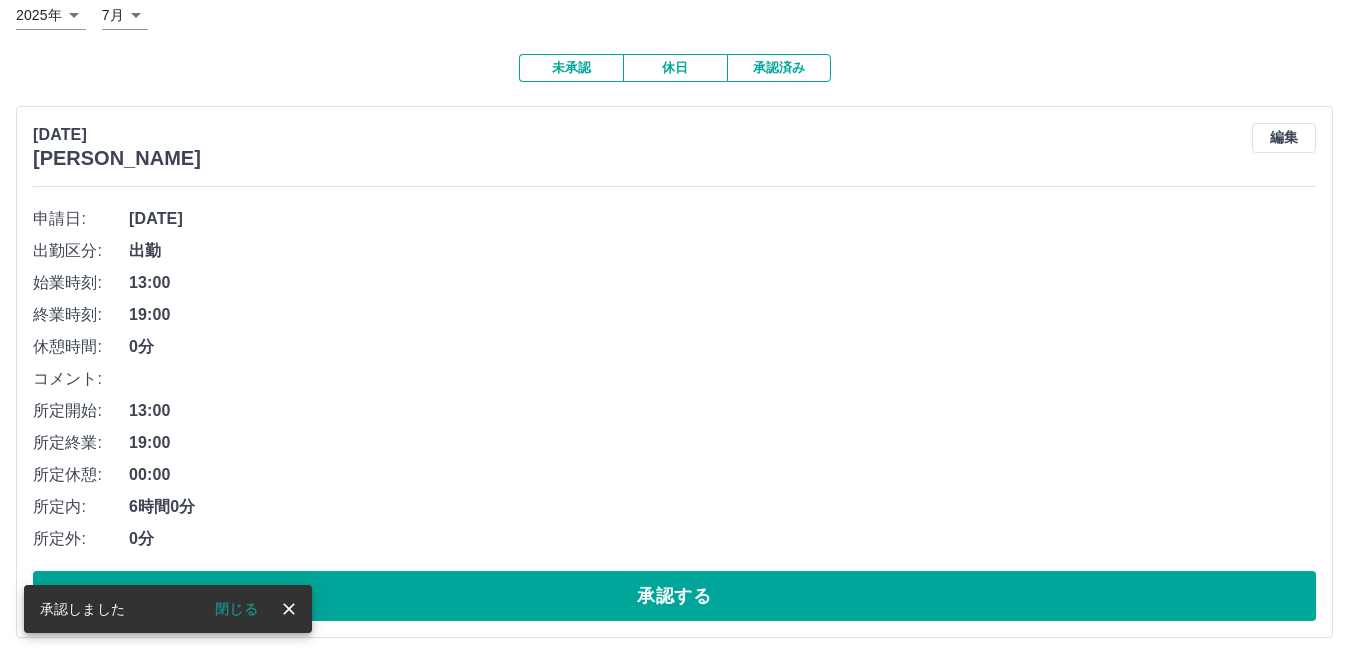 scroll, scrollTop: 200, scrollLeft: 0, axis: vertical 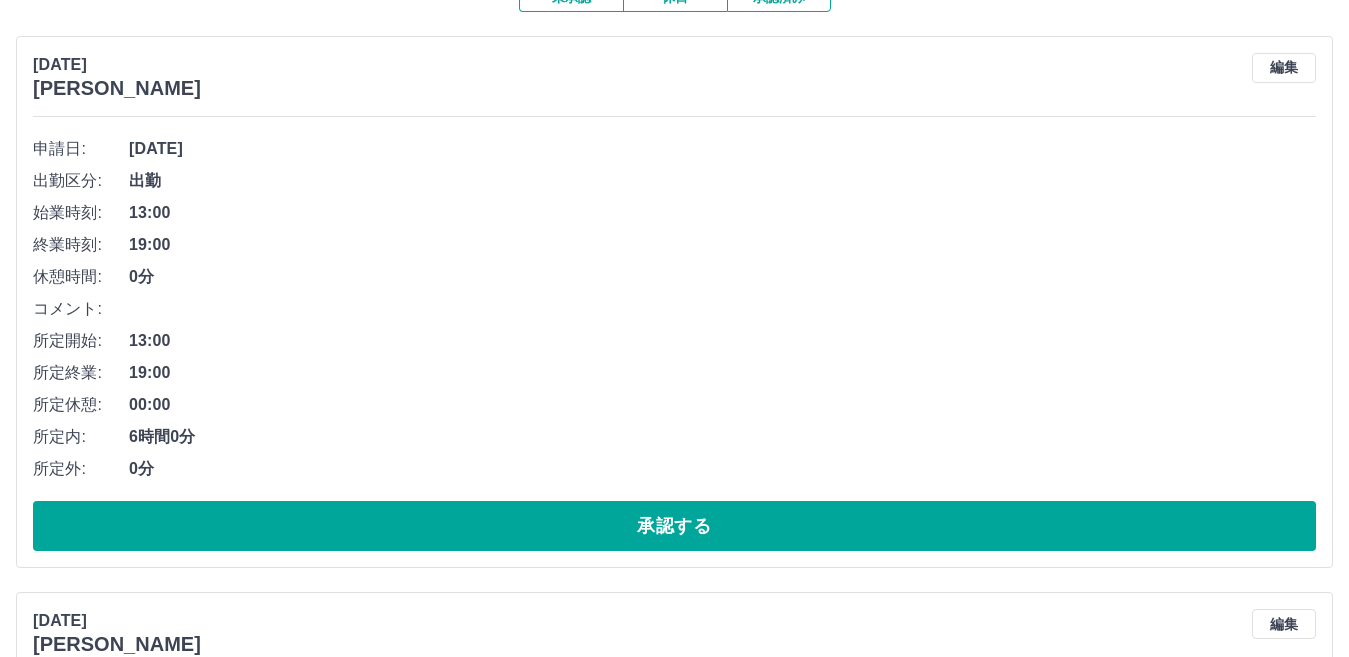 drag, startPoint x: 545, startPoint y: 540, endPoint x: 559, endPoint y: 539, distance: 14.035668 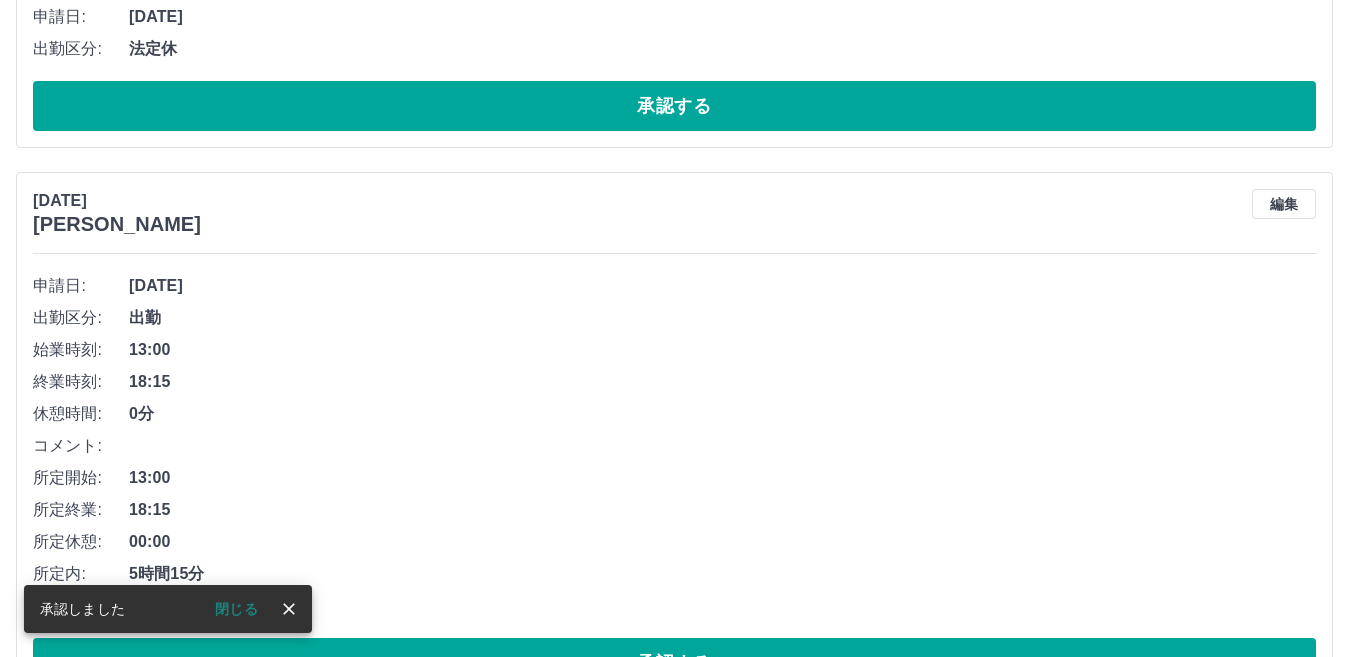 scroll, scrollTop: 44, scrollLeft: 0, axis: vertical 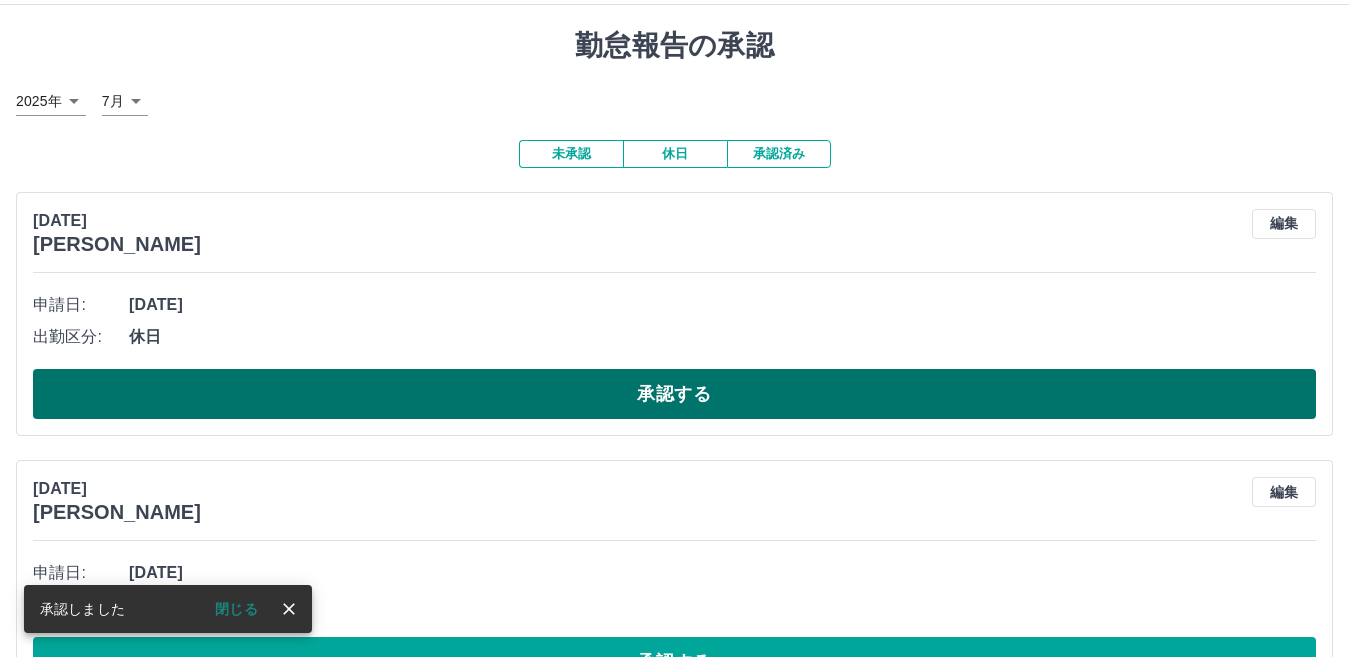 drag, startPoint x: 445, startPoint y: 339, endPoint x: 475, endPoint y: 404, distance: 71.5891 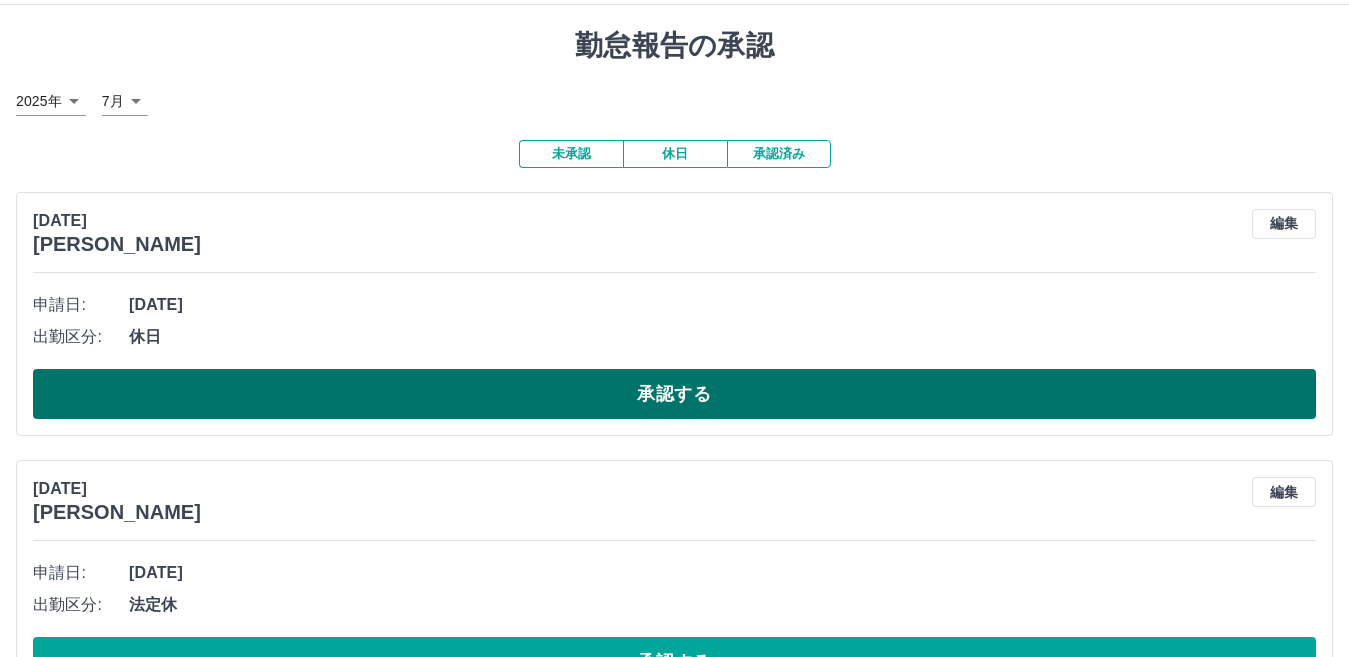 click on "承認する" at bounding box center [674, 394] 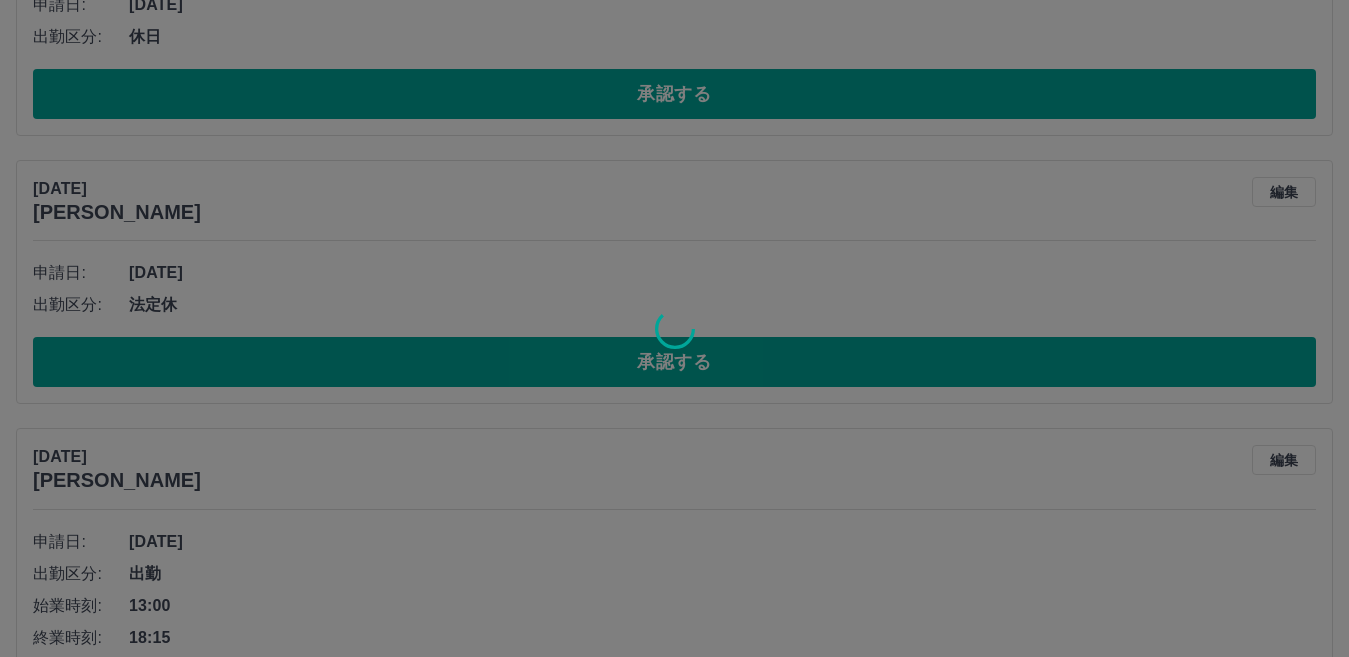 scroll, scrollTop: 76, scrollLeft: 0, axis: vertical 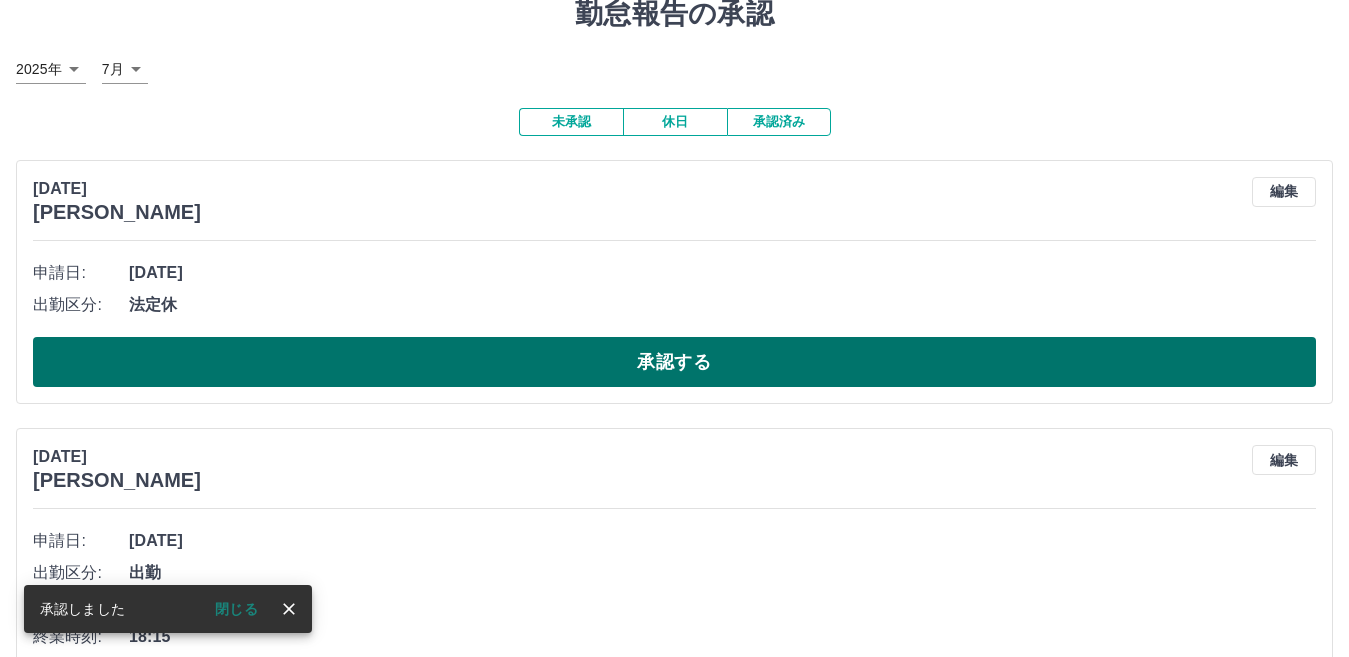 click on "承認する" at bounding box center [674, 362] 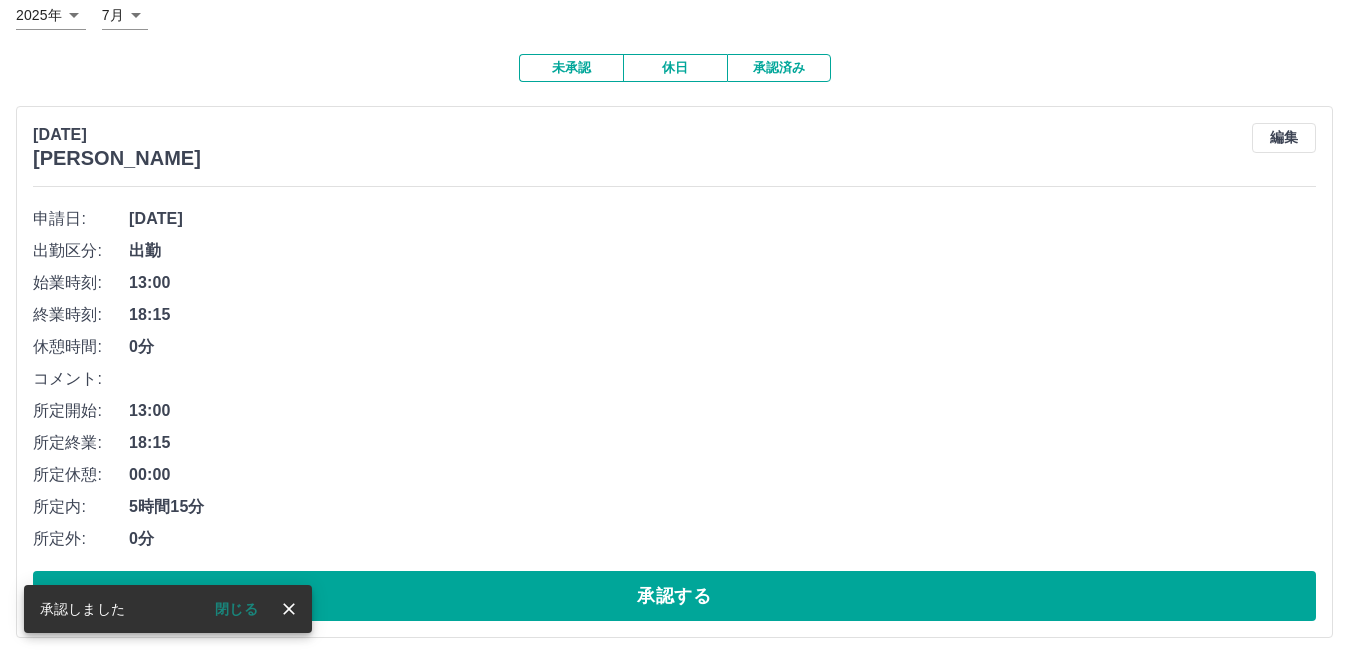 scroll, scrollTop: 137, scrollLeft: 0, axis: vertical 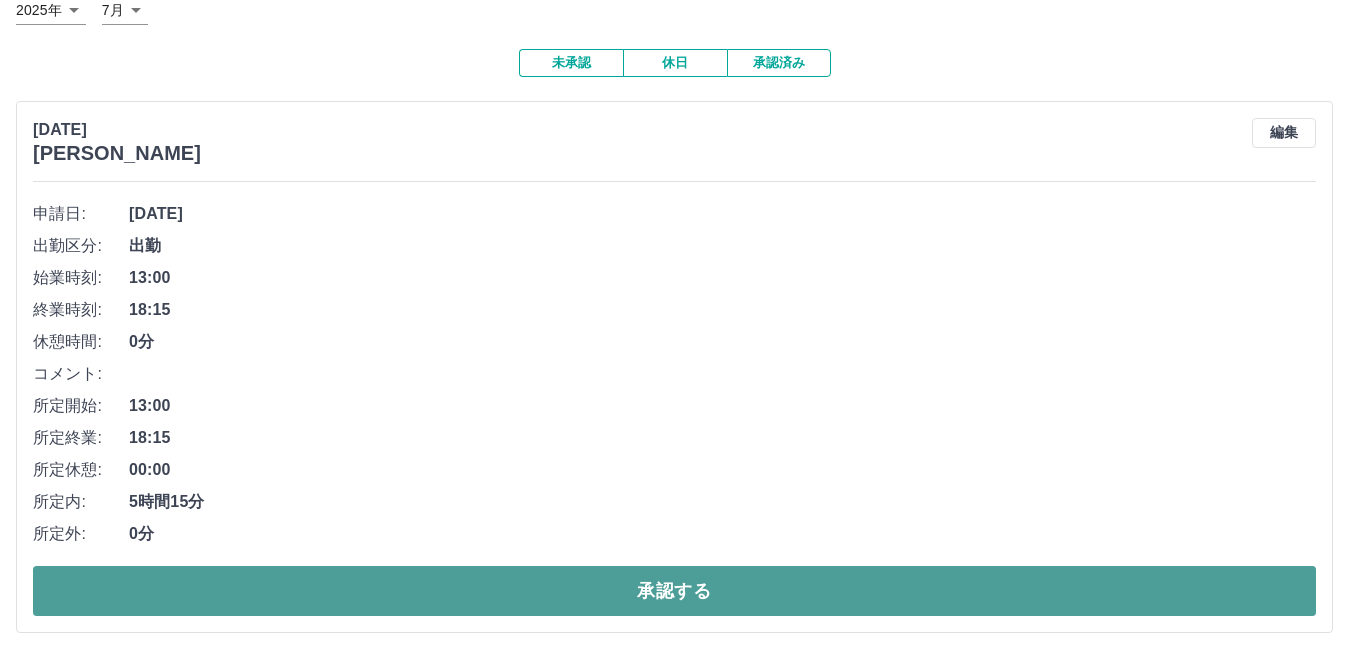 click on "承認する" at bounding box center (674, 591) 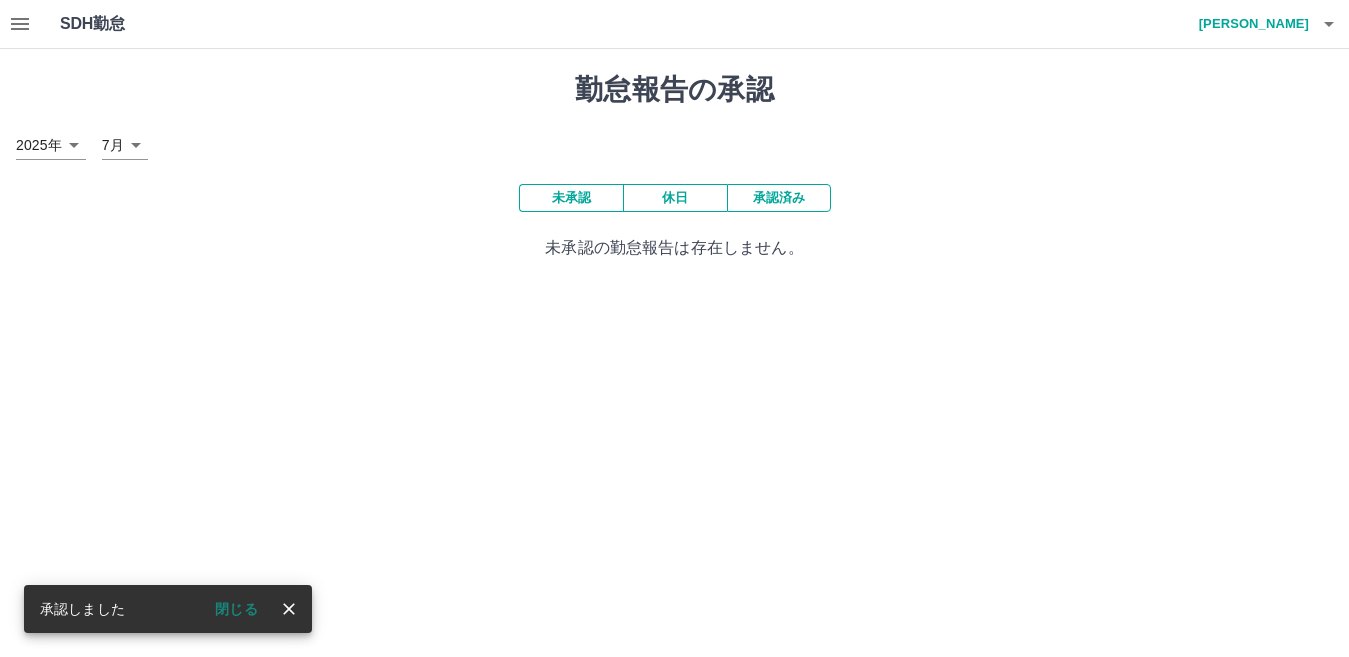 scroll, scrollTop: 0, scrollLeft: 0, axis: both 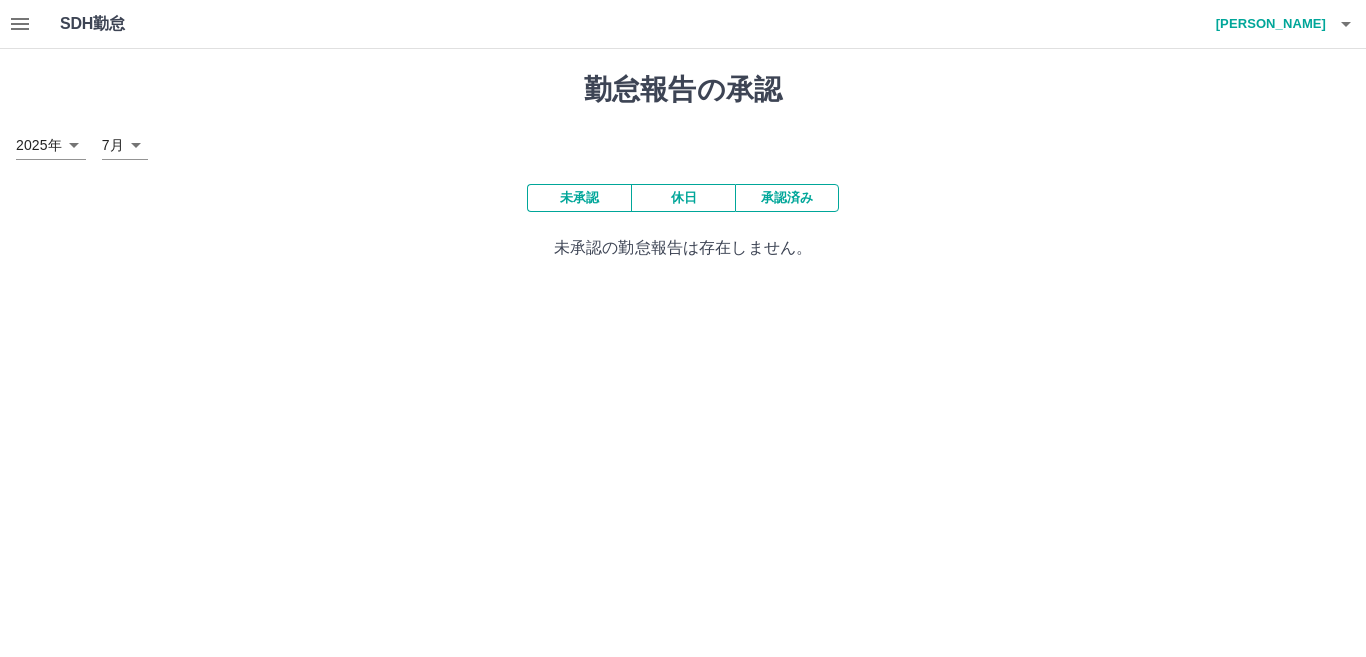 click at bounding box center [20, 24] 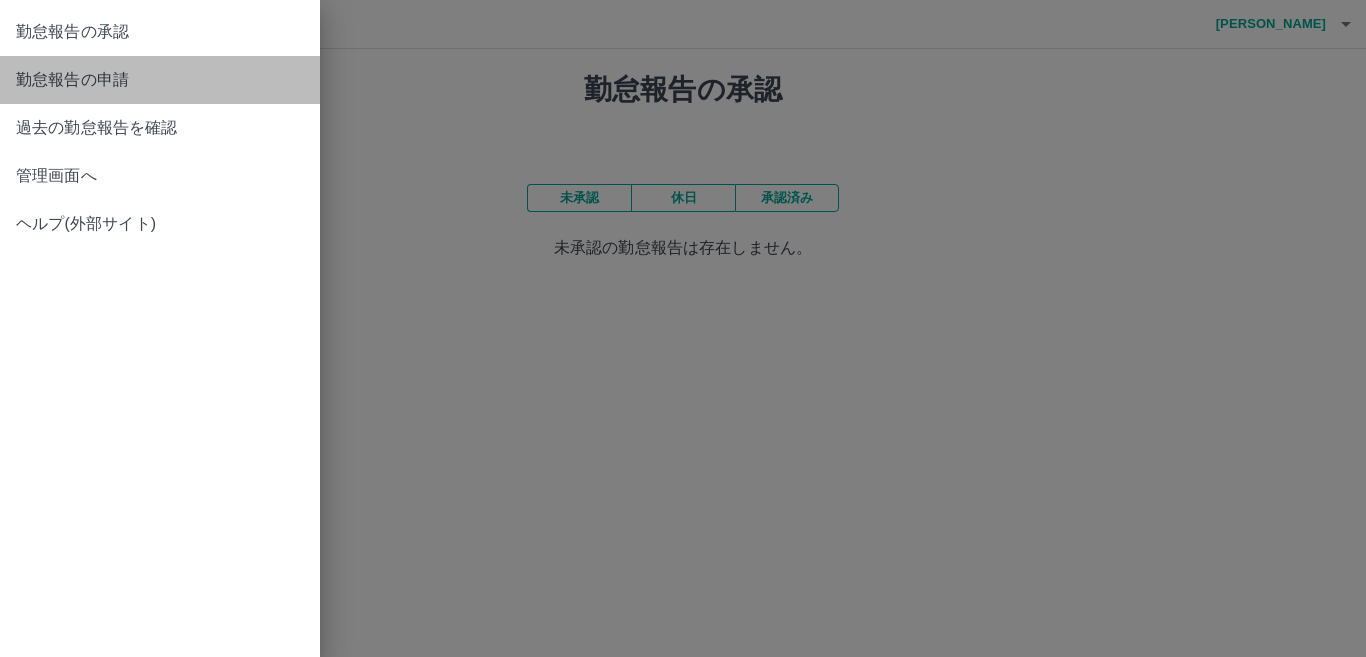 drag, startPoint x: 167, startPoint y: 92, endPoint x: 174, endPoint y: 106, distance: 15.652476 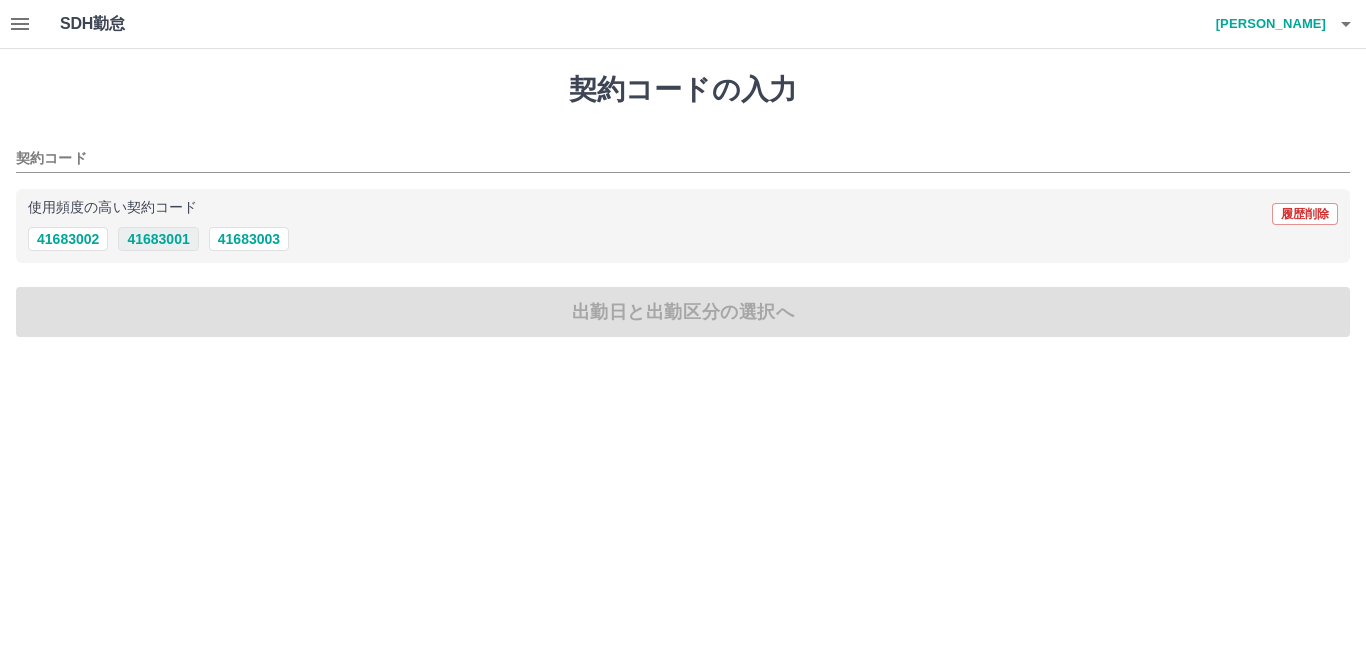 click on "41683001" at bounding box center [158, 239] 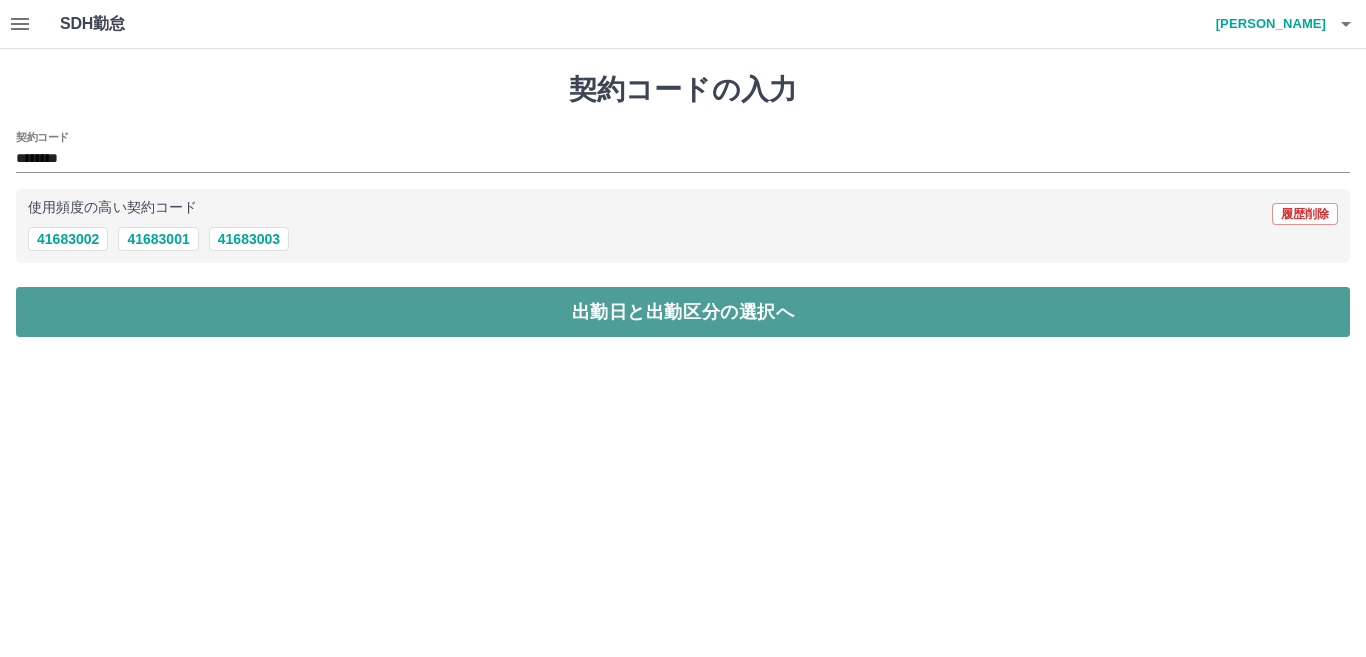 click on "出勤日と出勤区分の選択へ" at bounding box center [683, 312] 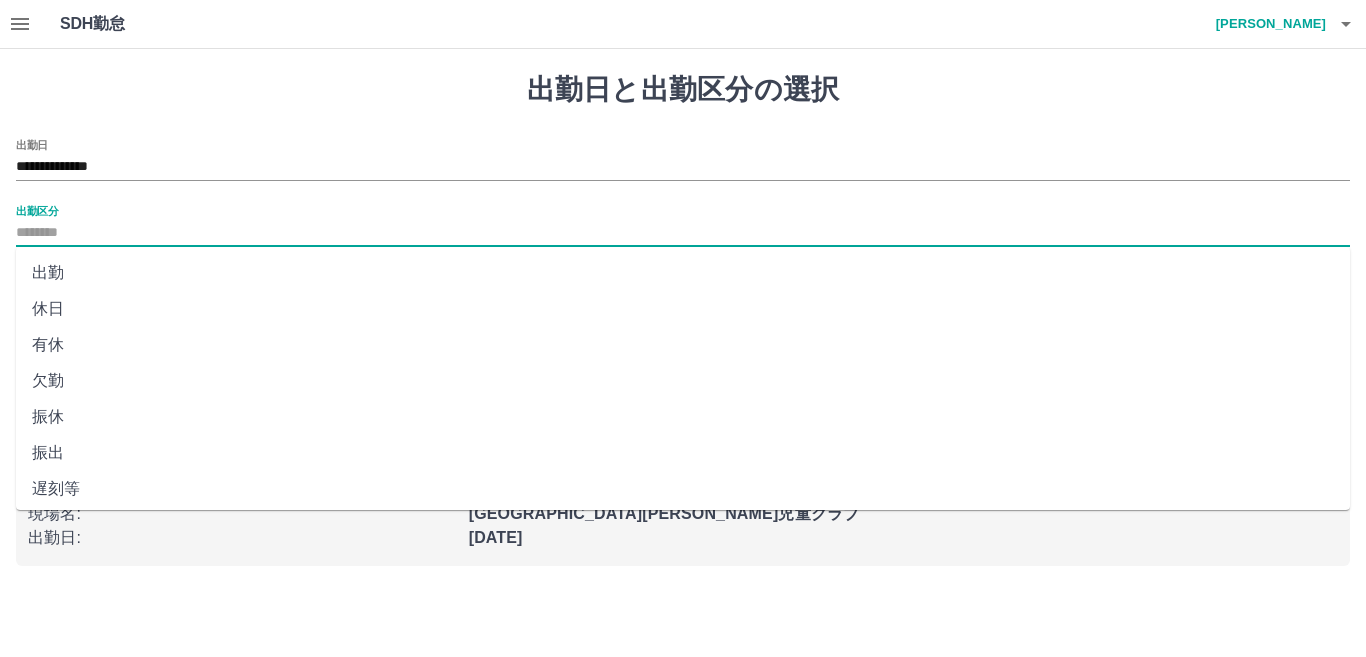 click on "出勤区分" at bounding box center (683, 233) 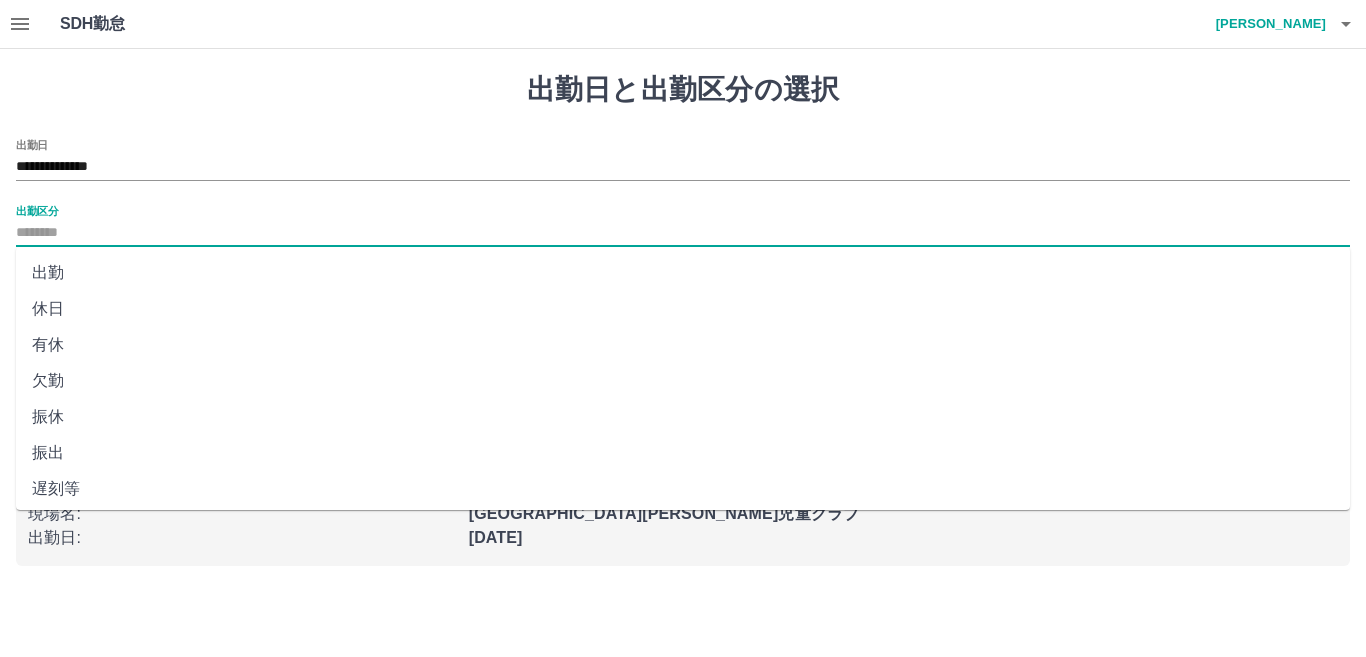 click on "出勤" at bounding box center (683, 273) 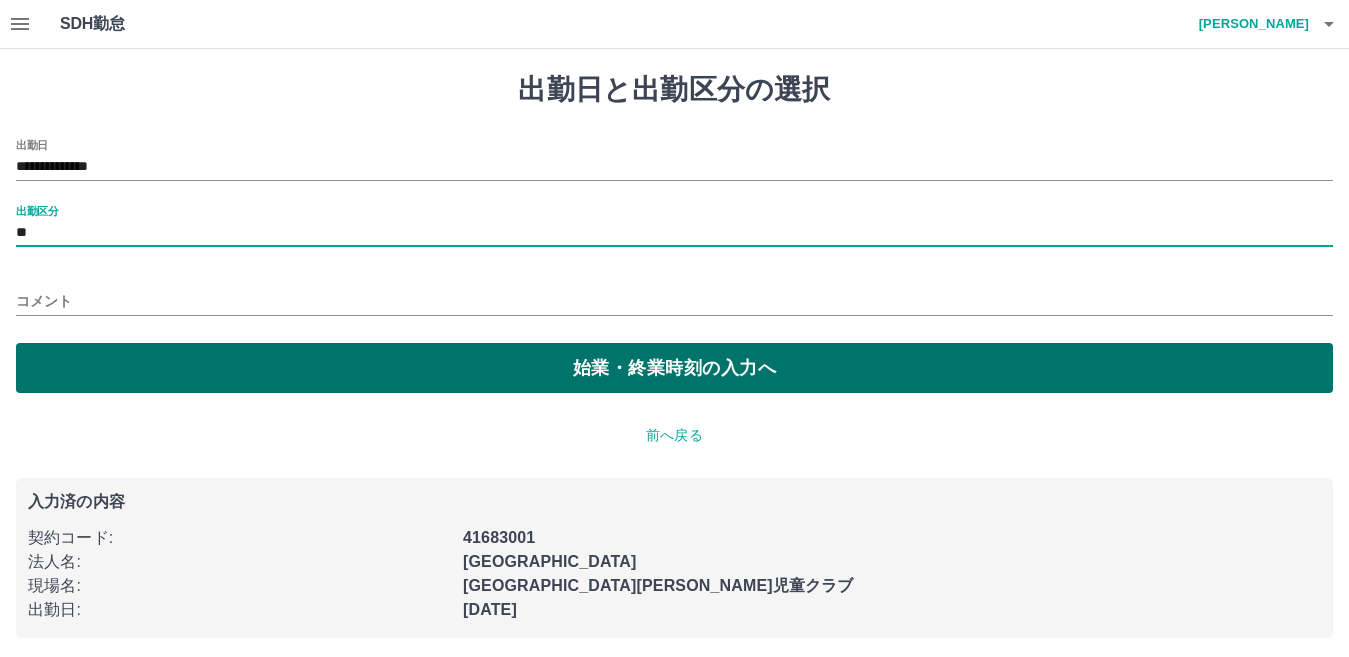 click on "始業・終業時刻の入力へ" at bounding box center [674, 368] 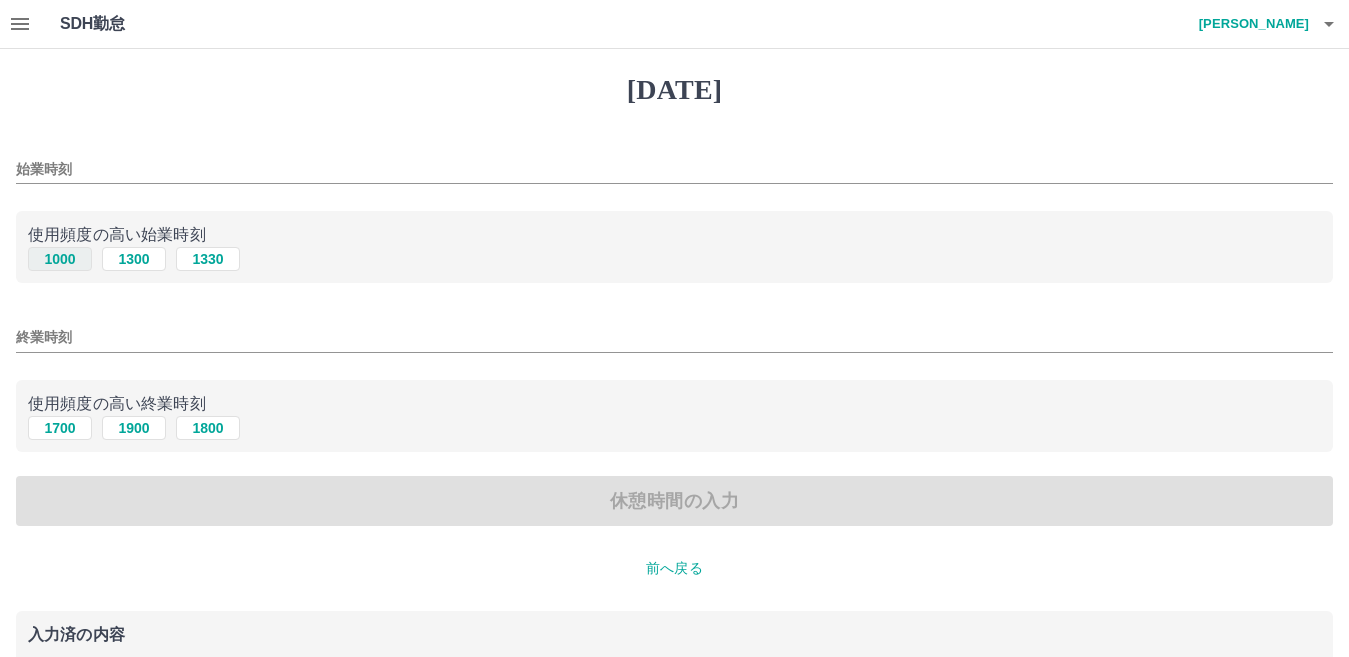click on "1000" at bounding box center [60, 259] 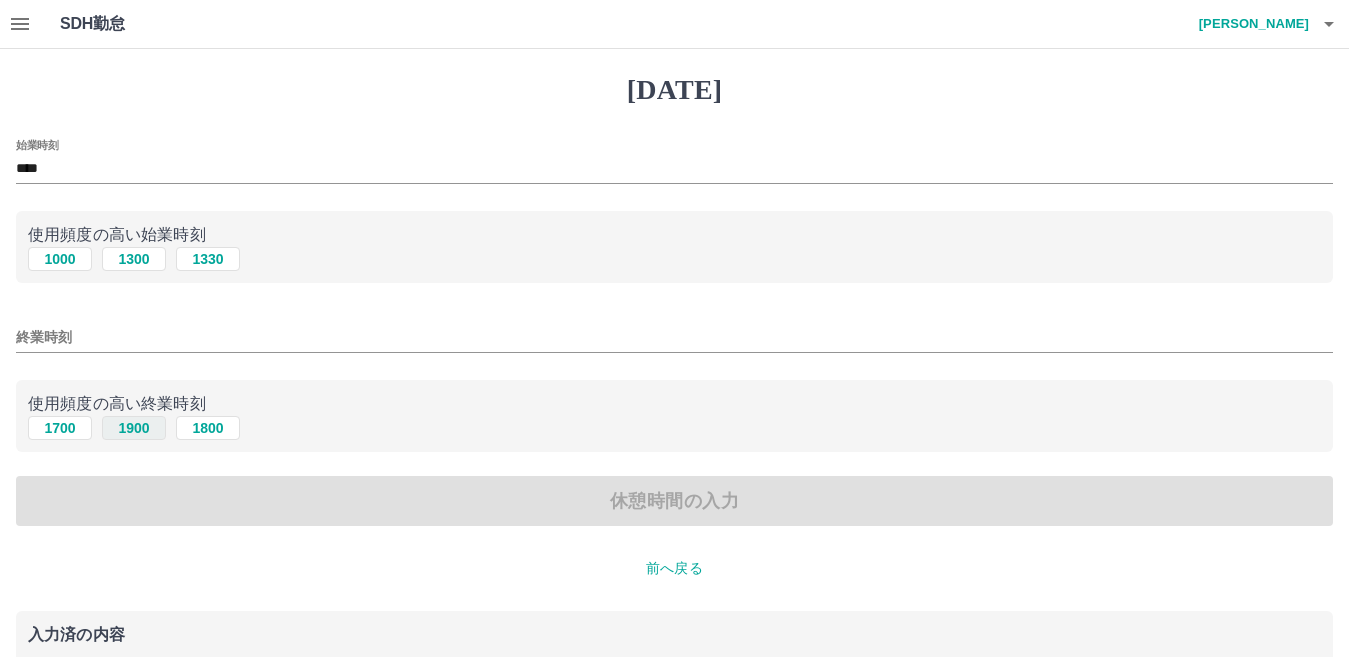 click on "1900" at bounding box center [134, 428] 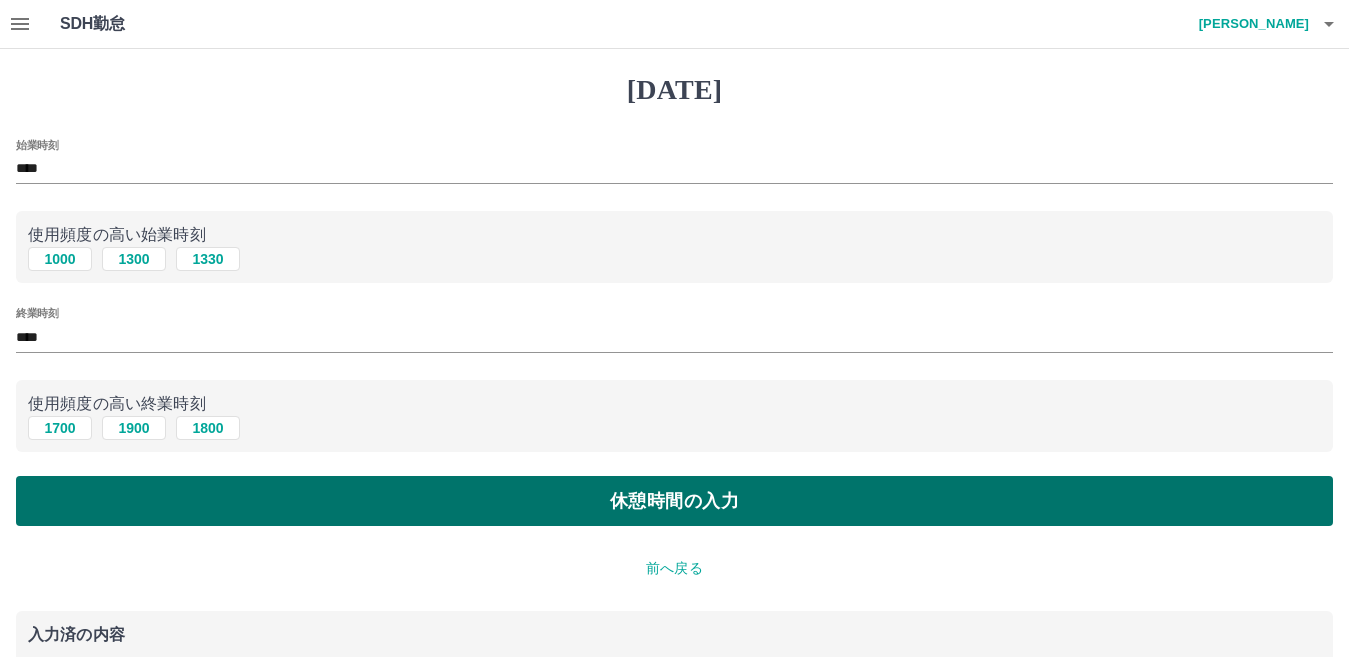 click on "休憩時間の入力" at bounding box center (674, 501) 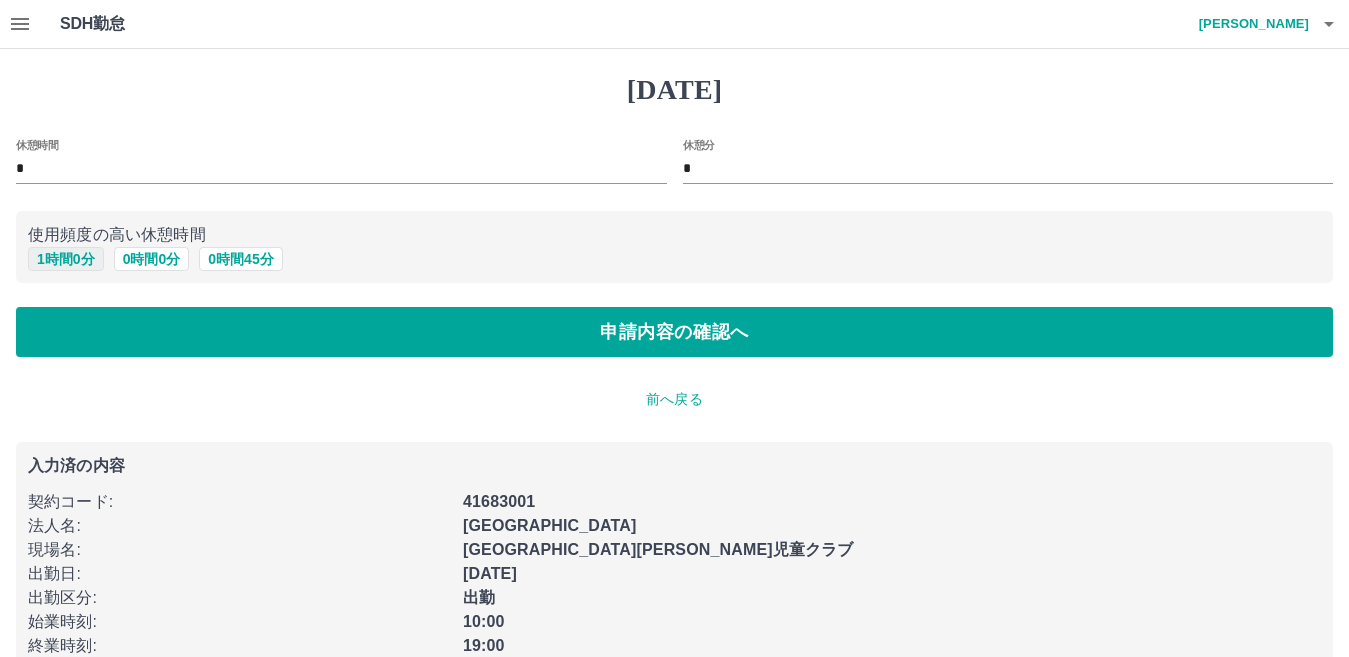 click on "1 時間 0 分" at bounding box center [66, 259] 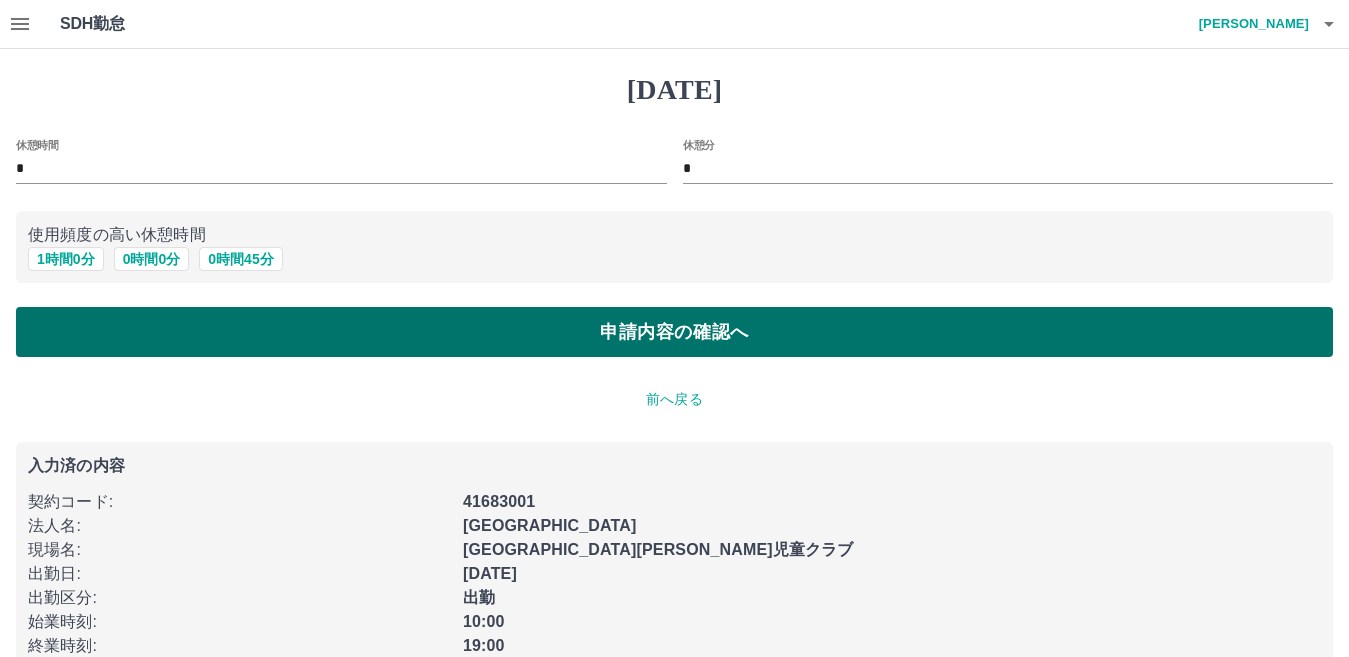 click on "申請内容の確認へ" at bounding box center [674, 332] 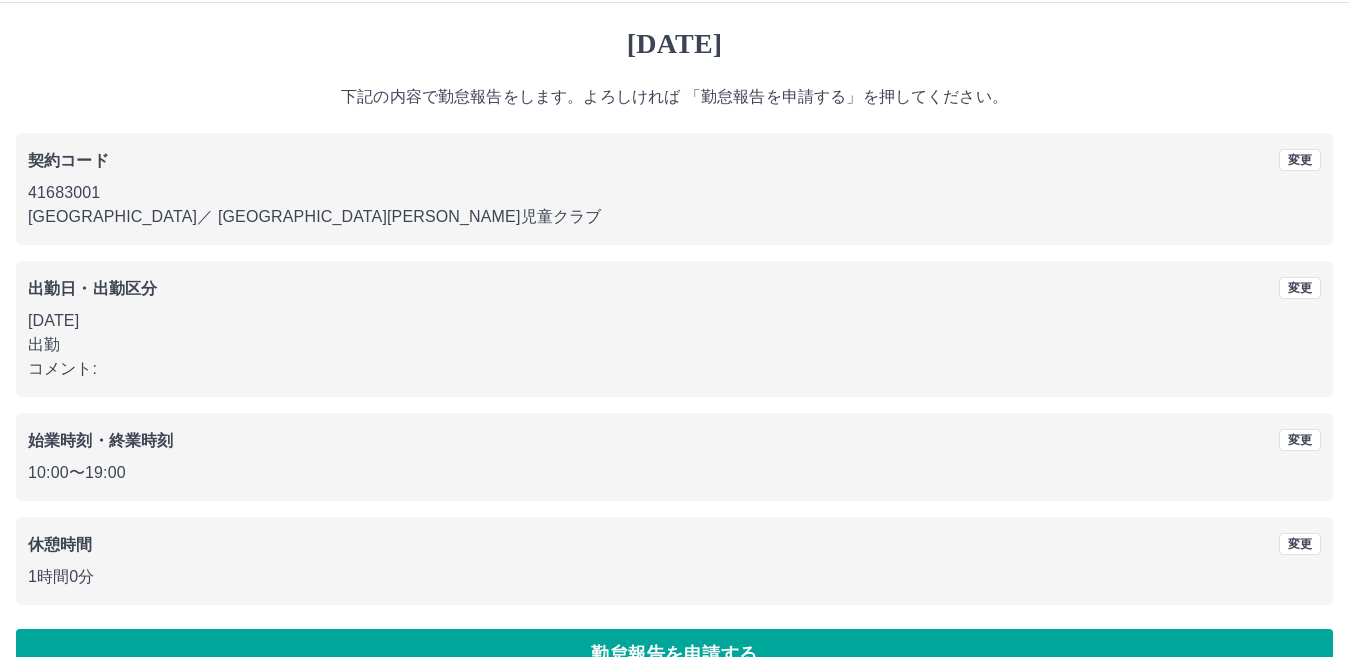 scroll, scrollTop: 92, scrollLeft: 0, axis: vertical 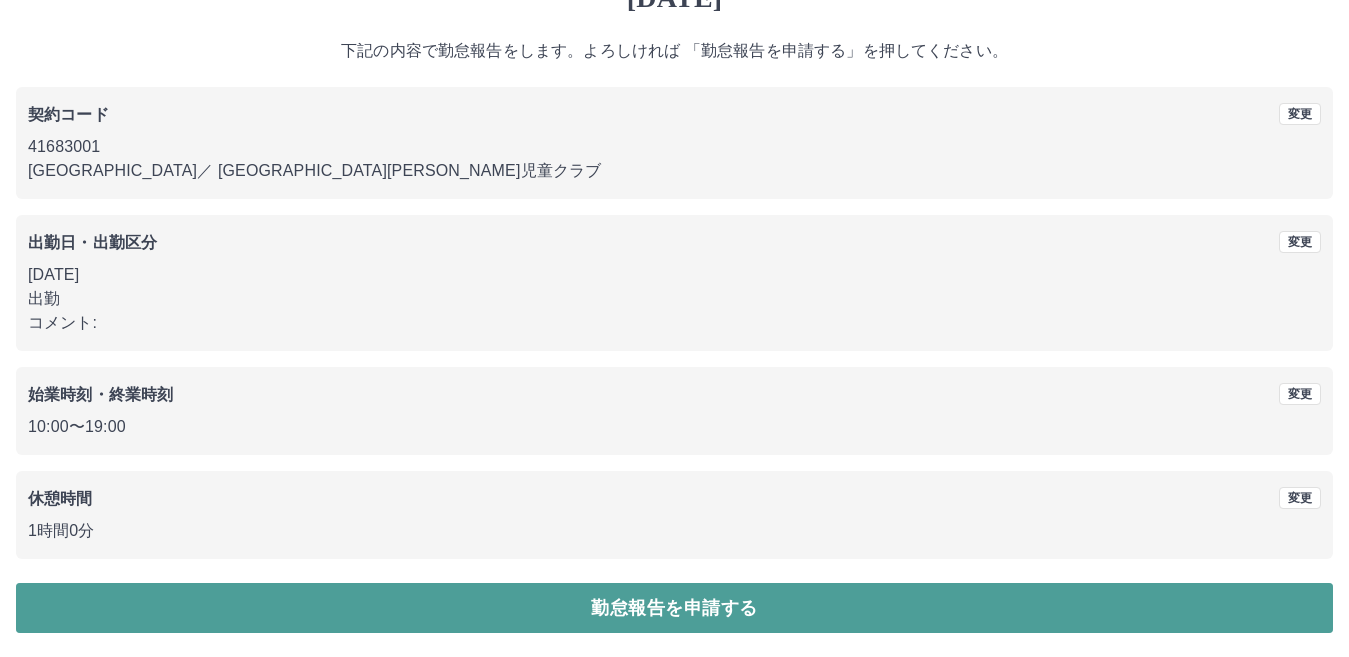 click on "勤怠報告を申請する" at bounding box center [674, 608] 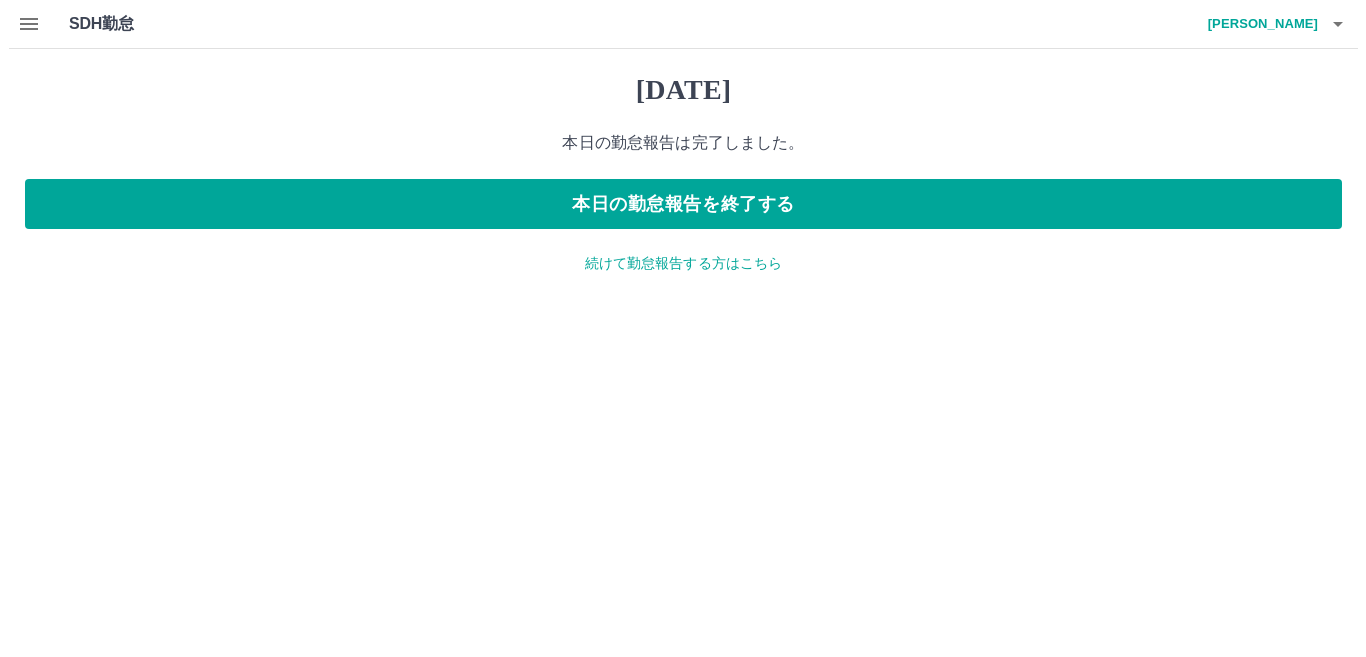 scroll, scrollTop: 0, scrollLeft: 0, axis: both 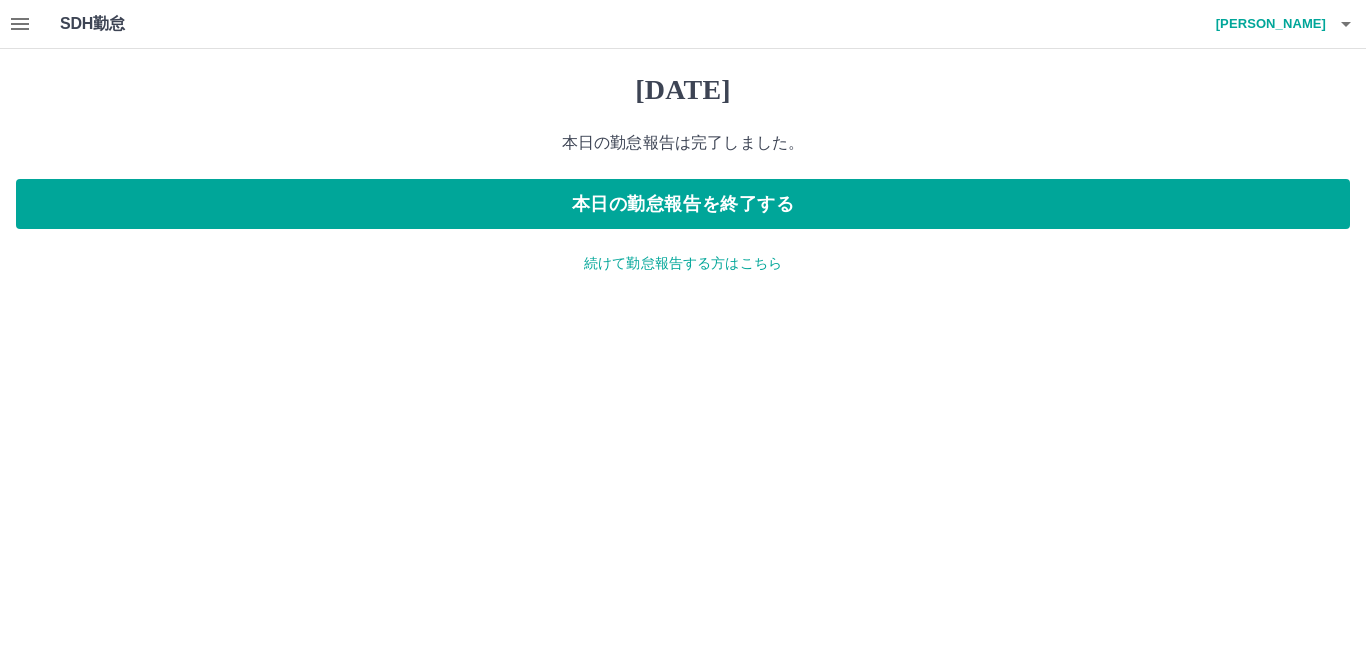 click on "続けて勤怠報告する方はこちら" at bounding box center [683, 263] 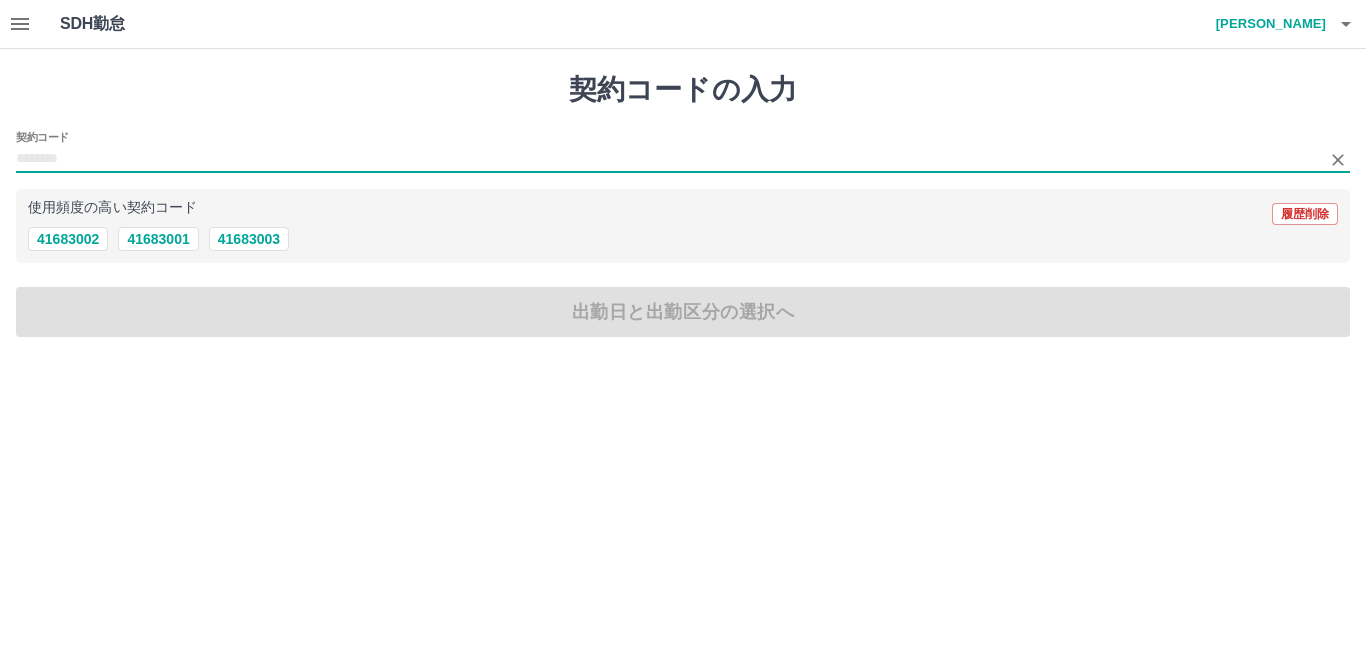 click on "契約コード" at bounding box center [668, 159] 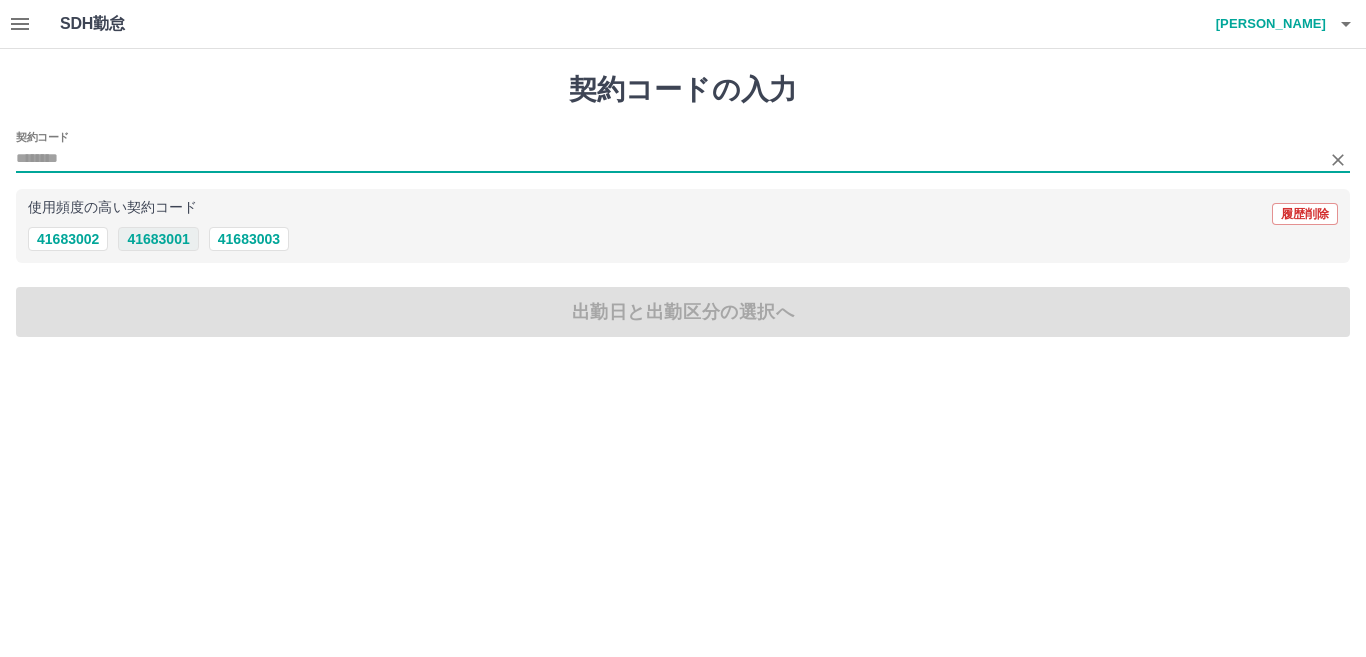 click on "41683001" at bounding box center (158, 239) 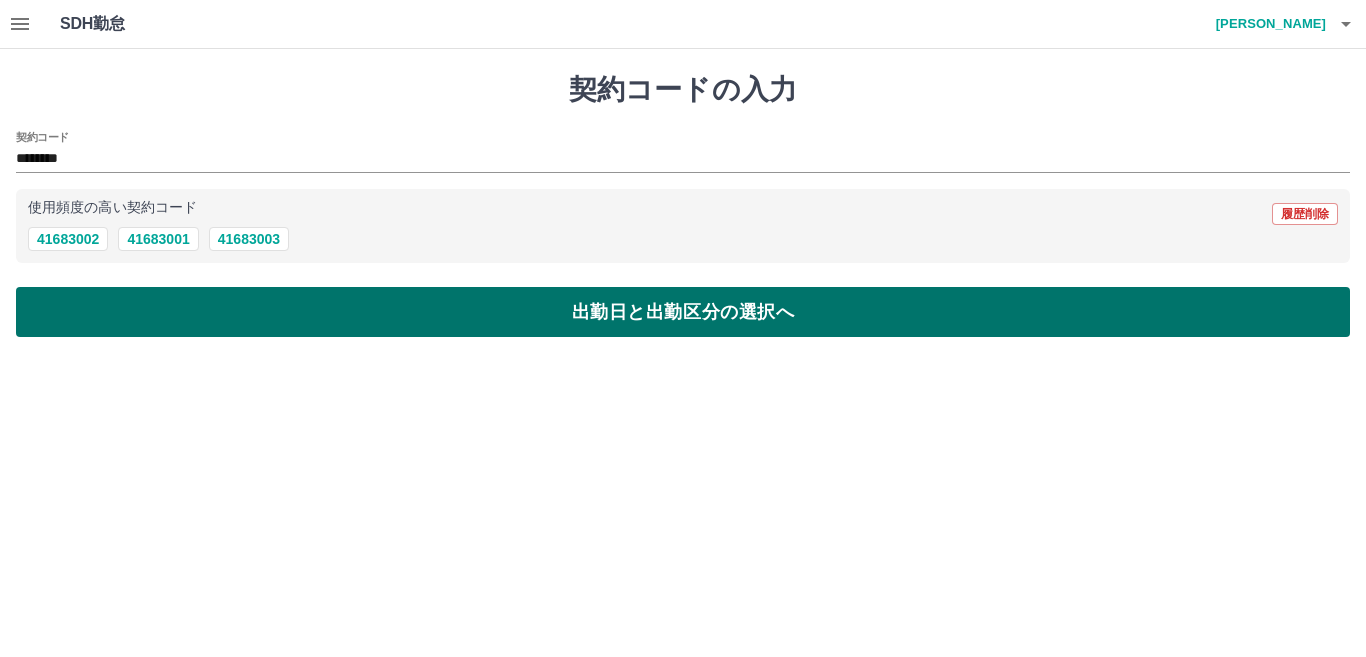 click on "出勤日と出勤区分の選択へ" at bounding box center (683, 312) 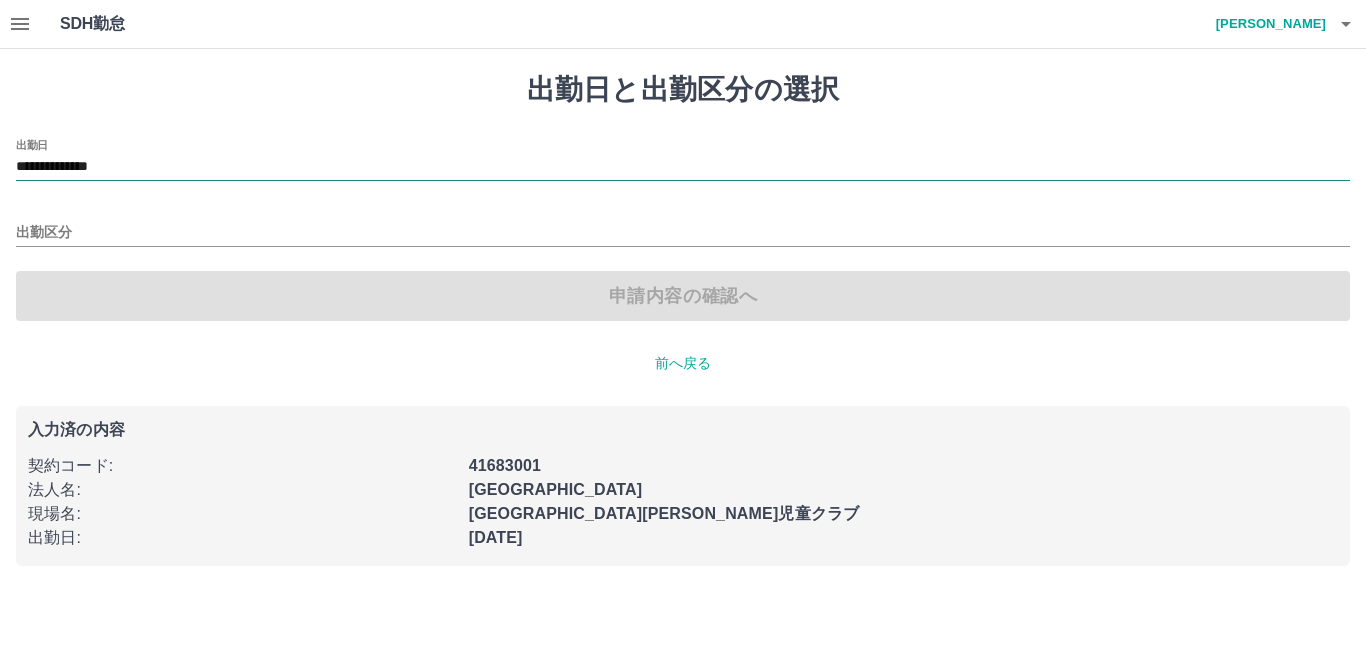 click on "**********" at bounding box center [683, 167] 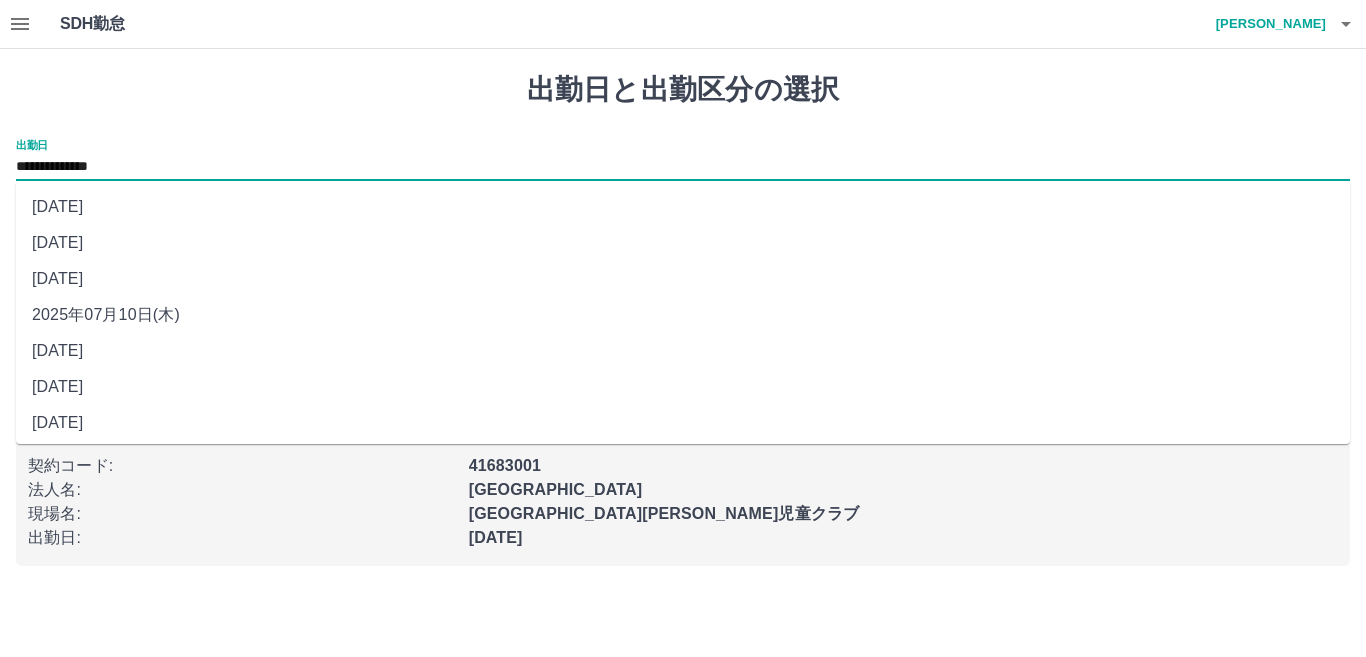 click on "2025年07月11日(金)" at bounding box center (683, 279) 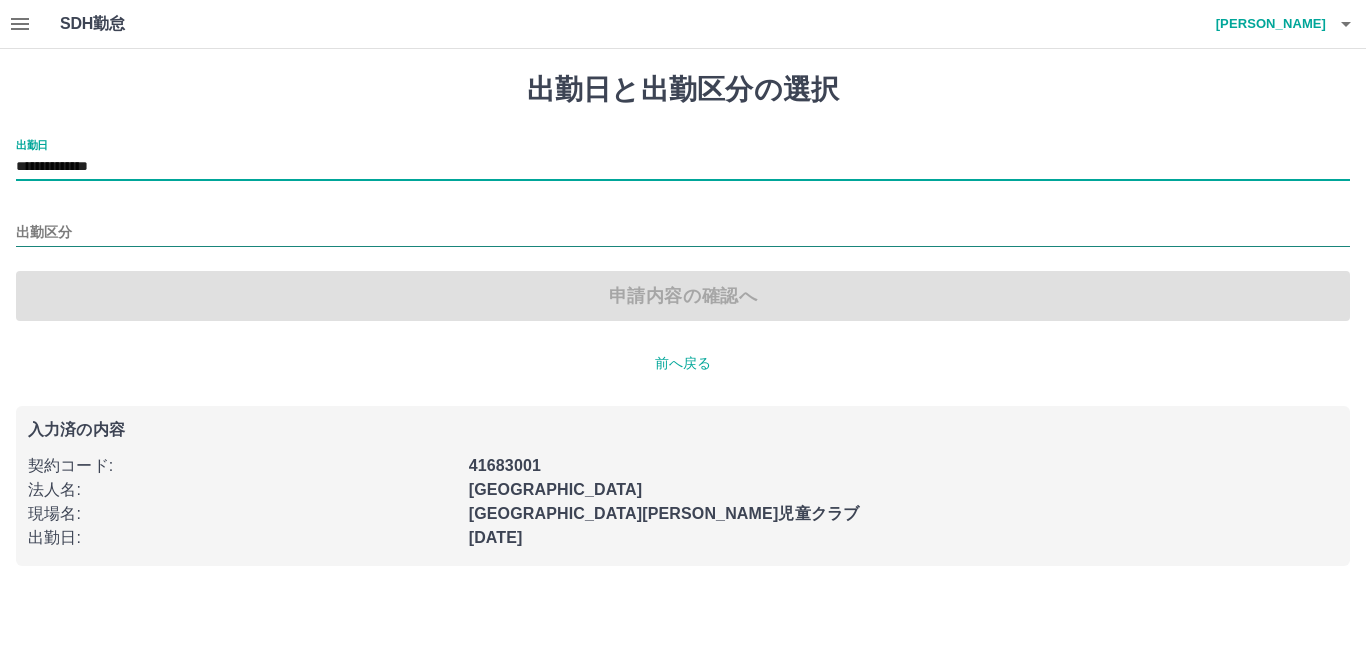 click on "出勤区分" at bounding box center [683, 233] 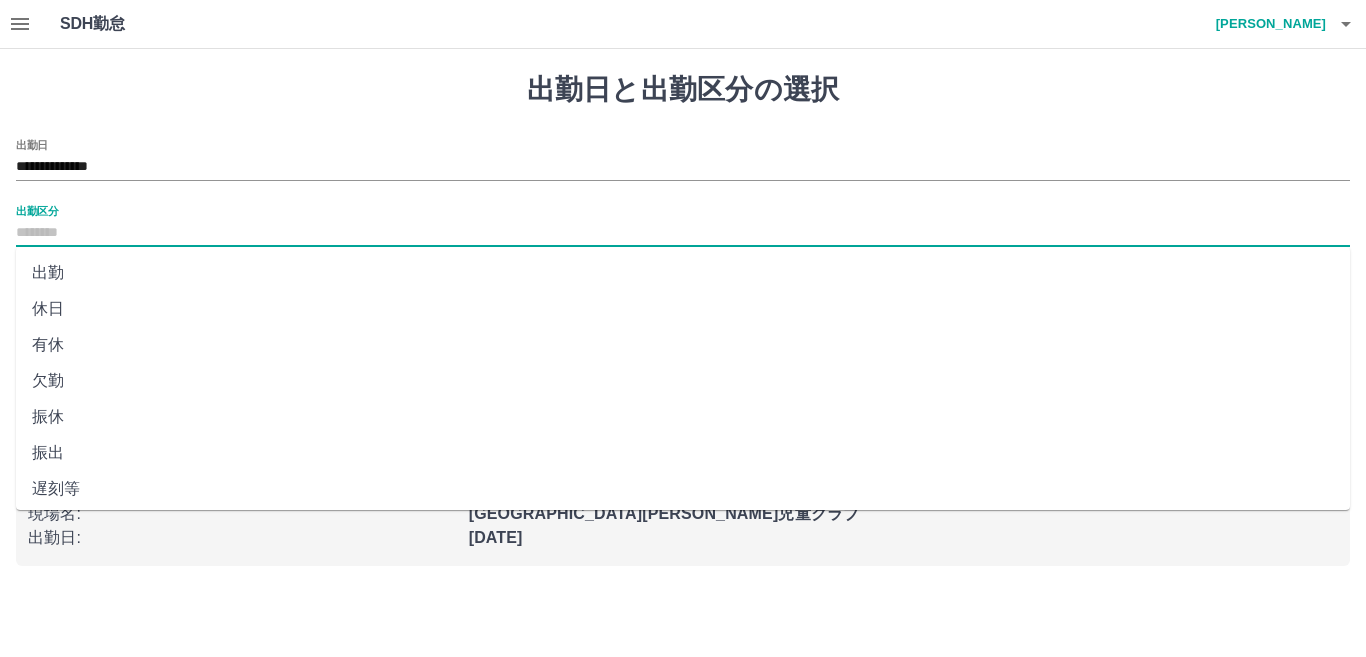 click on "振休" at bounding box center [683, 417] 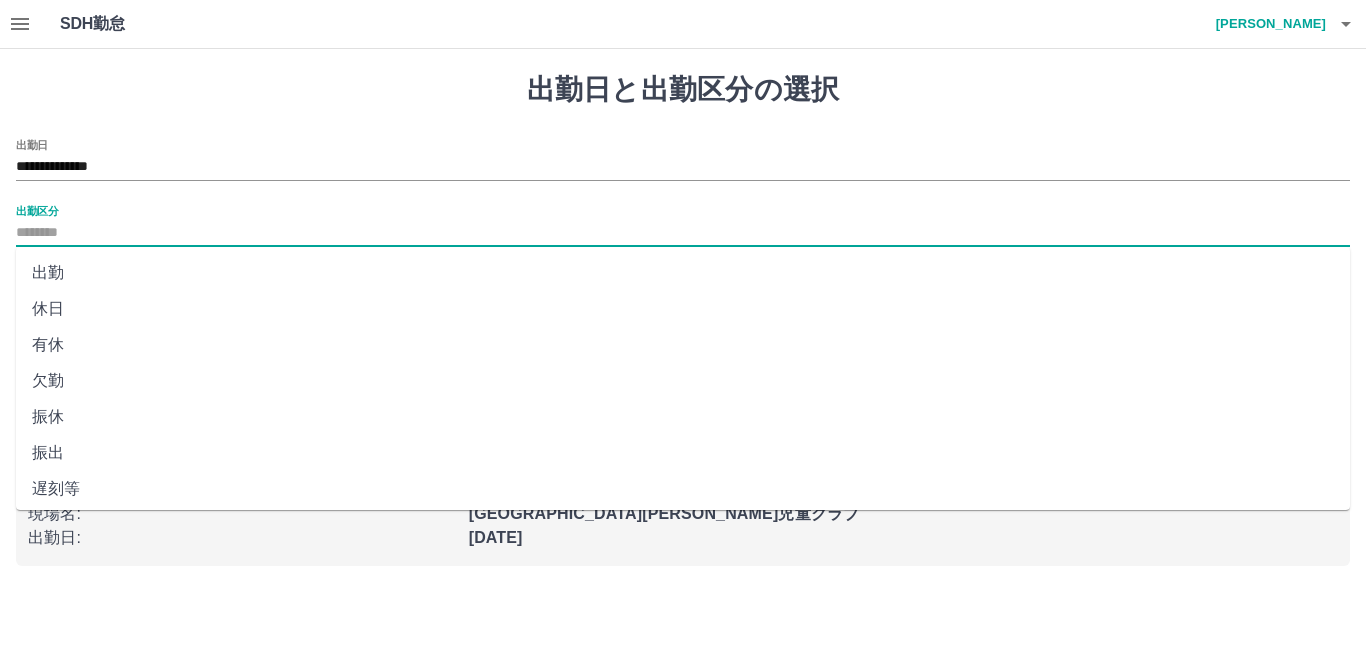 type on "**" 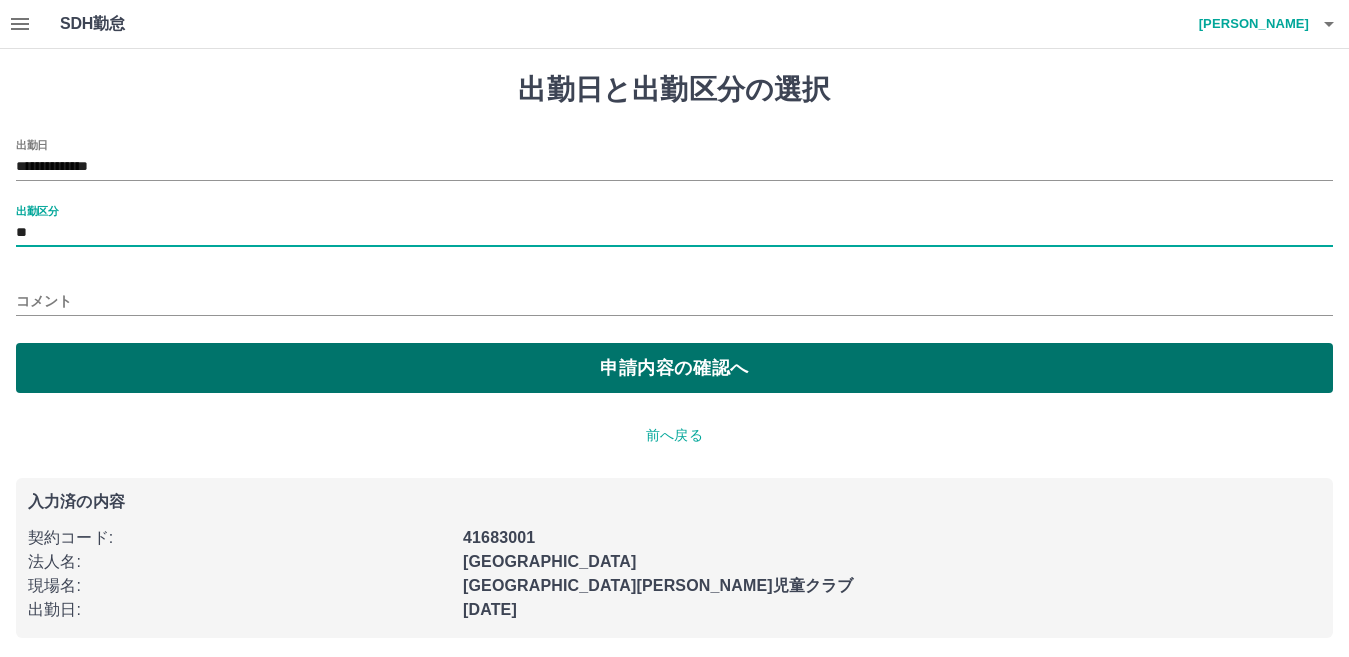 click on "申請内容の確認へ" at bounding box center (674, 368) 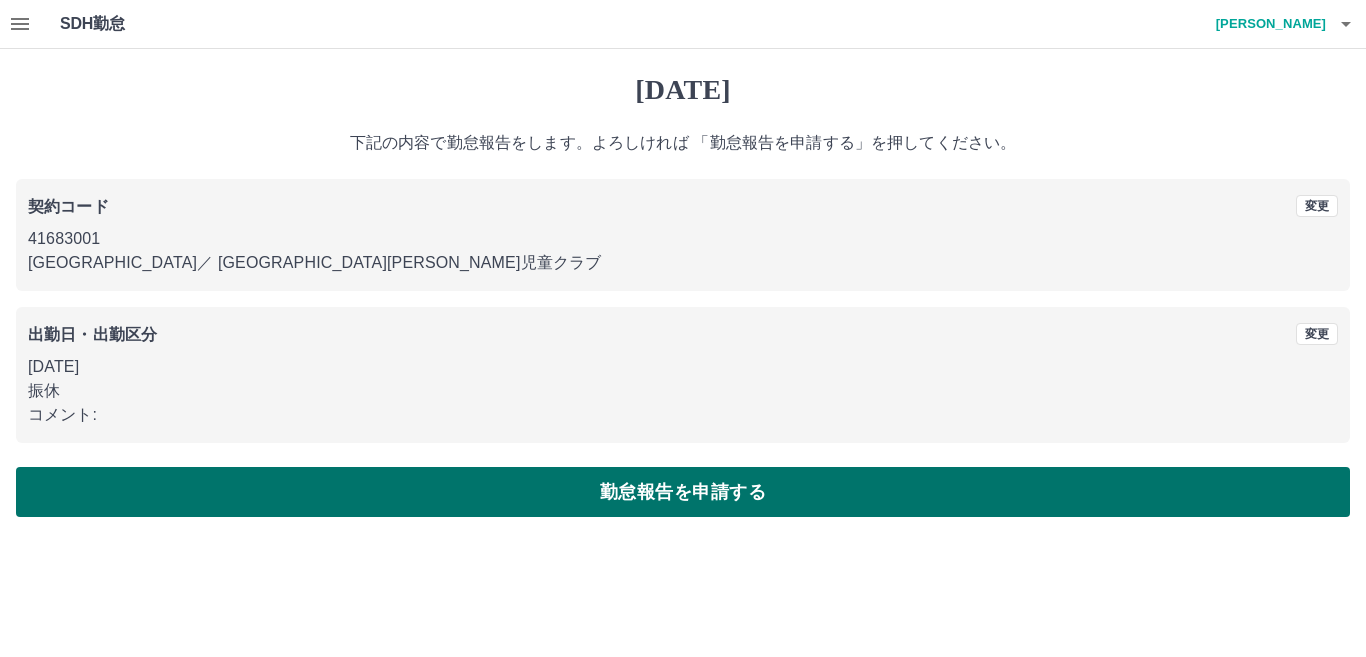 click on "勤怠報告を申請する" at bounding box center (683, 492) 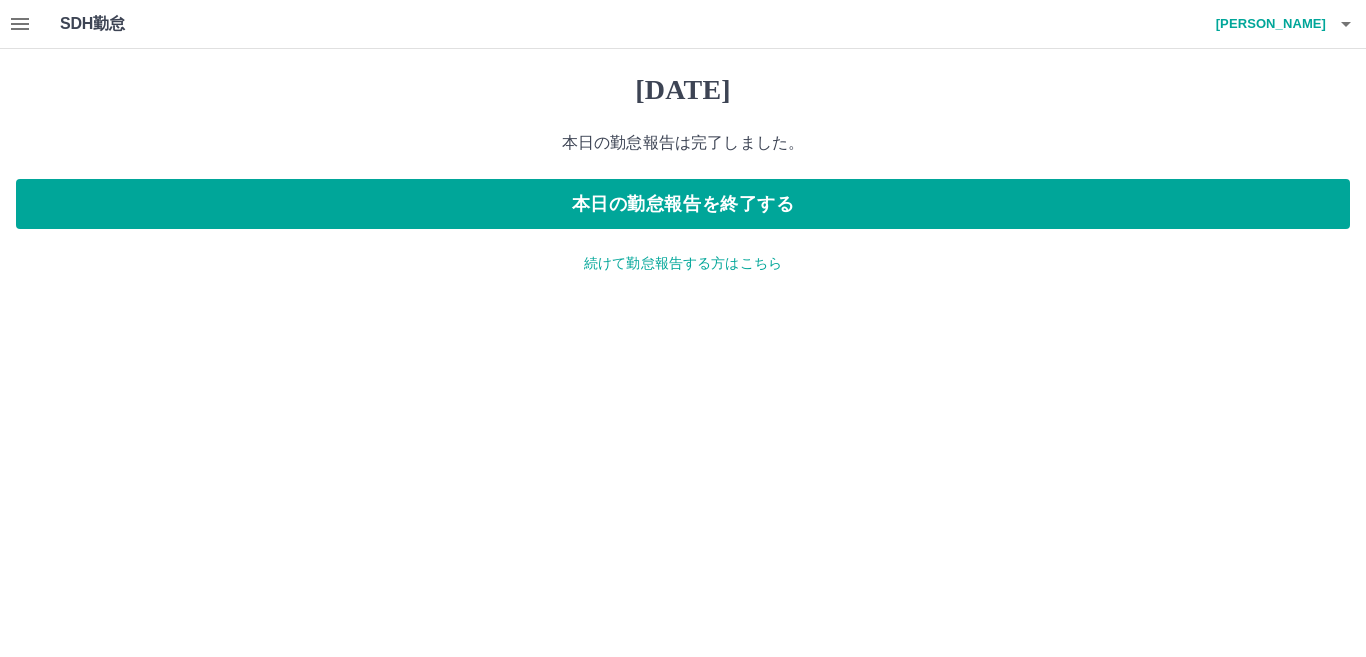 click on "続けて勤怠報告する方はこちら" at bounding box center (683, 263) 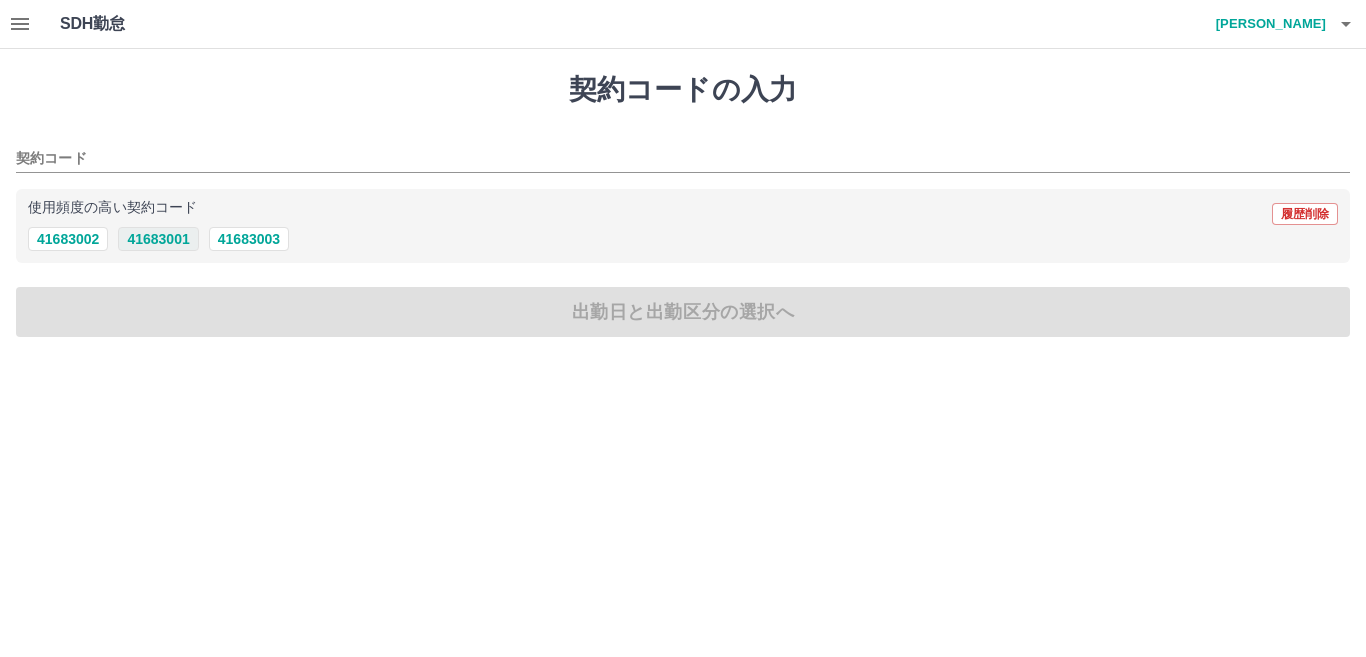 click on "41683001" at bounding box center (158, 239) 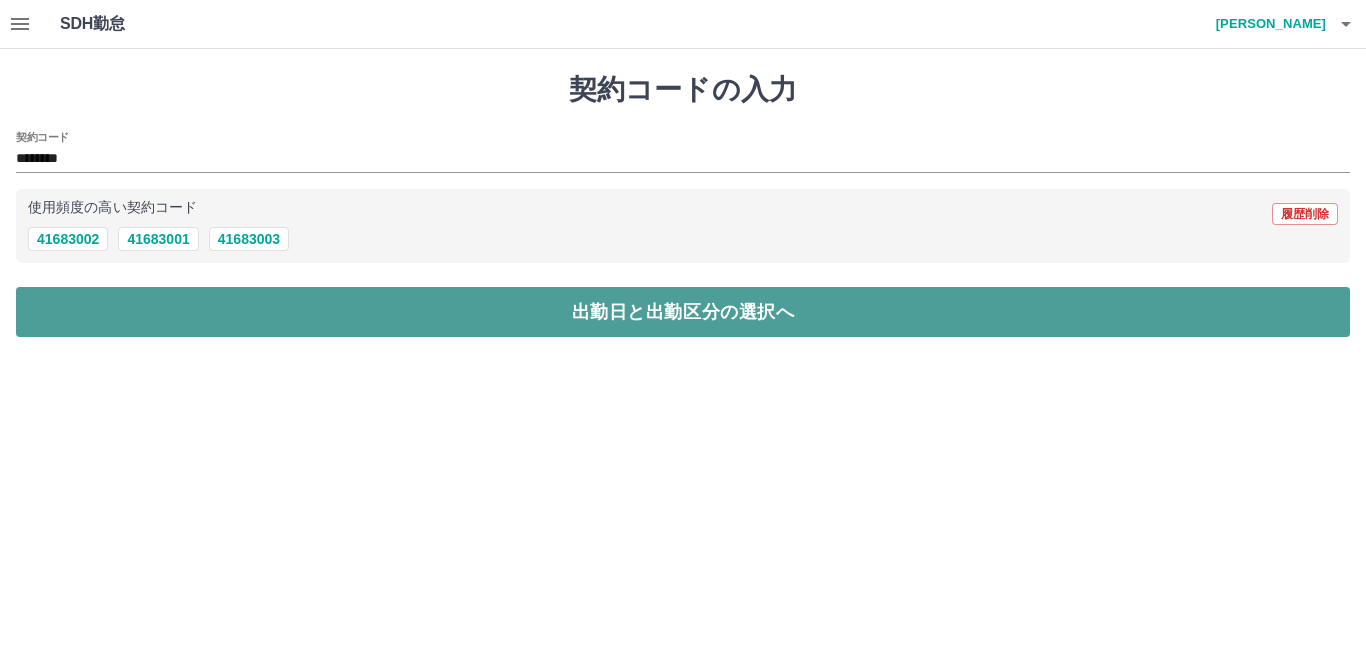 click on "出勤日と出勤区分の選択へ" at bounding box center (683, 312) 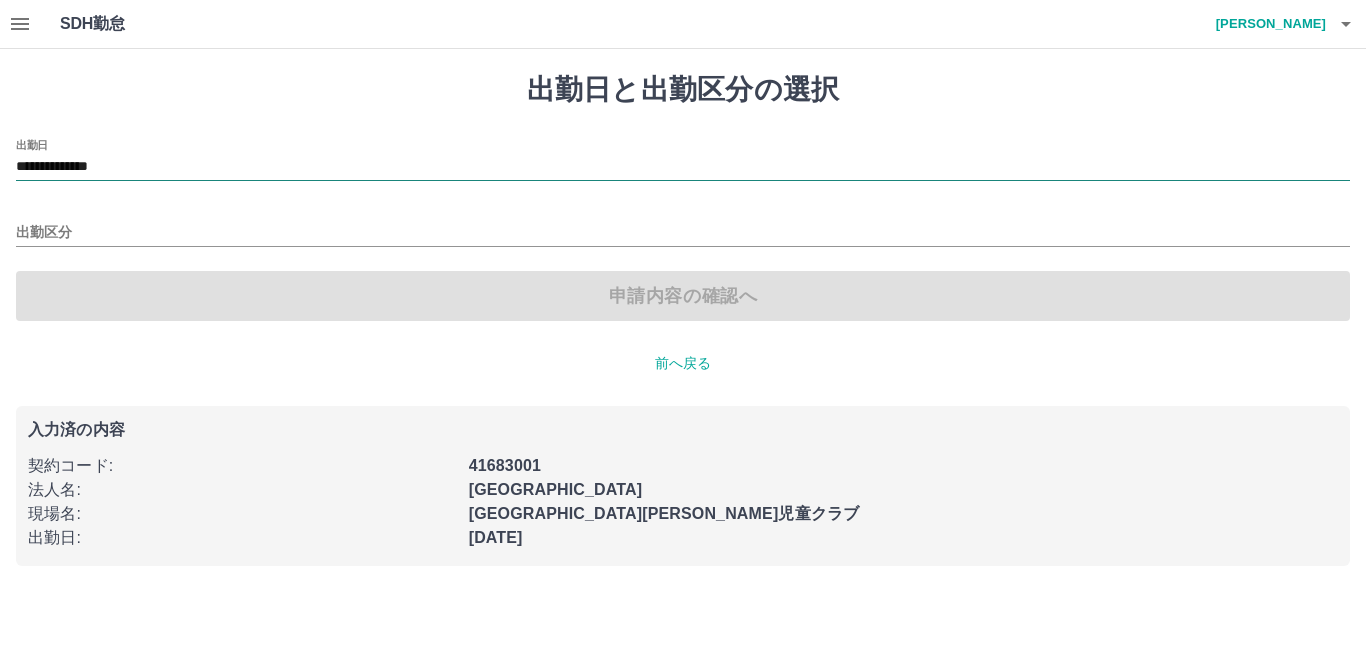click on "**********" at bounding box center (683, 167) 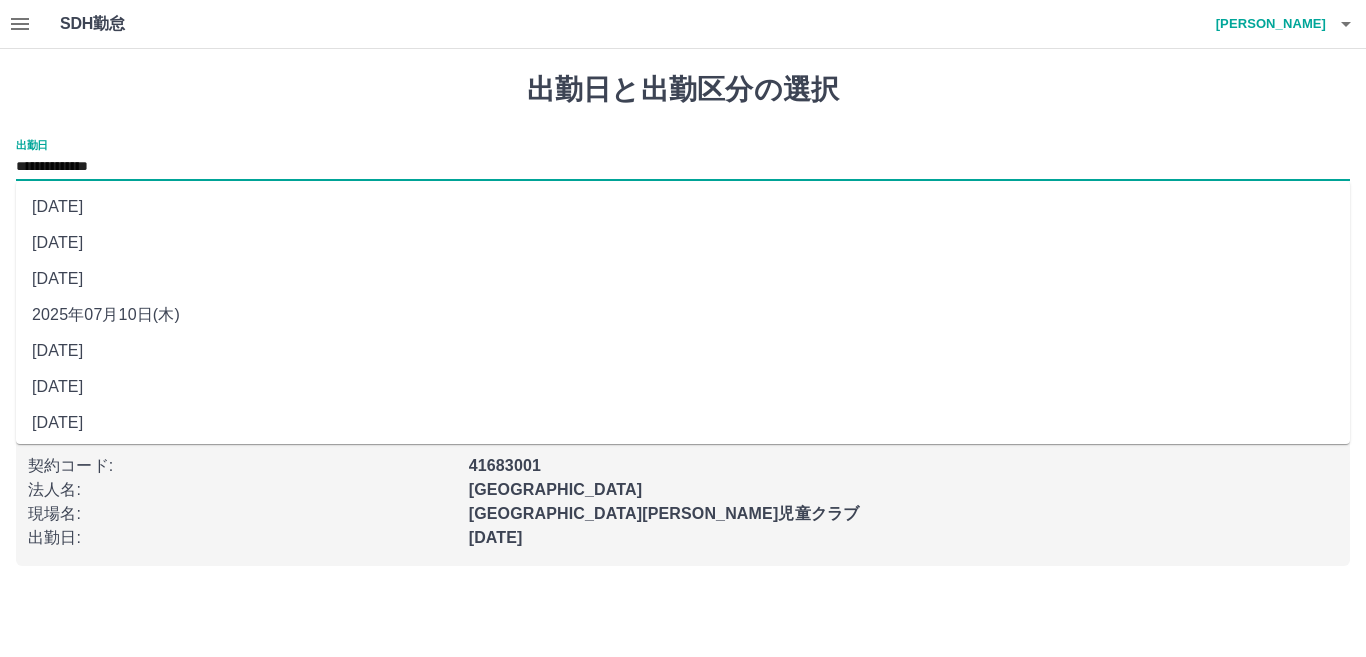 click on "2025年07月13日(日)" at bounding box center [683, 207] 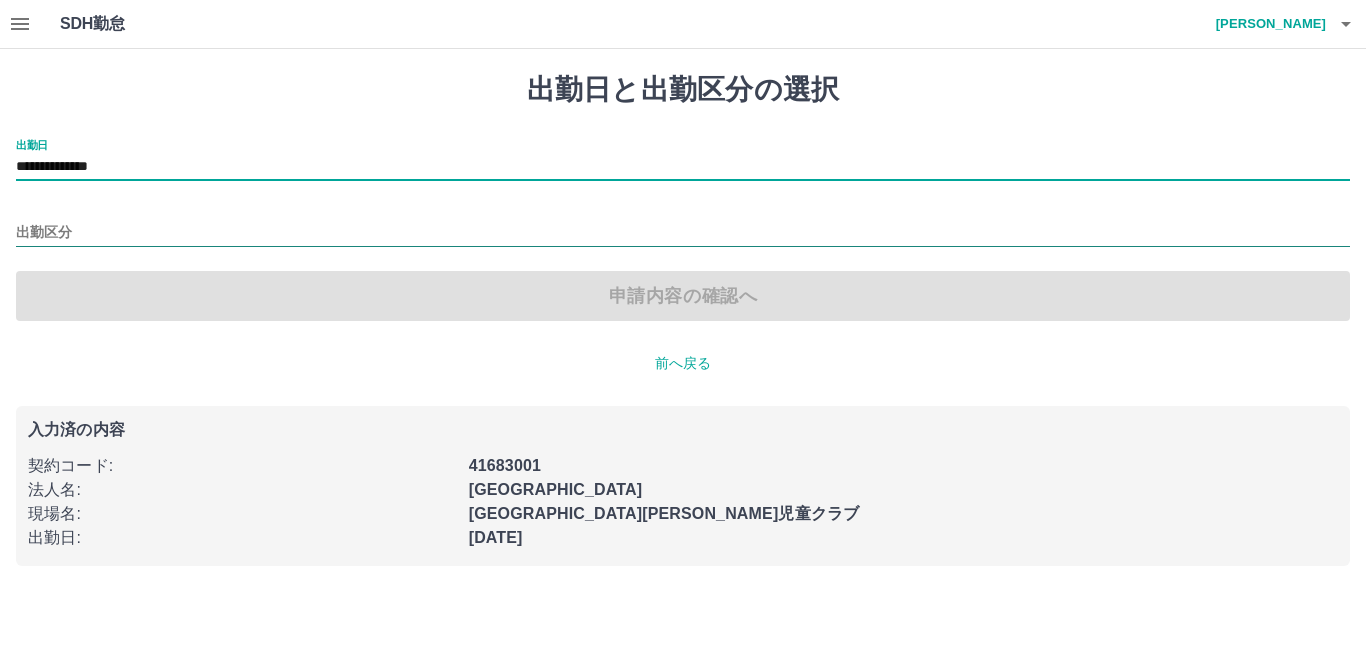 click on "出勤区分" at bounding box center [683, 233] 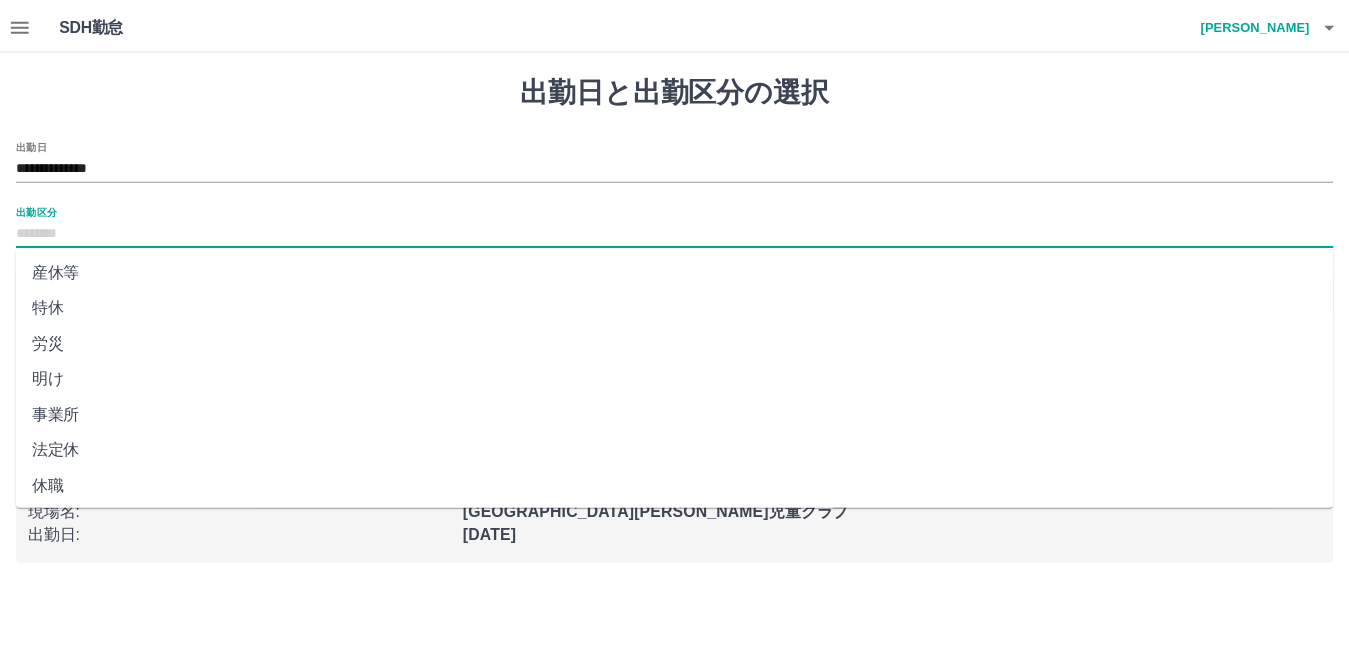 scroll, scrollTop: 400, scrollLeft: 0, axis: vertical 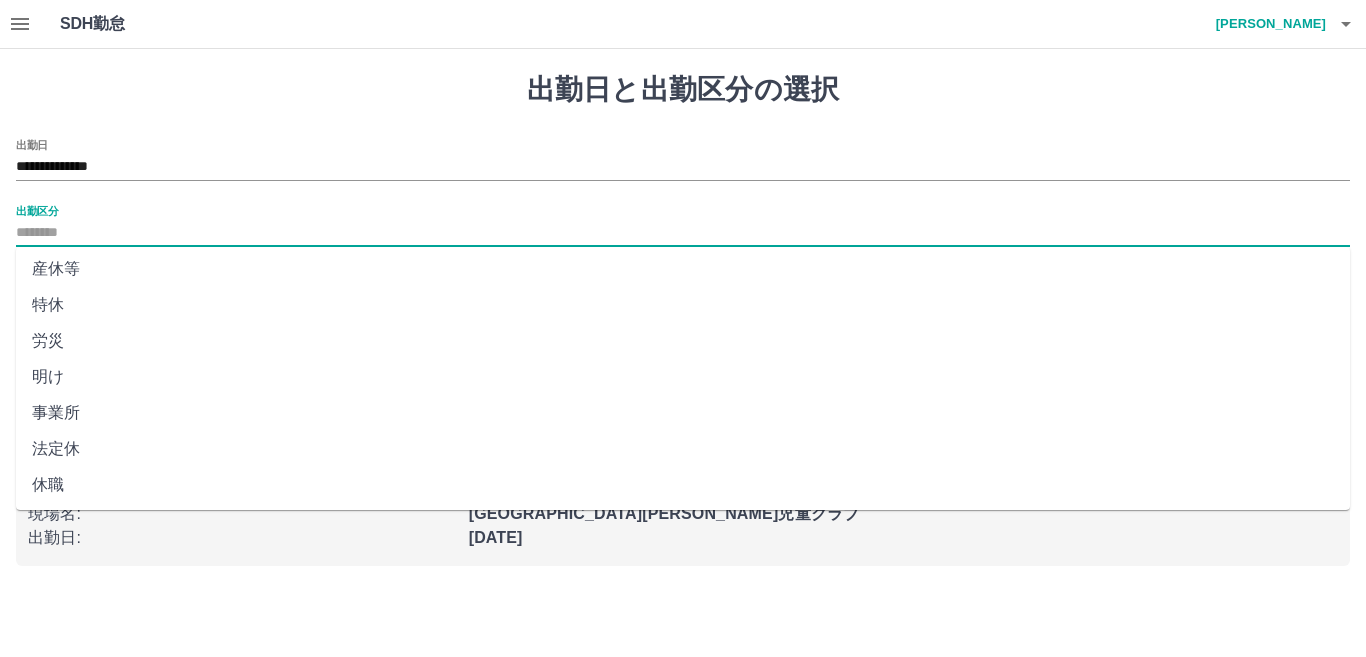 click on "法定休" at bounding box center [683, 449] 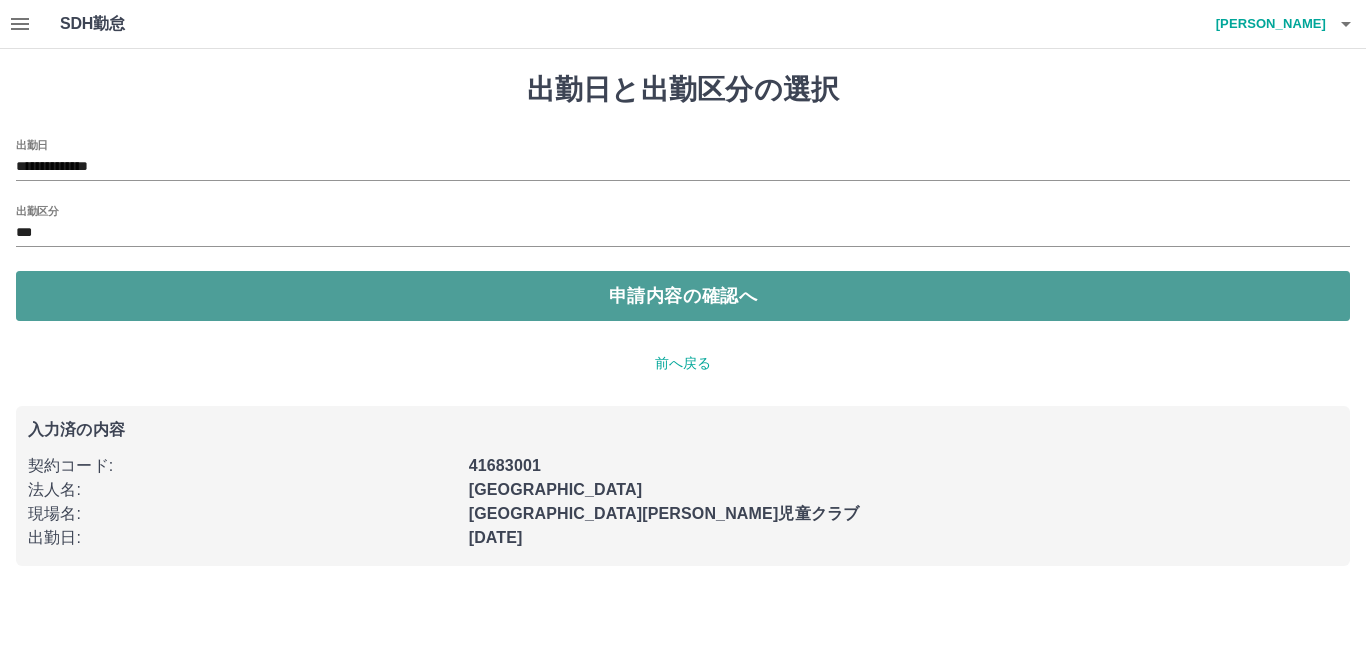 click on "申請内容の確認へ" at bounding box center (683, 296) 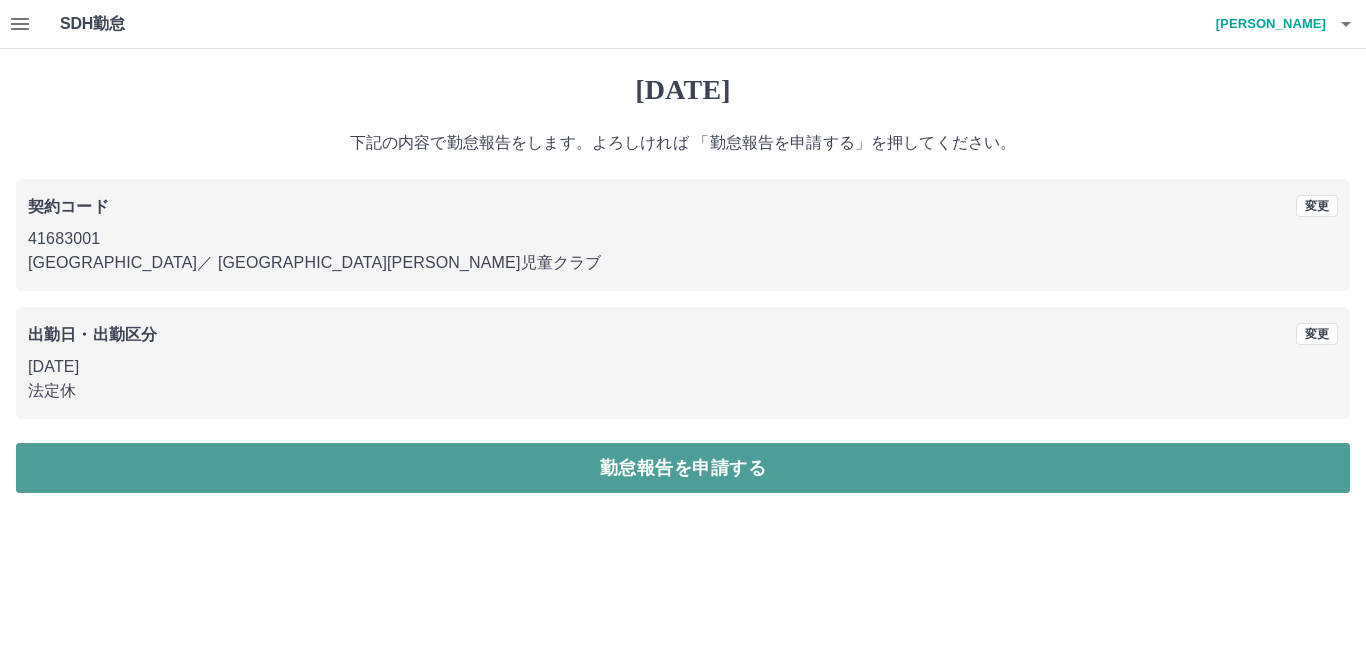 click on "勤怠報告を申請する" at bounding box center (683, 468) 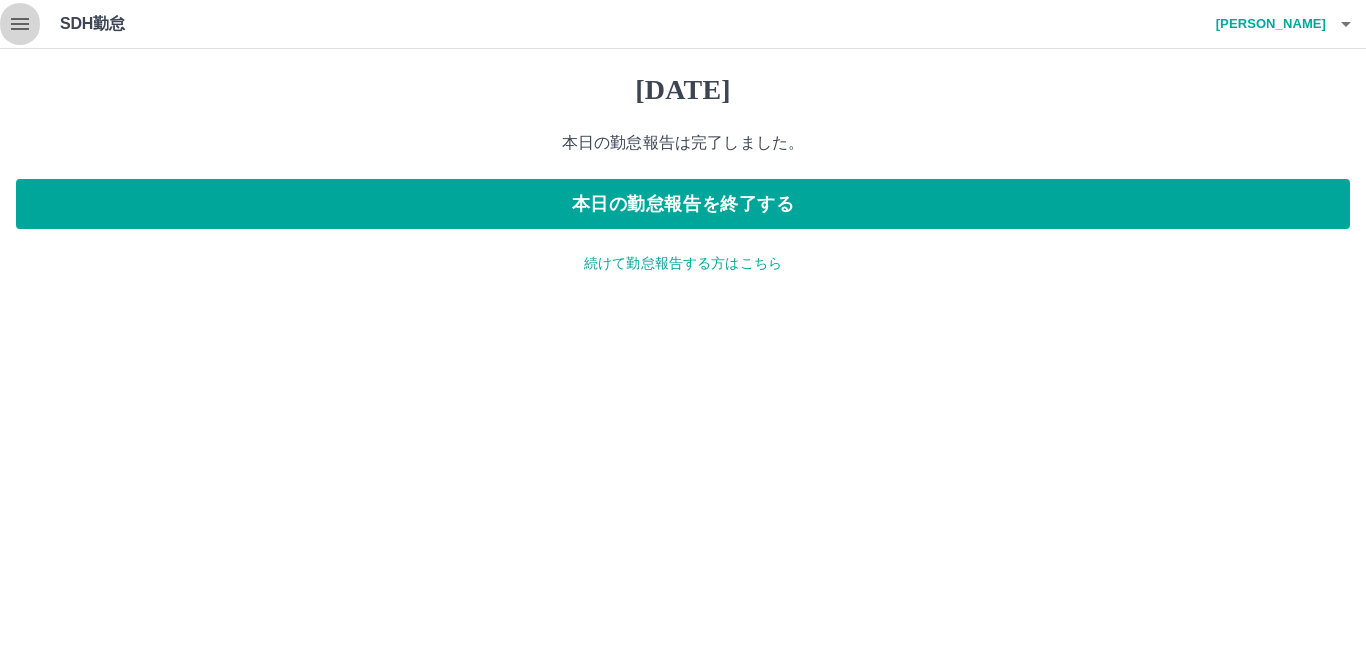 click at bounding box center [20, 24] 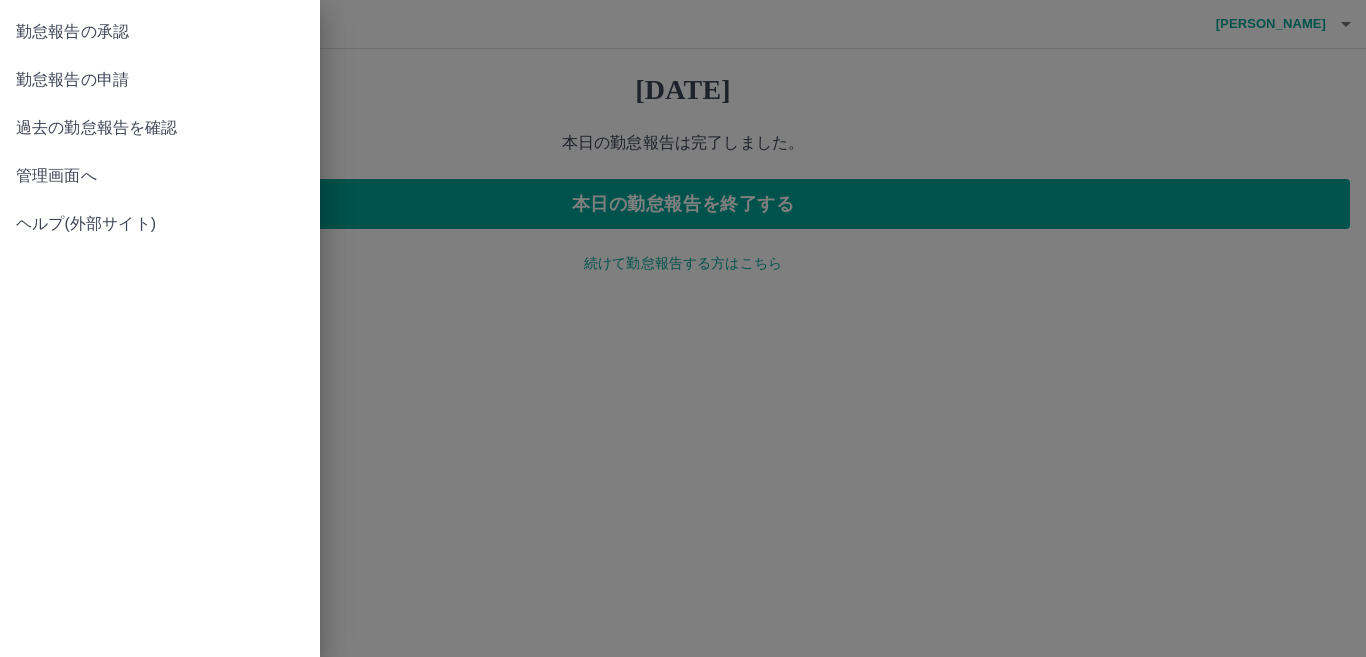 click on "勤怠報告の承認" at bounding box center (160, 32) 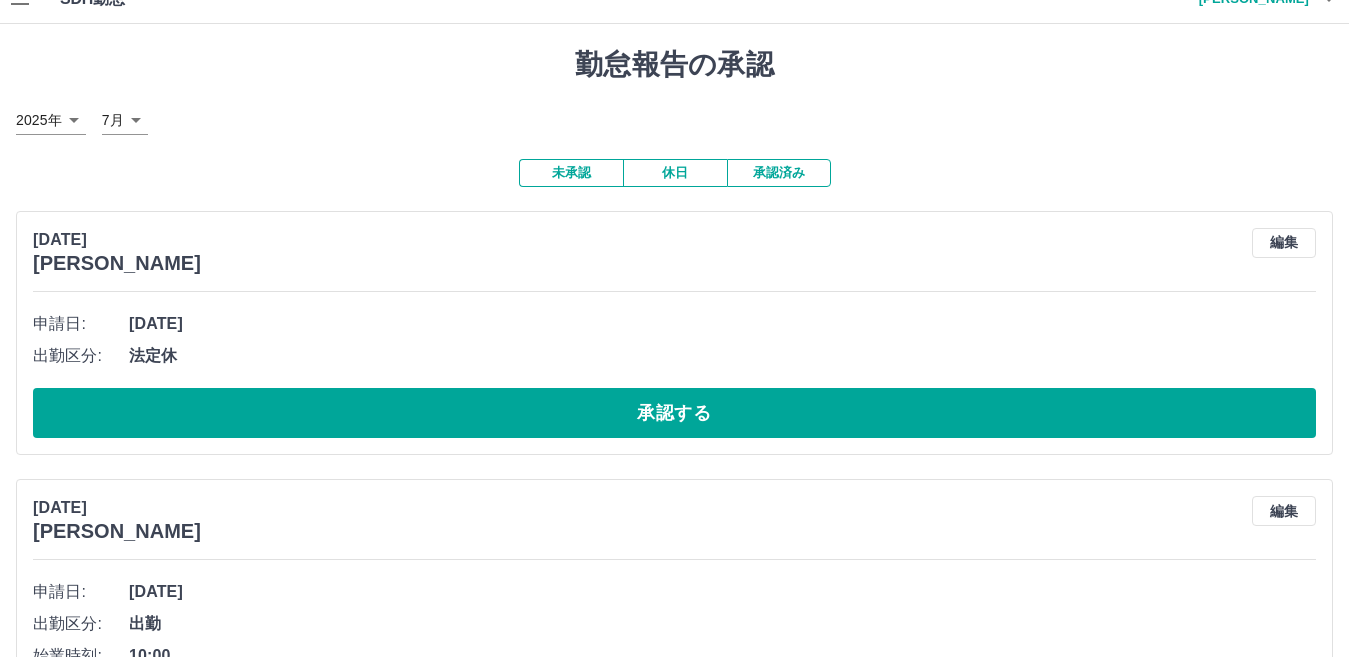 scroll, scrollTop: 200, scrollLeft: 0, axis: vertical 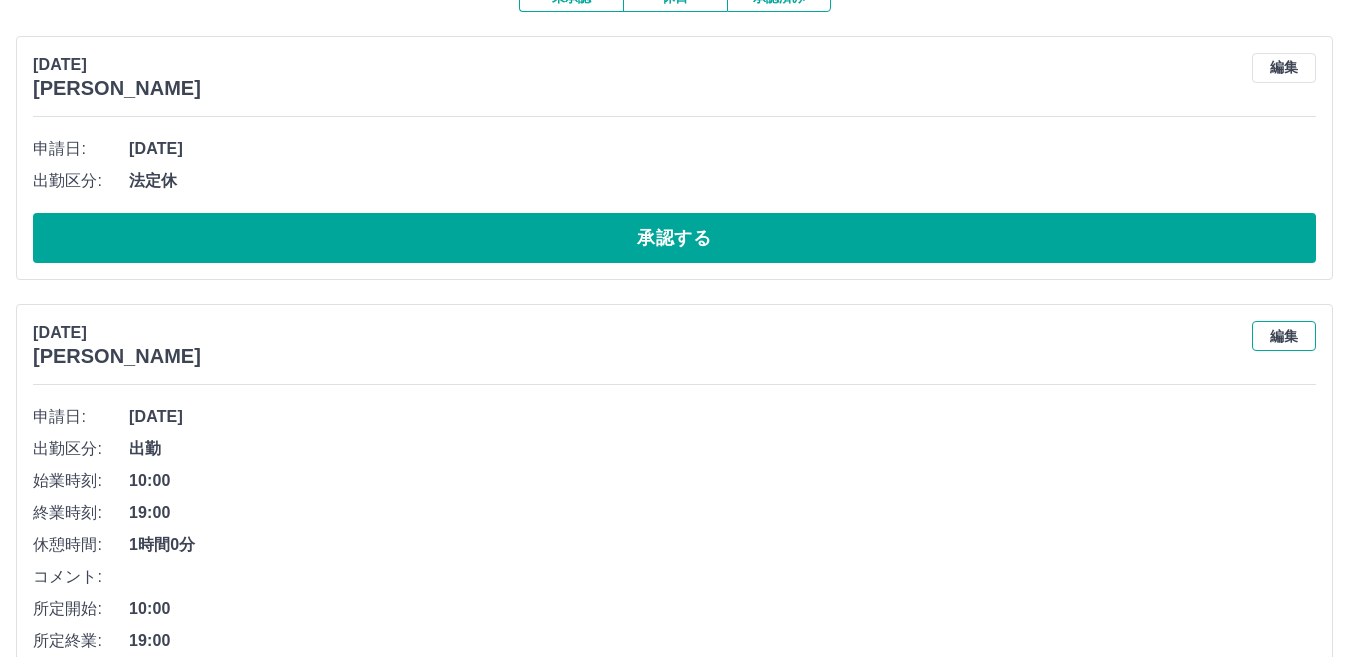 click on "編集" at bounding box center (1284, 336) 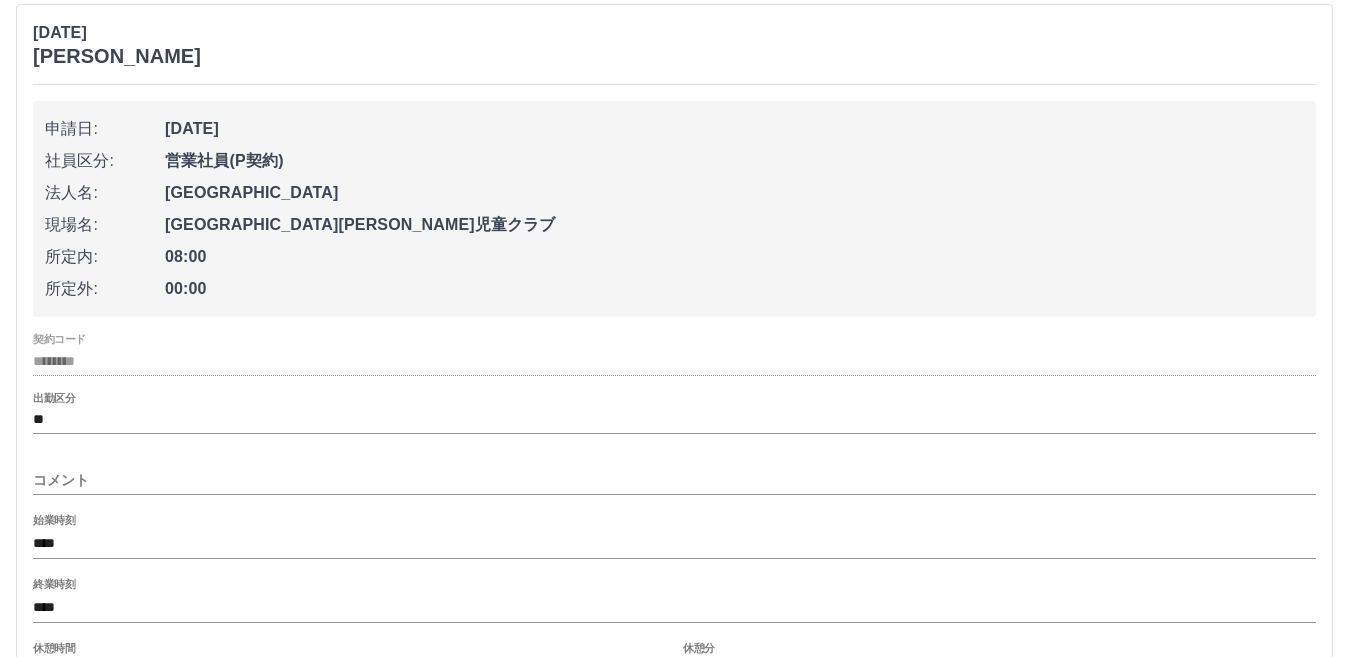 scroll, scrollTop: 600, scrollLeft: 0, axis: vertical 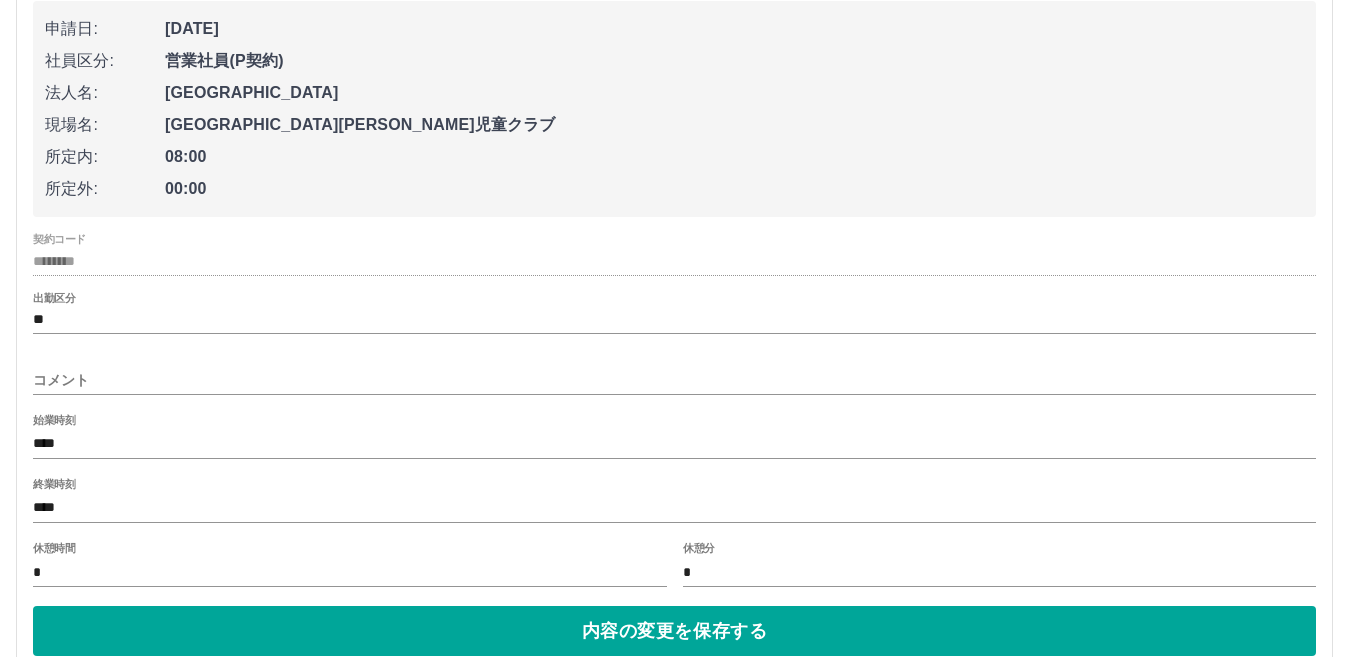 drag, startPoint x: 198, startPoint y: 382, endPoint x: 201, endPoint y: 351, distance: 31.144823 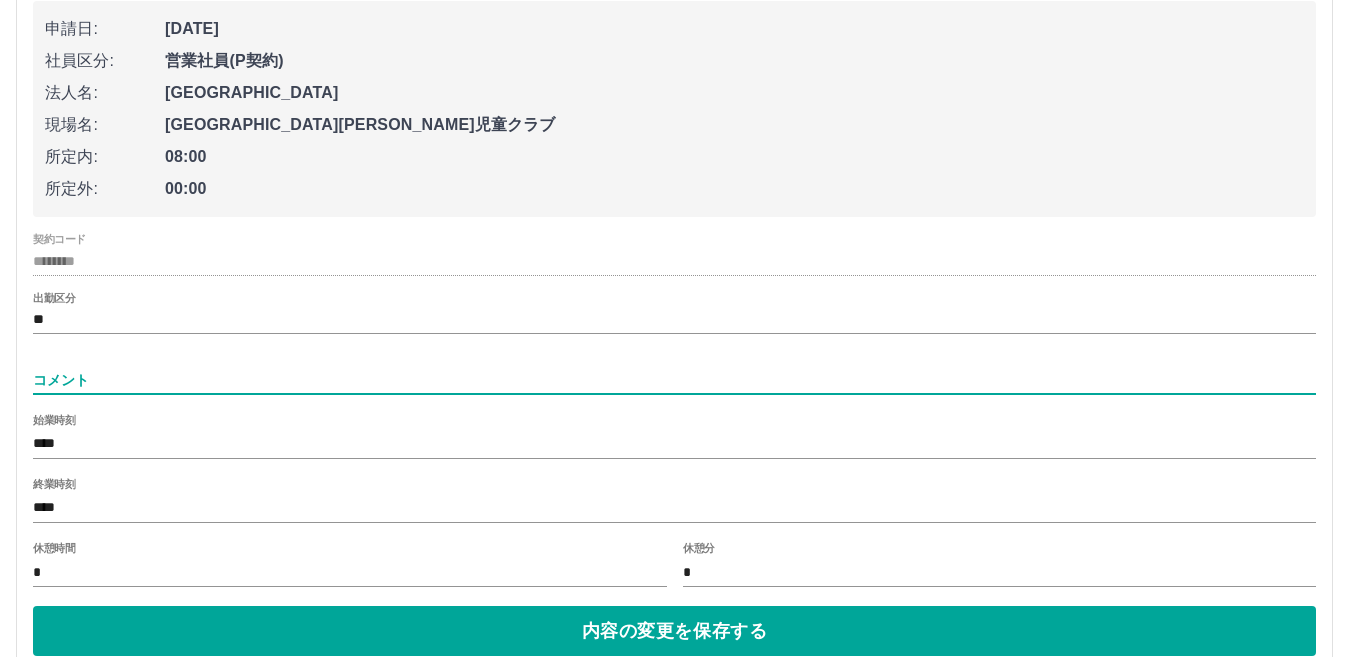 click on "契約コード ******** 出勤区分 ** コメント 始業時刻 **** 終業時刻 **** 休憩時間 * 休憩分 *" at bounding box center [674, 411] 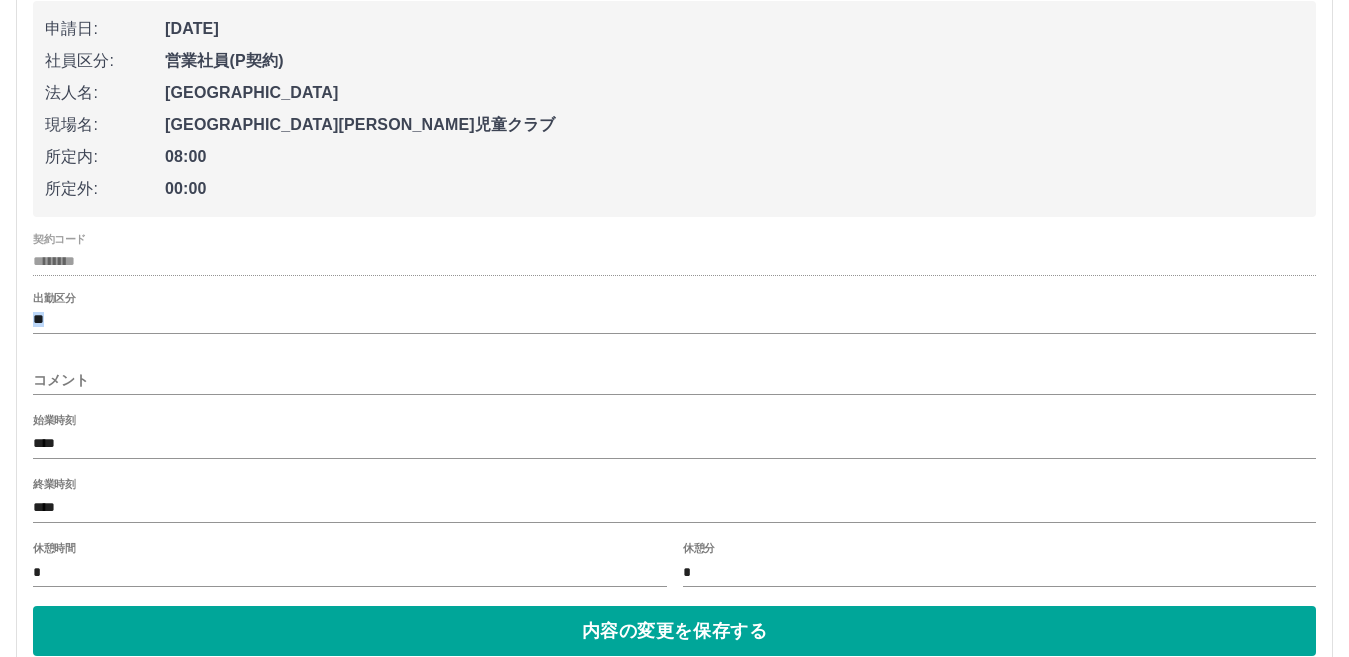click on "契約コード ******** 出勤区分 ** コメント 始業時刻 **** 終業時刻 **** 休憩時間 * 休憩分 *" at bounding box center (674, 411) 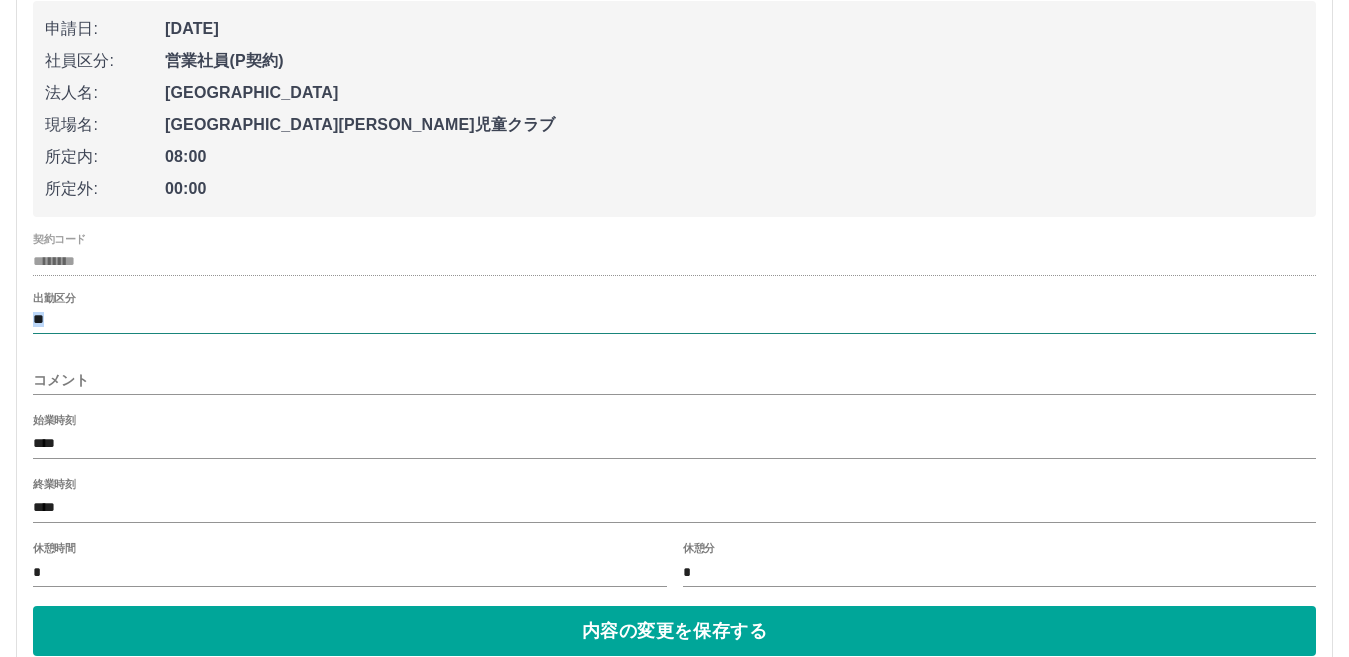 click on "**" at bounding box center (674, 320) 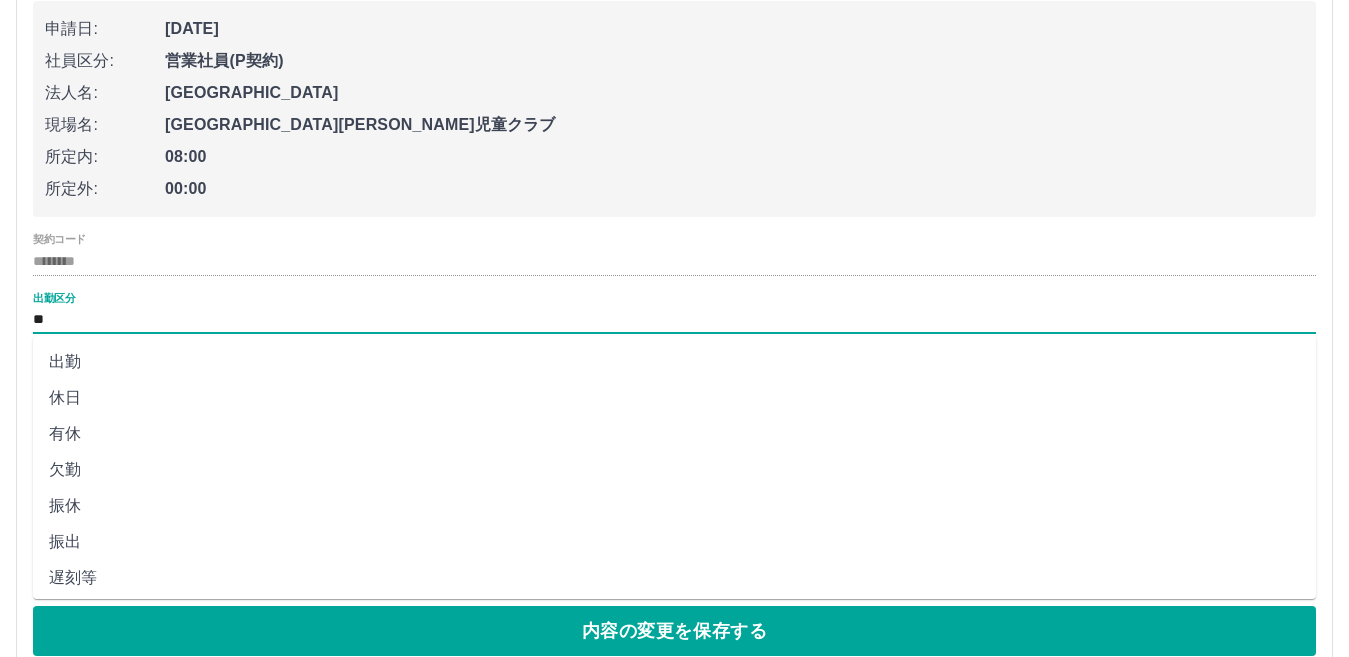 drag, startPoint x: 149, startPoint y: 514, endPoint x: 146, endPoint y: 530, distance: 16.27882 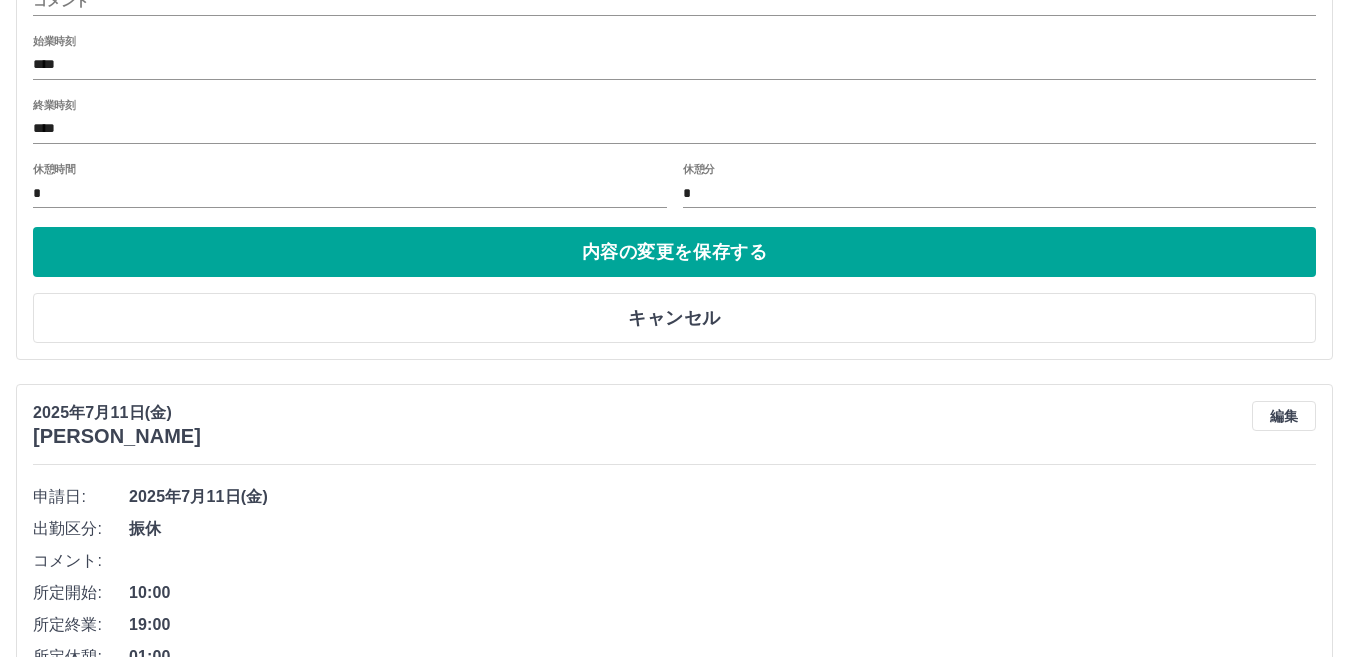 scroll, scrollTop: 1000, scrollLeft: 0, axis: vertical 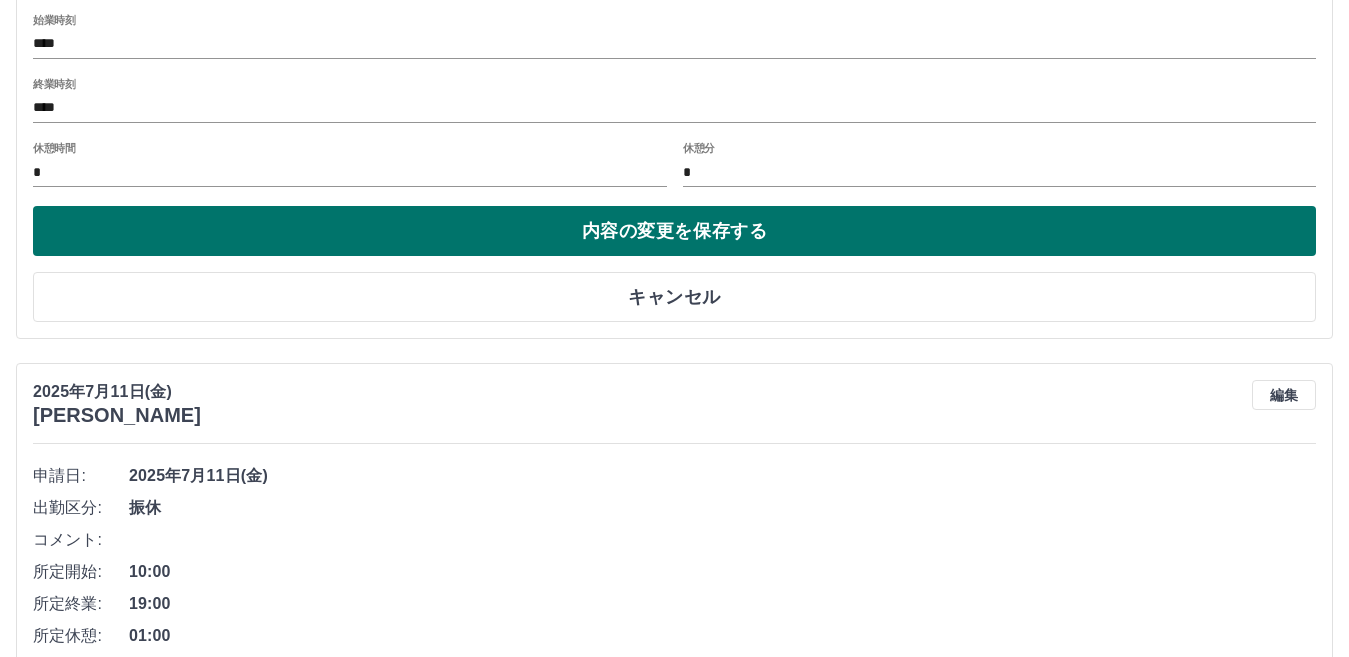 click on "内容の変更を保存する" at bounding box center (674, 231) 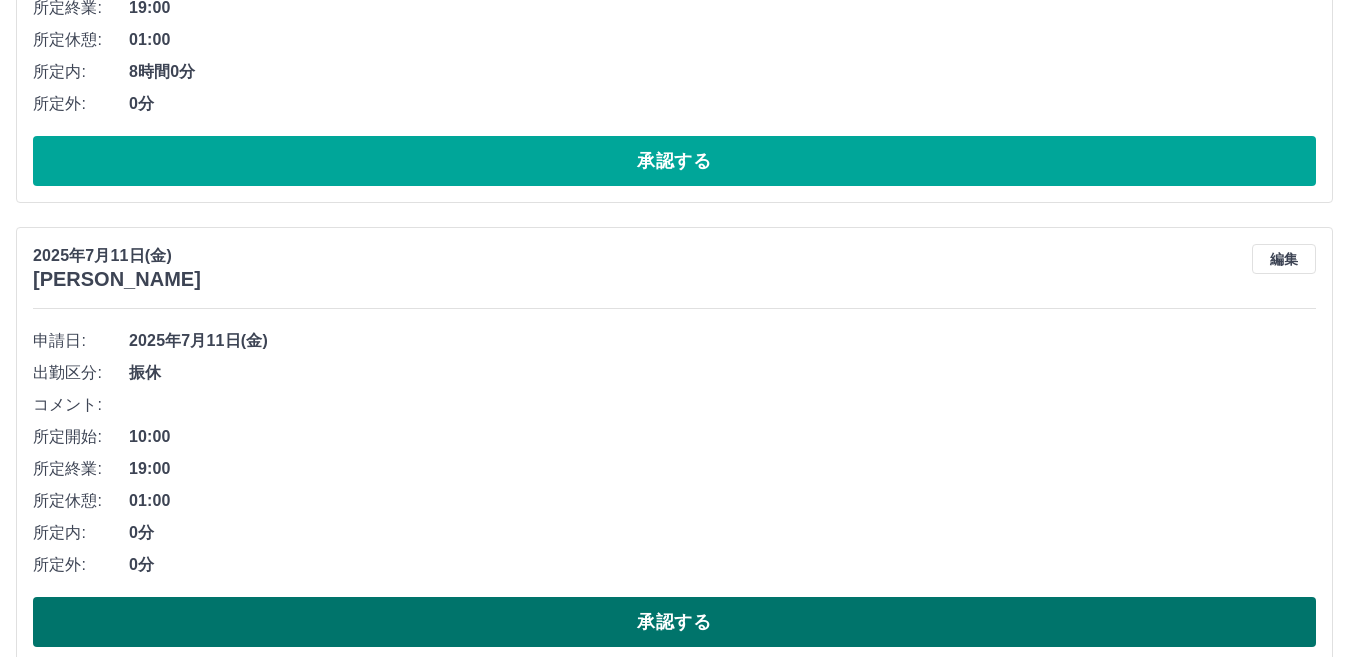 scroll, scrollTop: 866, scrollLeft: 0, axis: vertical 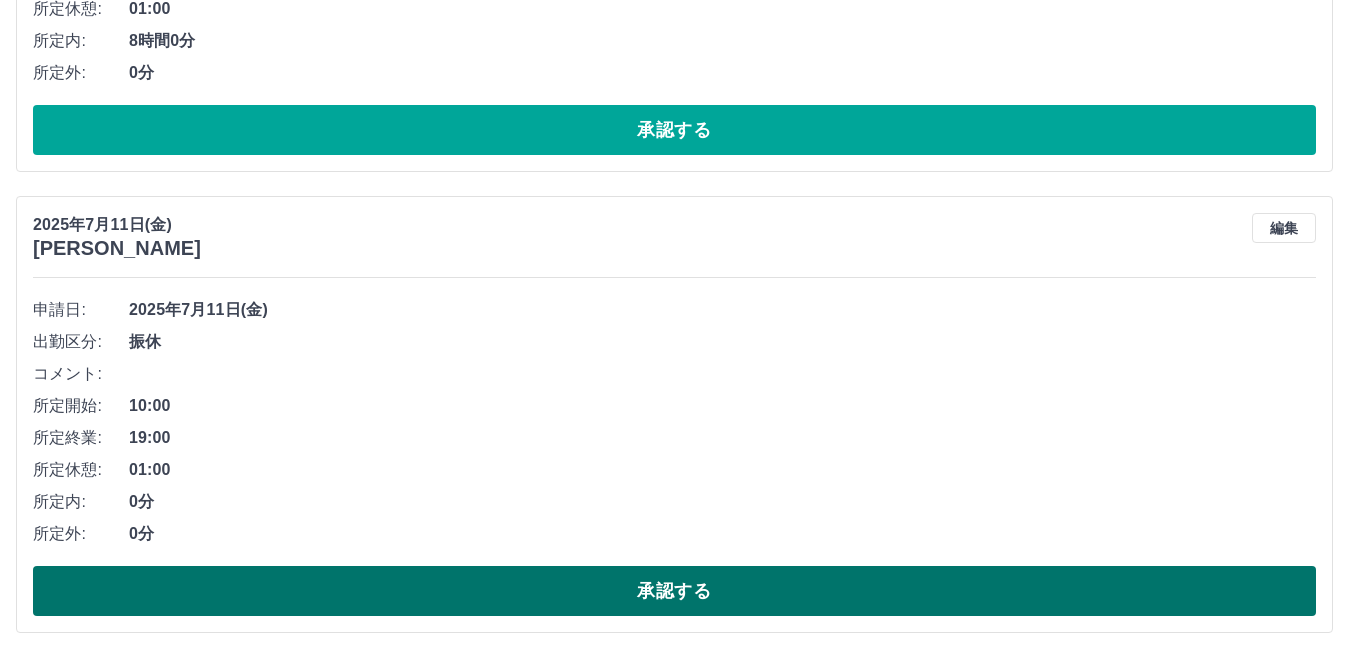 click on "承認する" at bounding box center (674, 591) 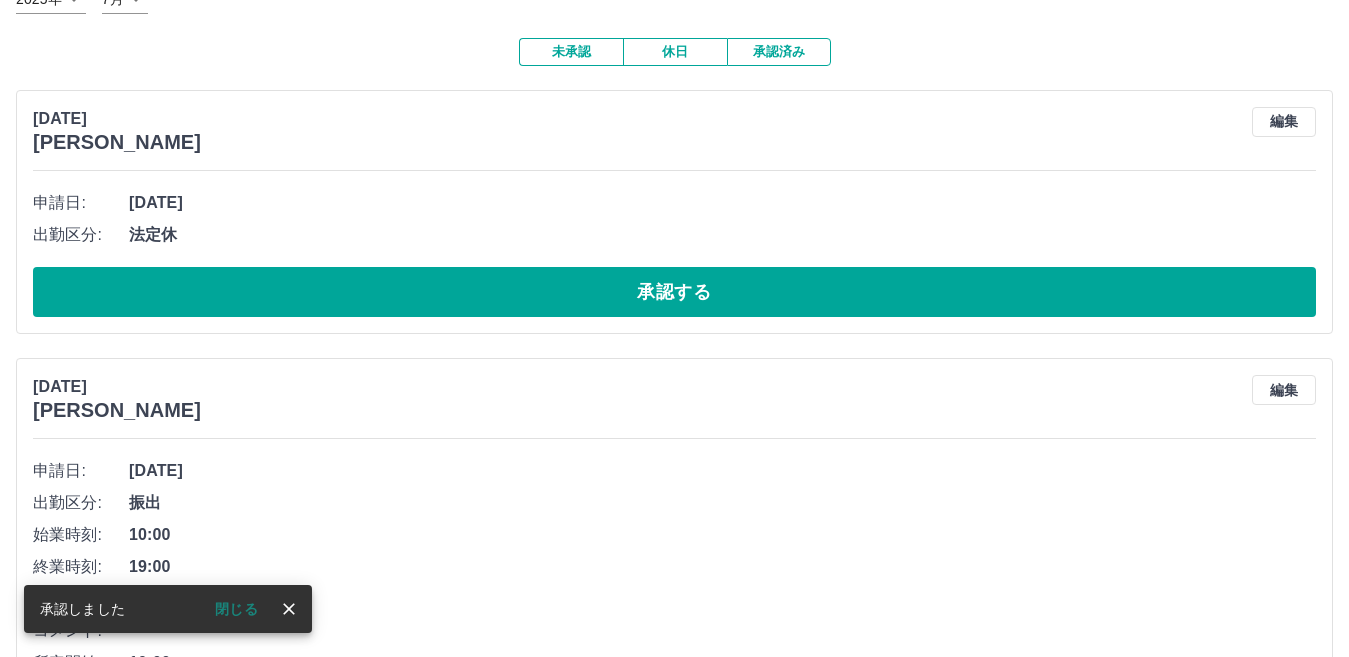 scroll, scrollTop: 105, scrollLeft: 0, axis: vertical 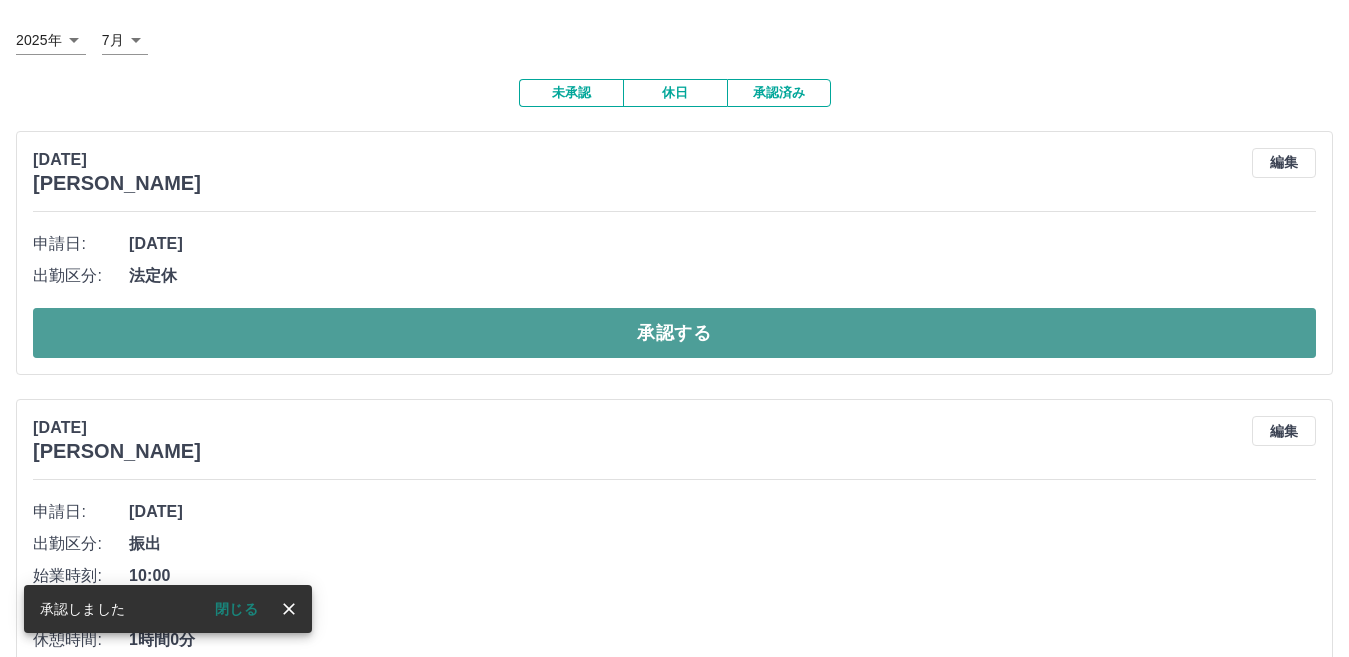 click on "承認する" at bounding box center [674, 333] 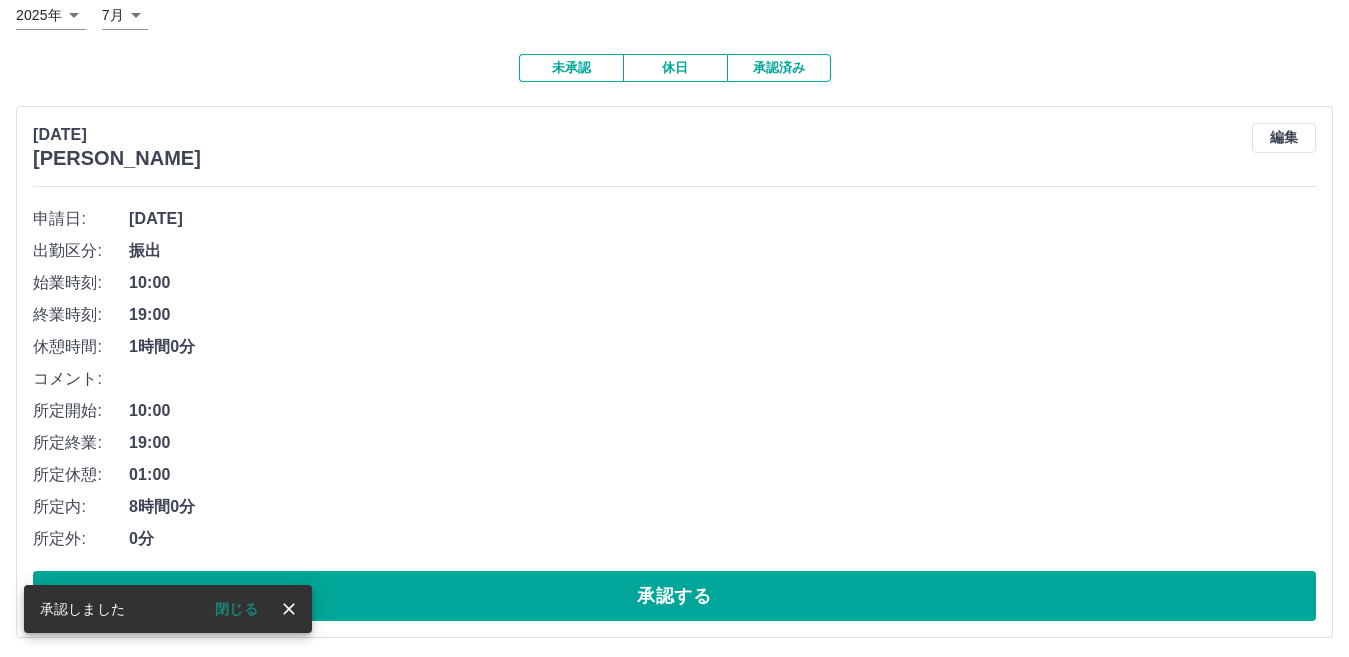 scroll, scrollTop: 137, scrollLeft: 0, axis: vertical 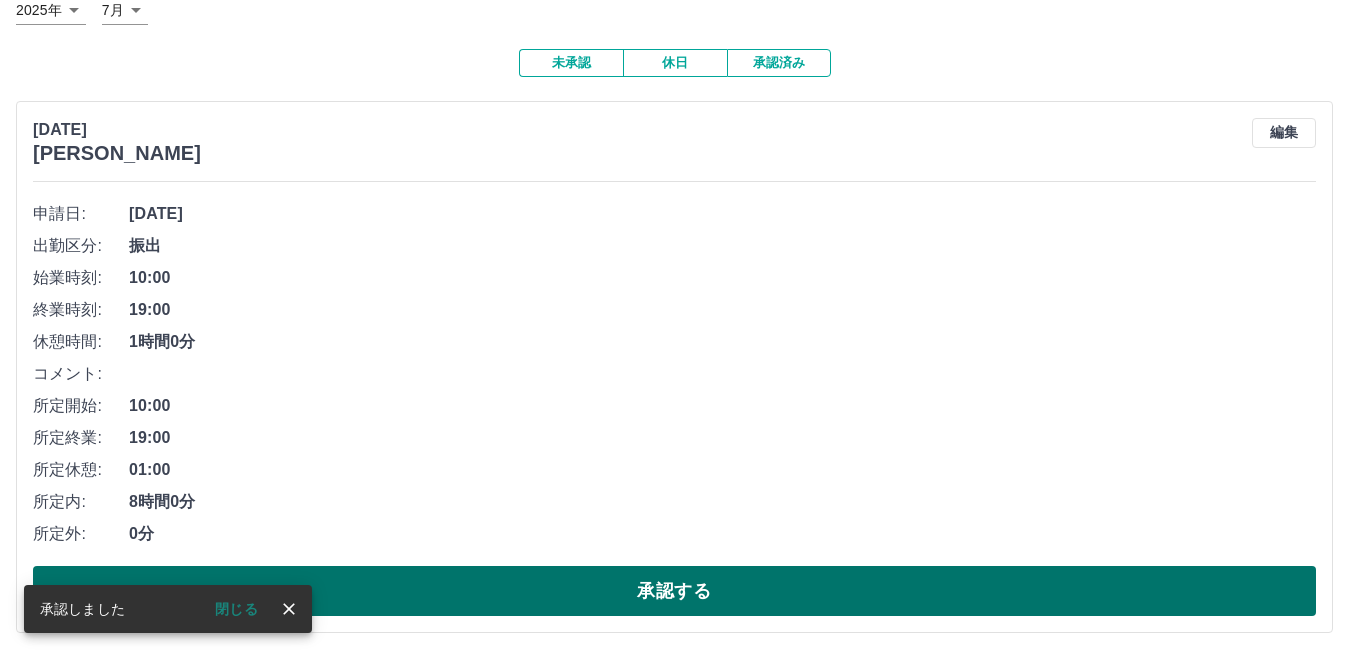 click on "承認する" at bounding box center (674, 591) 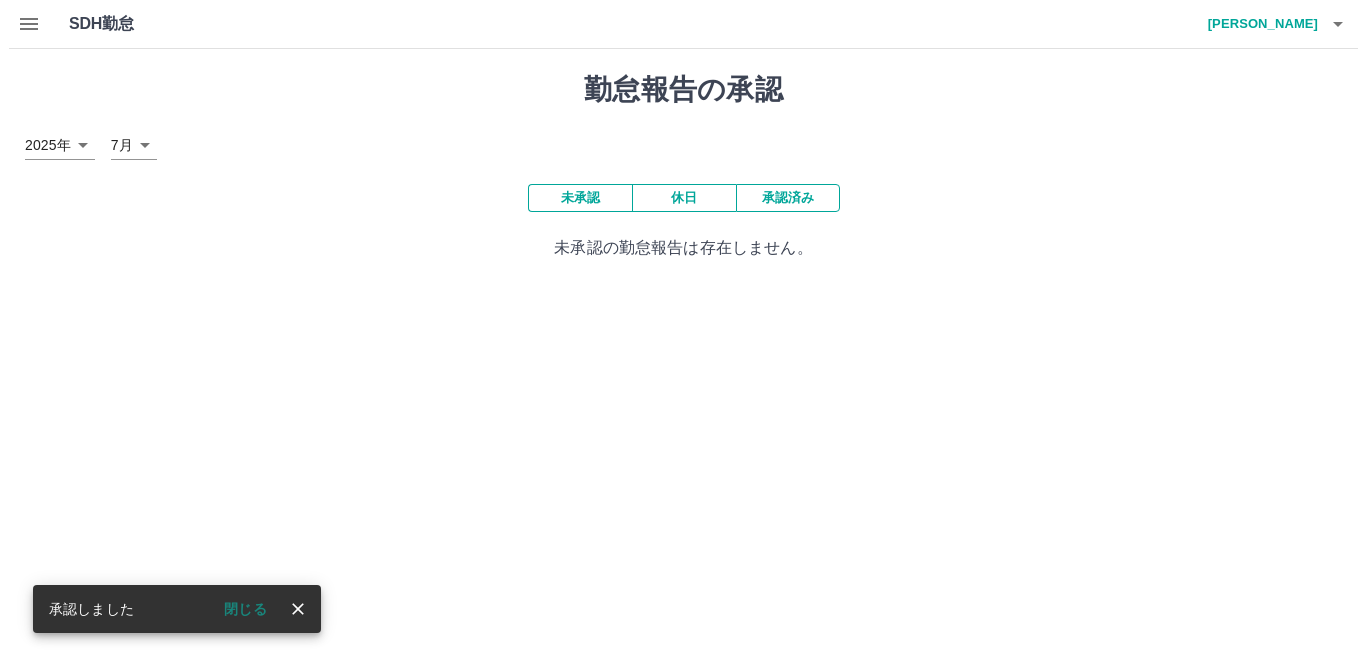 scroll, scrollTop: 0, scrollLeft: 0, axis: both 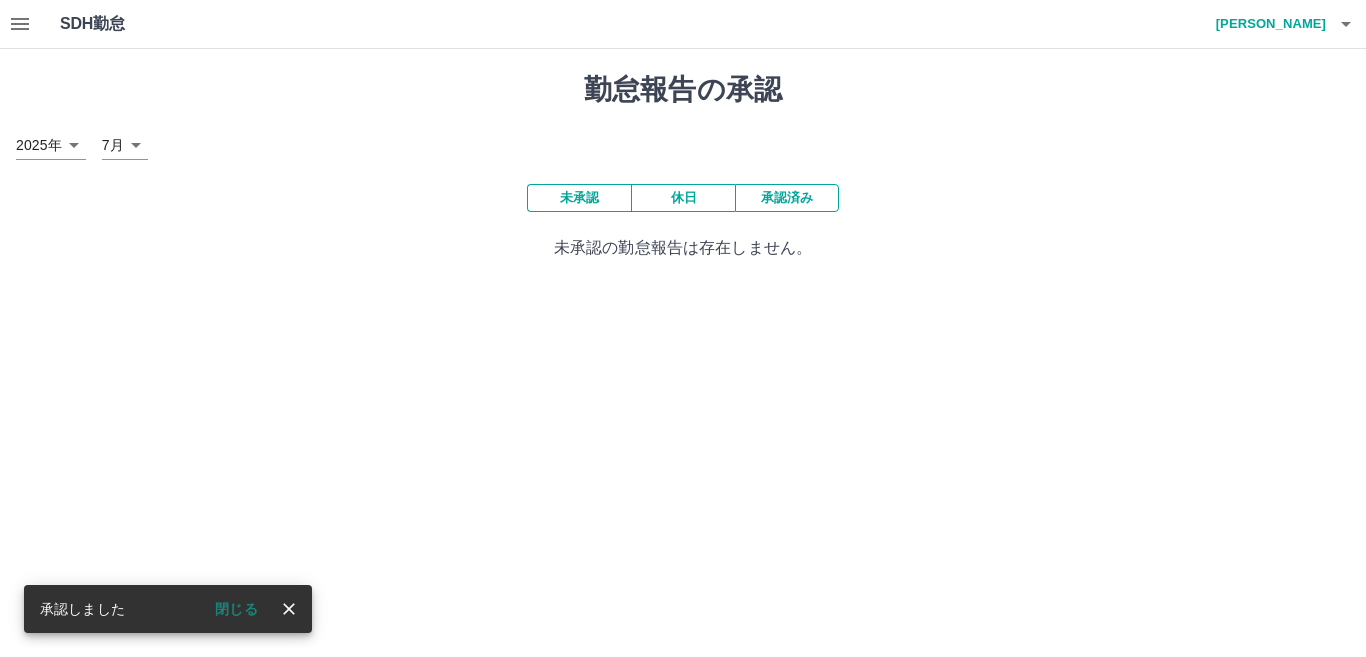 click at bounding box center (1346, 24) 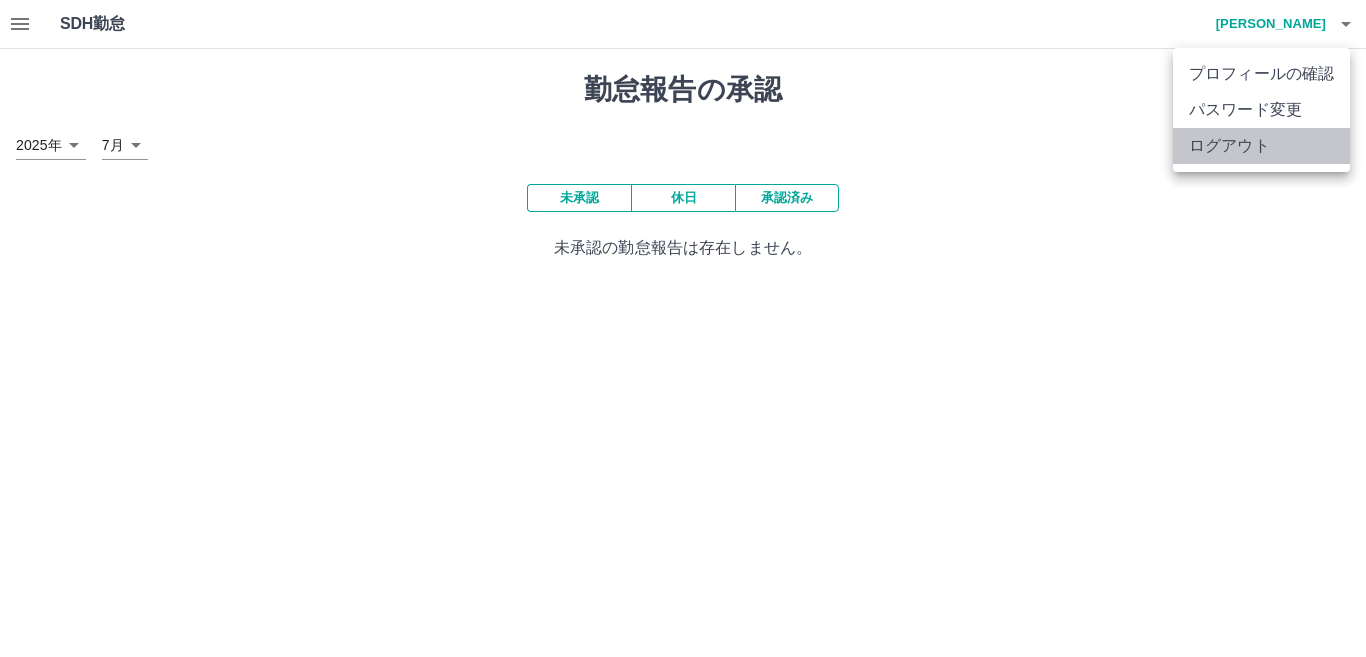 click on "ログアウト" at bounding box center (1261, 146) 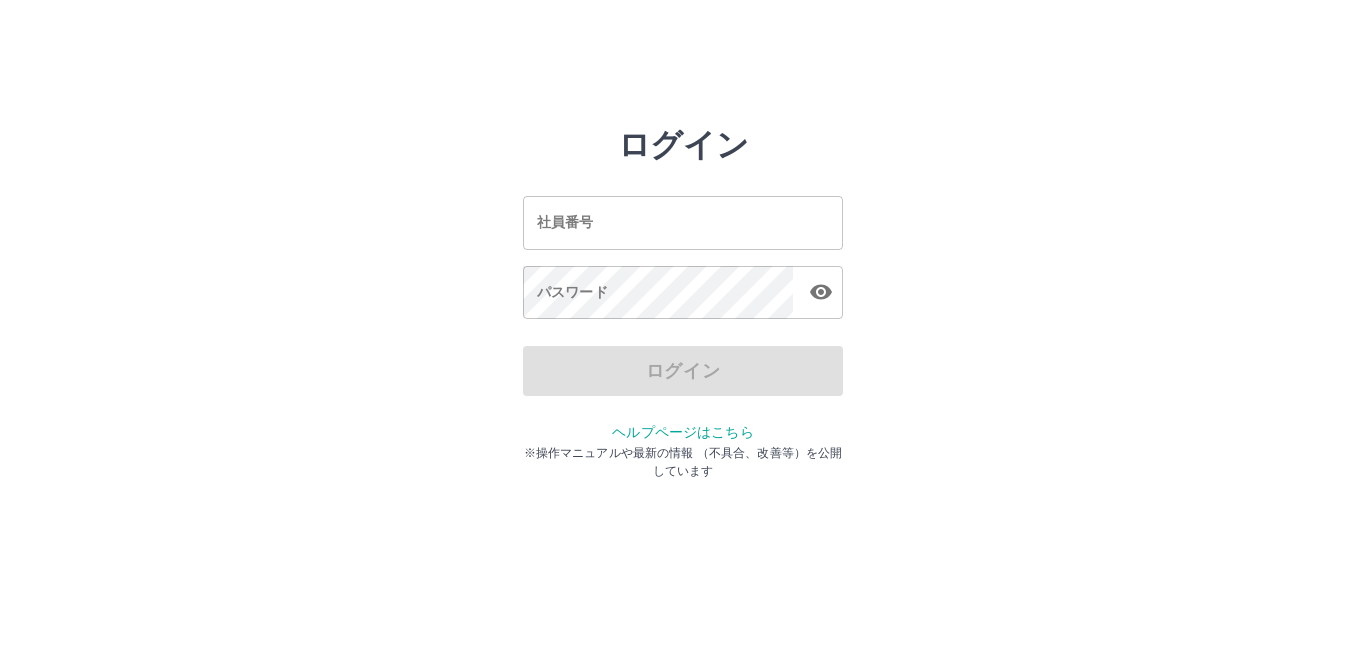 scroll, scrollTop: 0, scrollLeft: 0, axis: both 